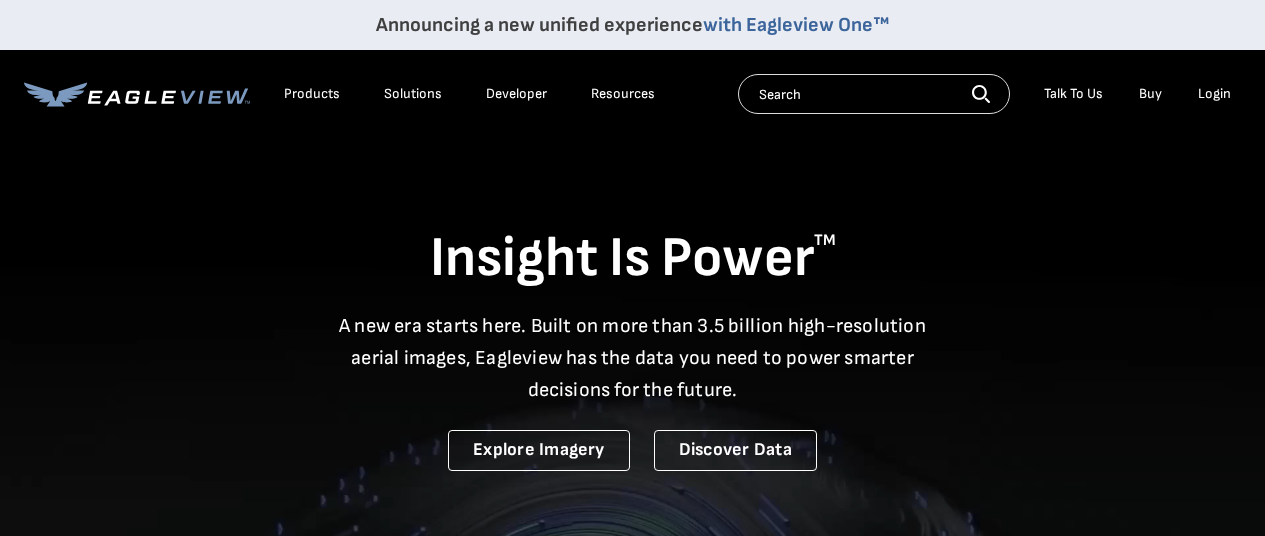 scroll, scrollTop: 0, scrollLeft: 0, axis: both 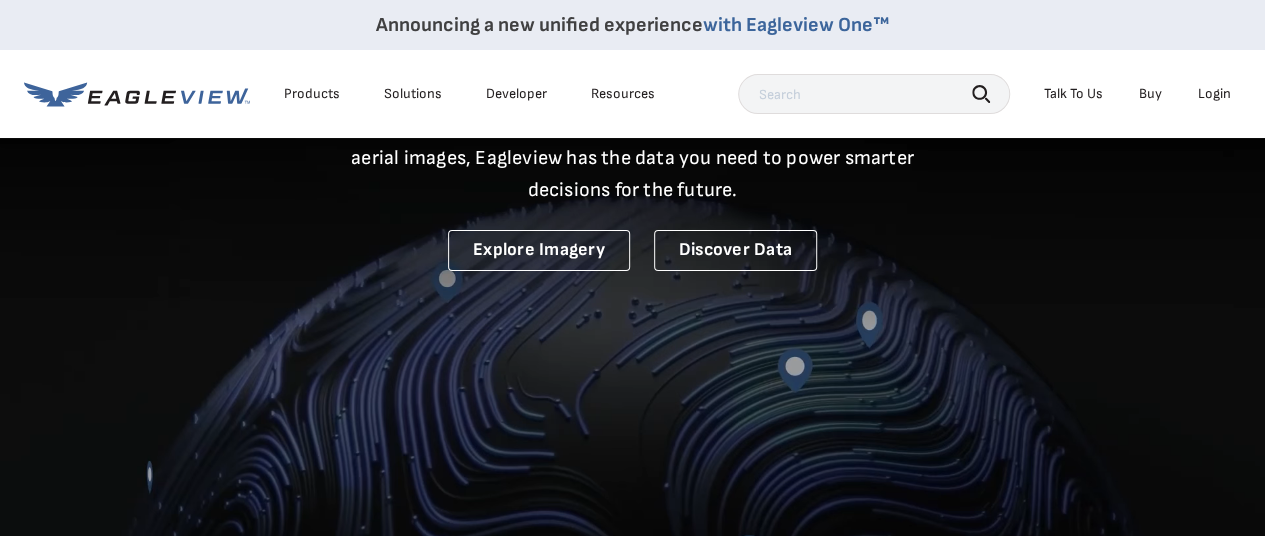 click on "Login" at bounding box center [1214, 94] 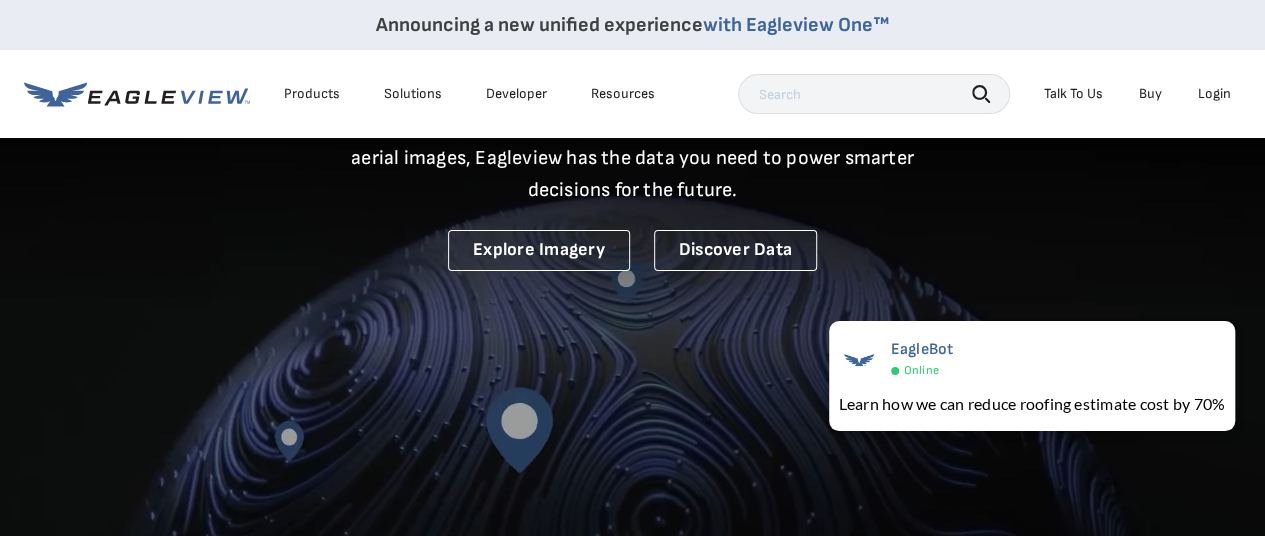 click on "Login" at bounding box center (1214, 94) 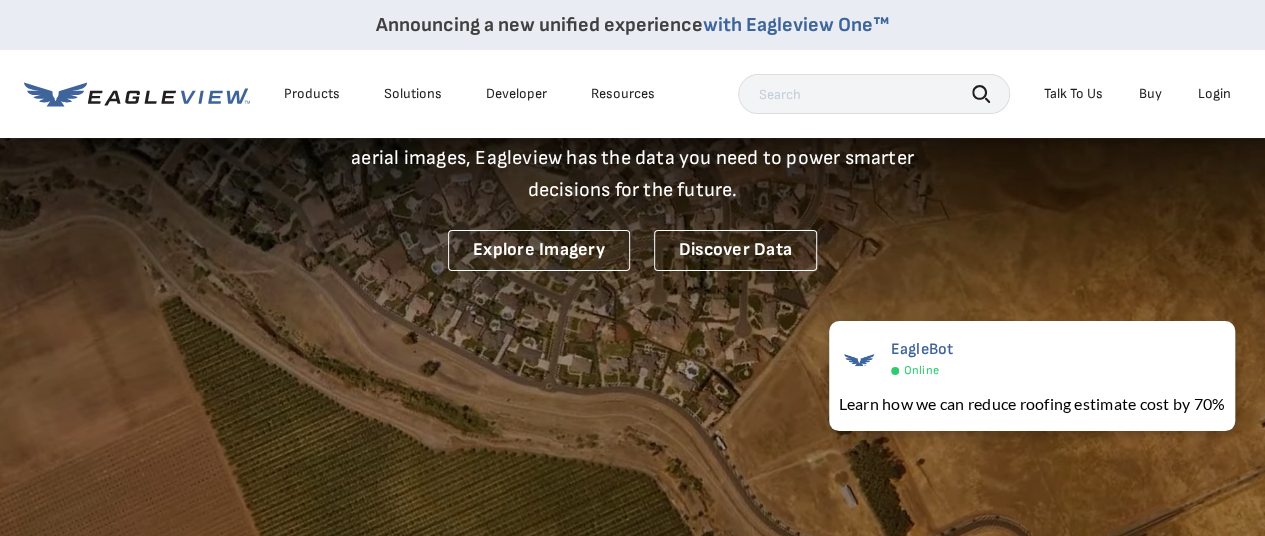 click on "Login" at bounding box center (1214, 94) 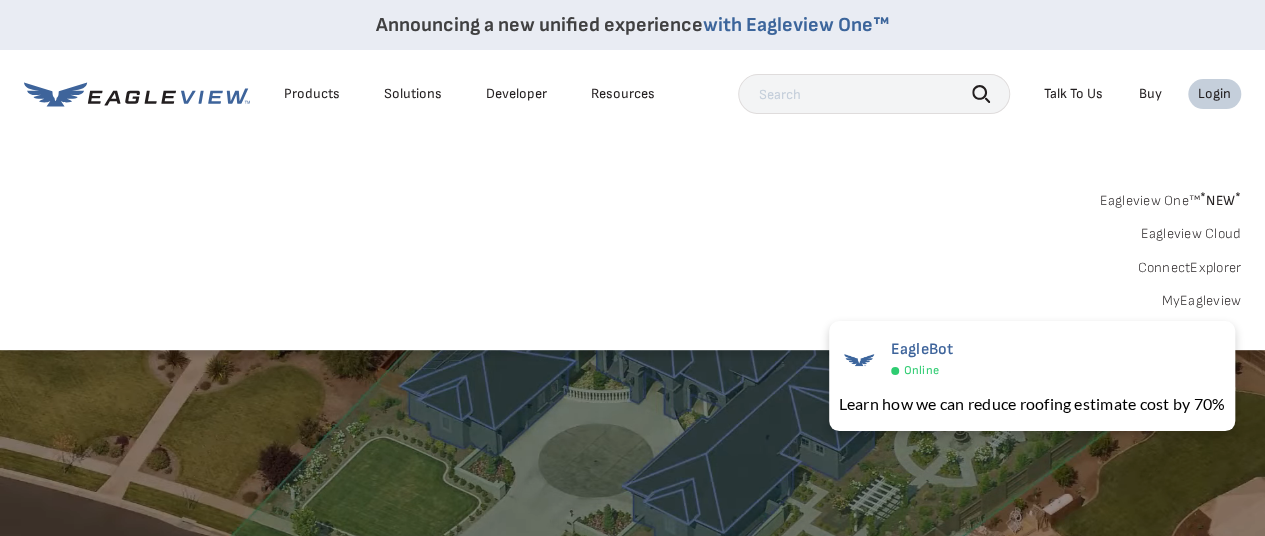 click on "MyEagleview" at bounding box center (1201, 301) 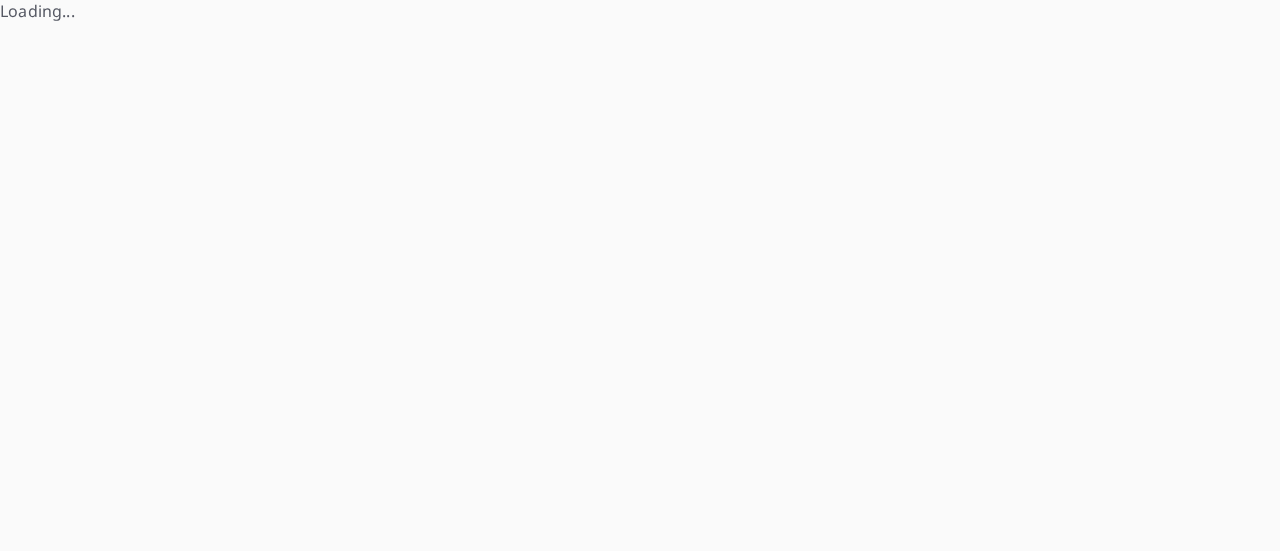 scroll, scrollTop: 0, scrollLeft: 0, axis: both 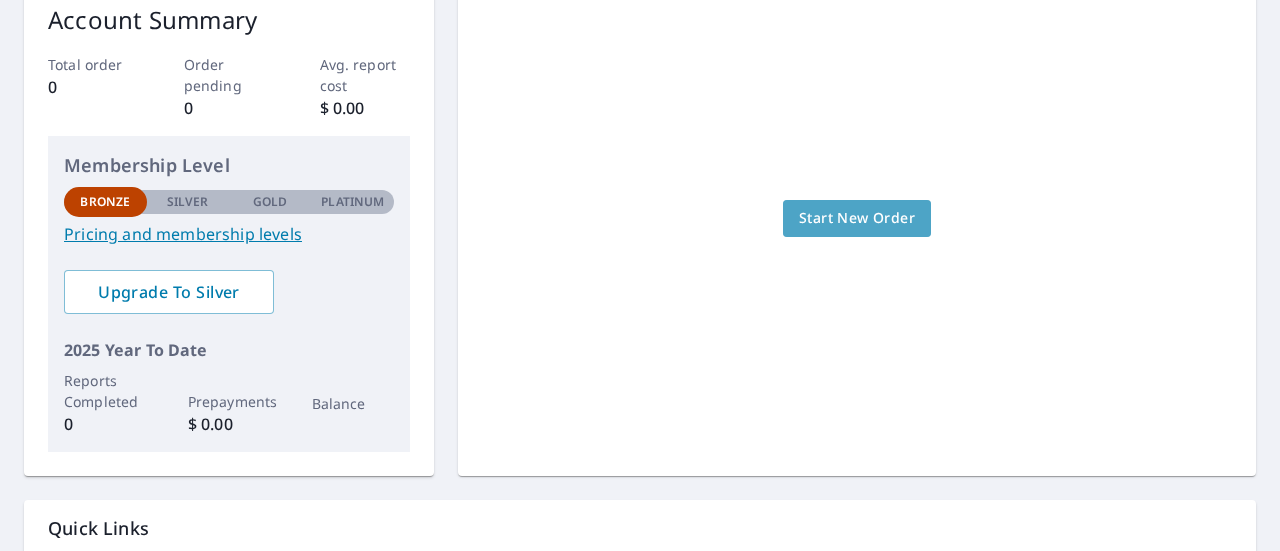 click on "Start New Order" at bounding box center (857, 218) 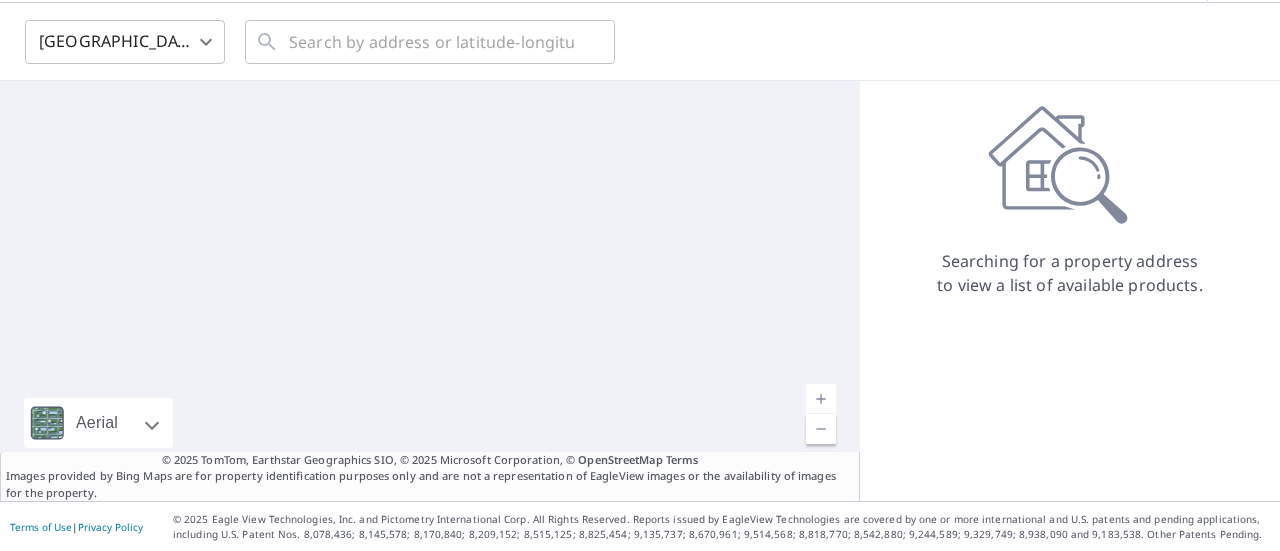 scroll, scrollTop: 0, scrollLeft: 0, axis: both 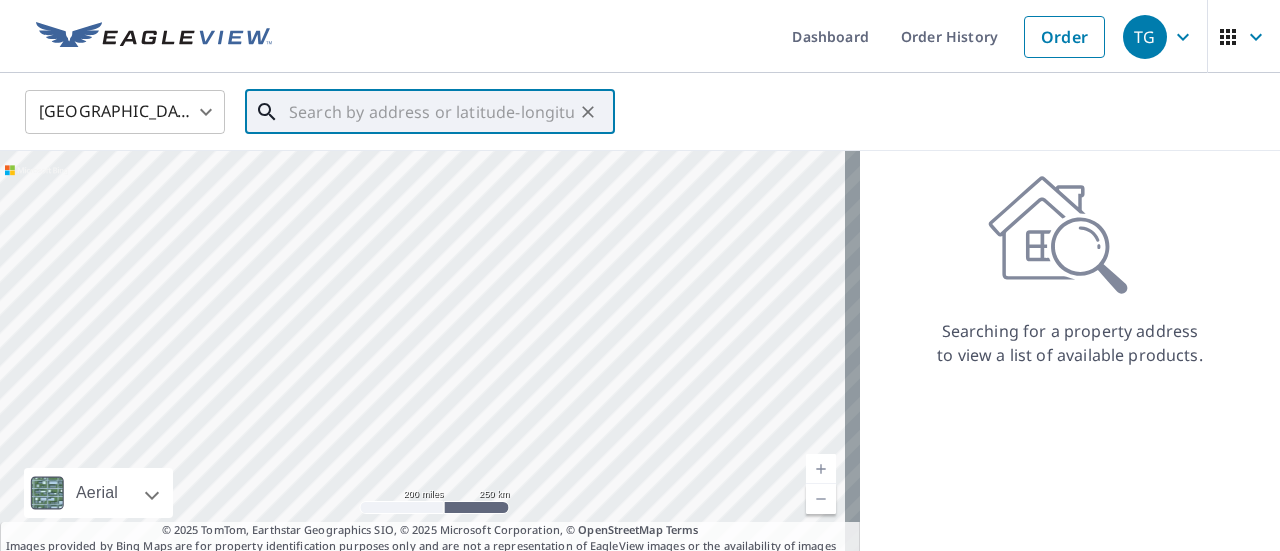 click at bounding box center (431, 112) 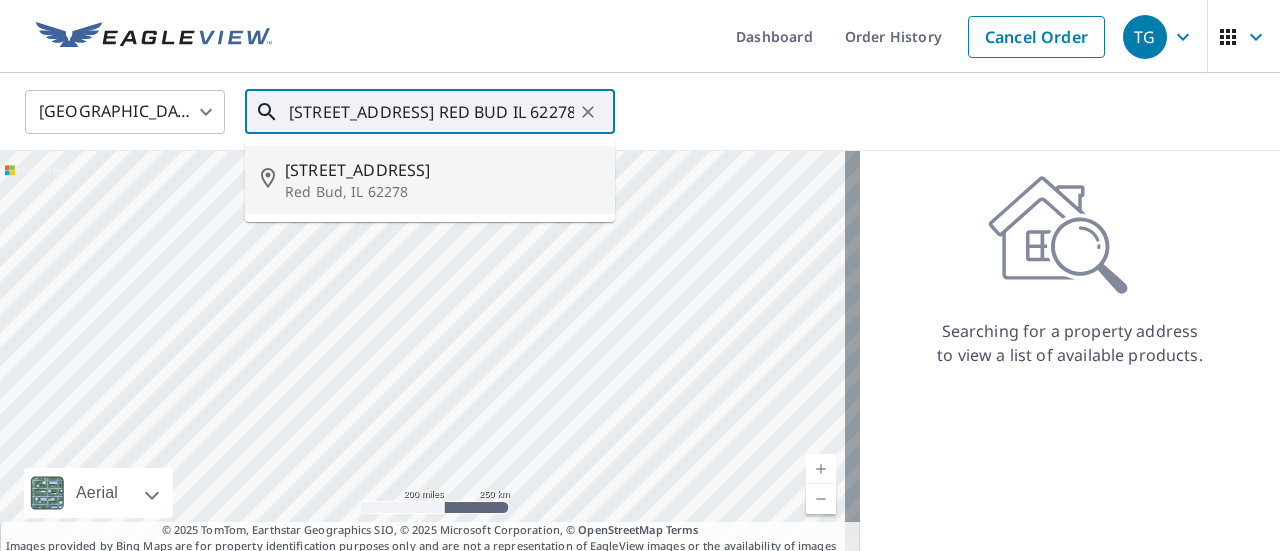 click on "Red Bud, IL 62278" at bounding box center [442, 192] 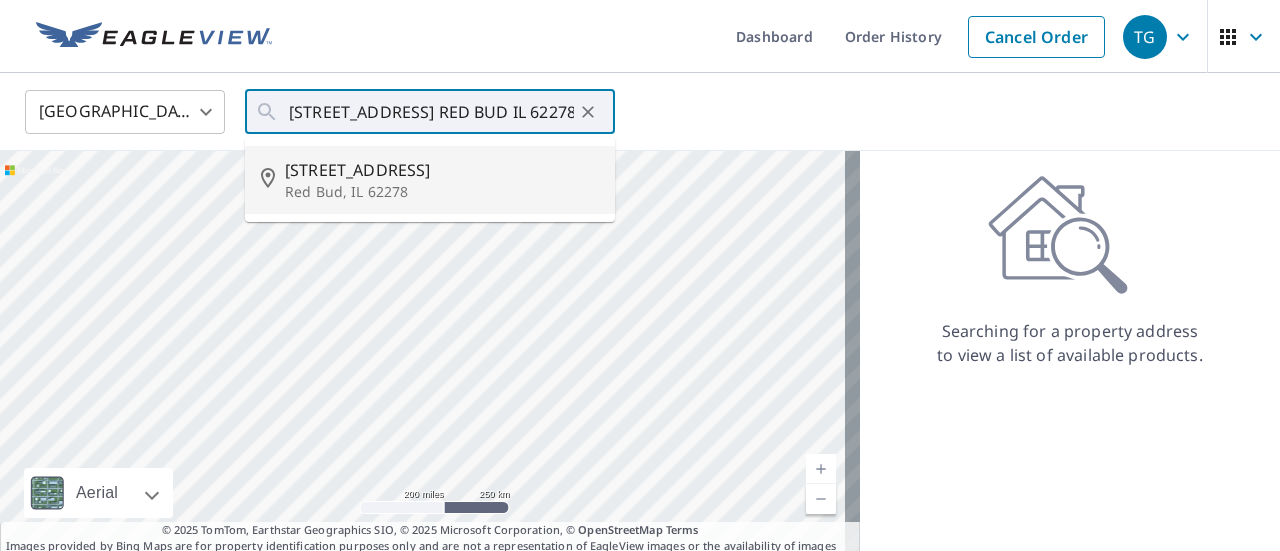 type on "707 S Main St Red Bud, IL 62278" 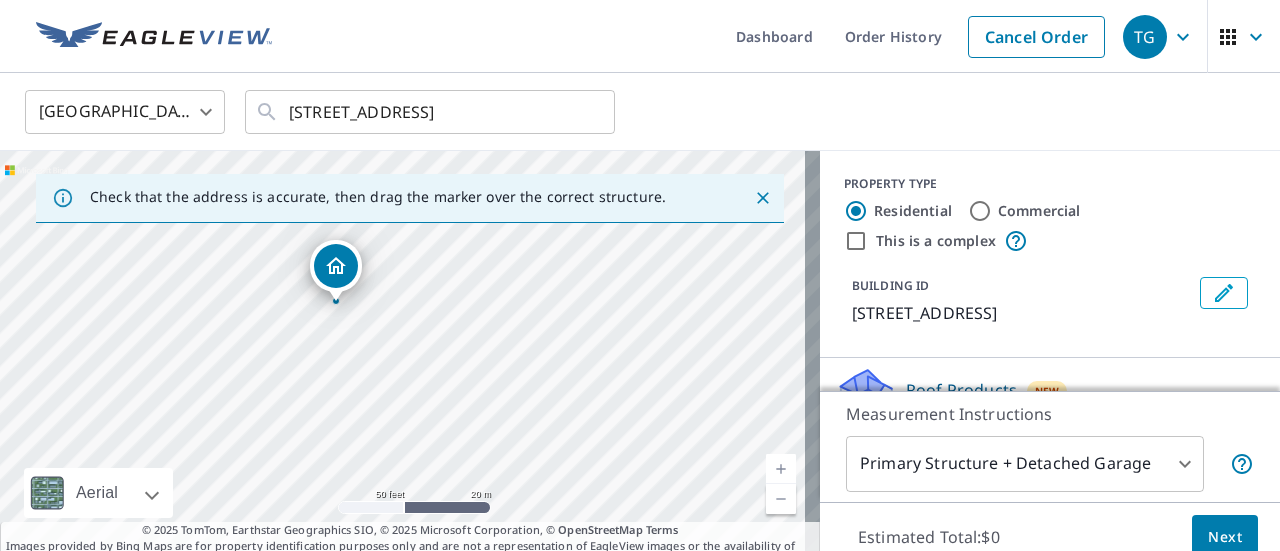 drag, startPoint x: 351, startPoint y: 383, endPoint x: 384, endPoint y: 370, distance: 35.468296 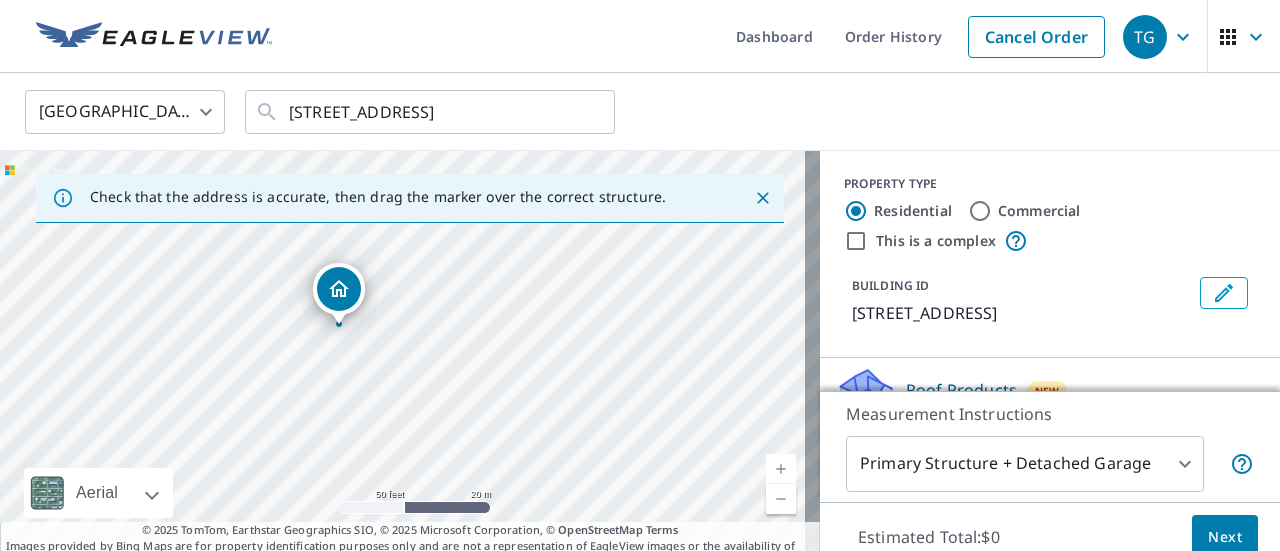 drag, startPoint x: 364, startPoint y: 347, endPoint x: 376, endPoint y: 409, distance: 63.15061 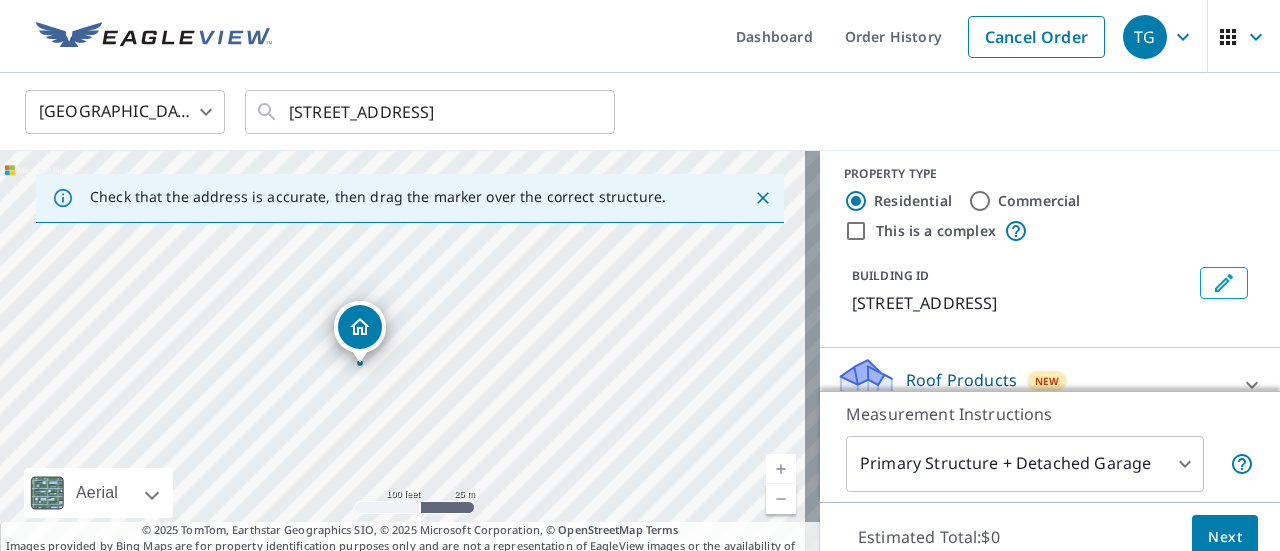 scroll, scrollTop: 40, scrollLeft: 0, axis: vertical 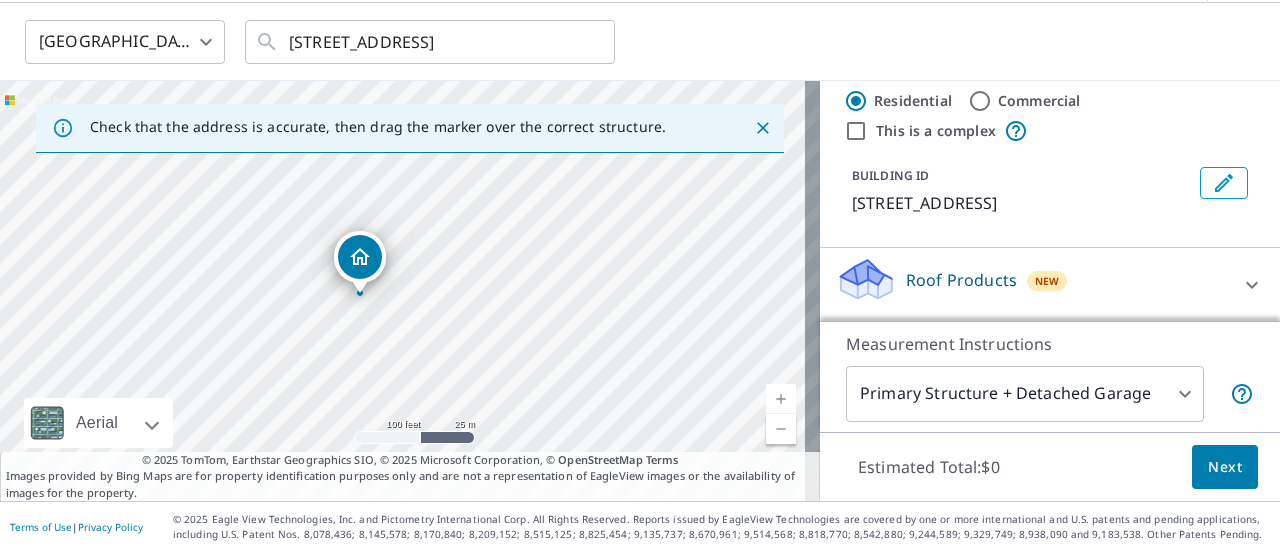 click on "TG TG
Dashboard Order History Cancel Order TG United States US ​ 707 S Main St Red Bud, IL 62278 ​ Check that the address is accurate, then drag the marker over the correct structure. 707 S Main St Red Bud, IL 62278 Aerial Road A standard road map Aerial A detailed look from above Labels Labels 100 feet 25 m © 2025 TomTom, © Vexcel Imaging, © 2025 Microsoft Corporation,  © OpenStreetMap Terms © 2025 TomTom, Earthstar Geographics SIO, © 2025 Microsoft Corporation, ©   OpenStreetMap   Terms Images provided by Bing Maps are for property identification purposes only and are not a representation of EagleView images or the availability of images for the property. PROPERTY TYPE Residential Commercial This is a complex BUILDING ID 707 S Main St, Red Bud, IL, 62278 Roof Products New ClaimsReady™ $33.25 - $83.25 Measurement Instructions Primary Structure + Detached Garage 1 ​ Estimated Total:  $0 Next Terms of Use  |  Privacy Policy
X" at bounding box center [640, 275] 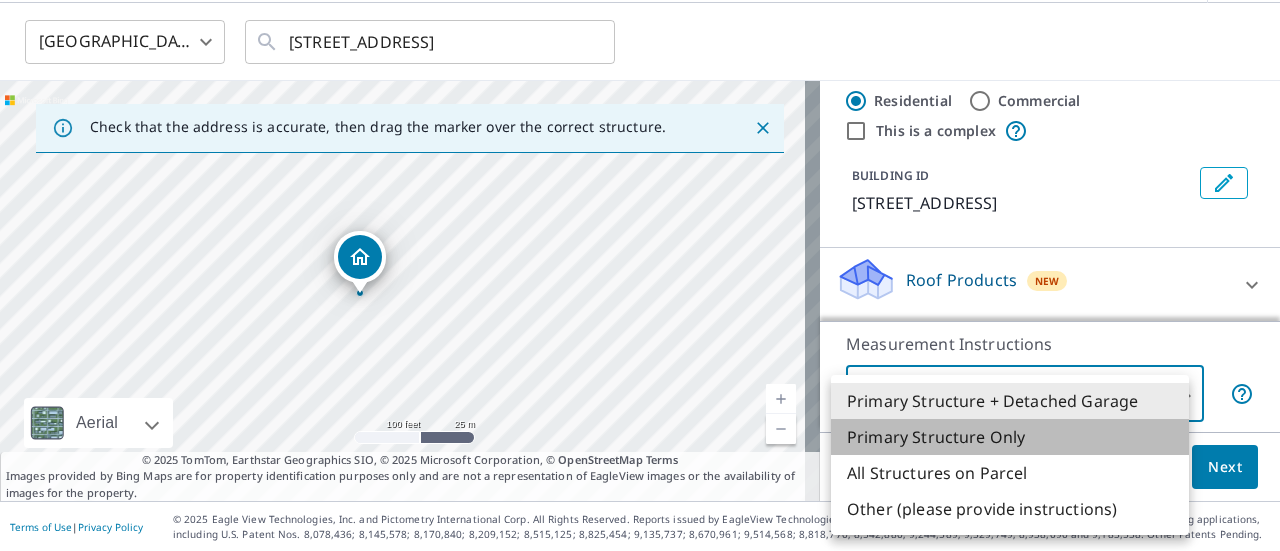 click on "Primary Structure Only" at bounding box center (1010, 437) 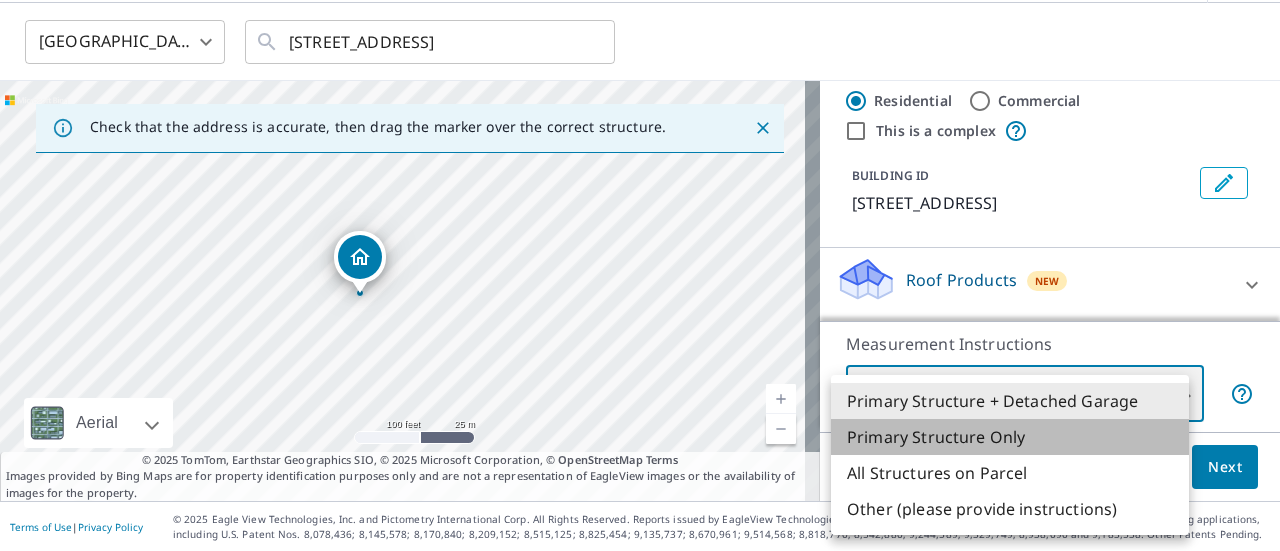 type on "2" 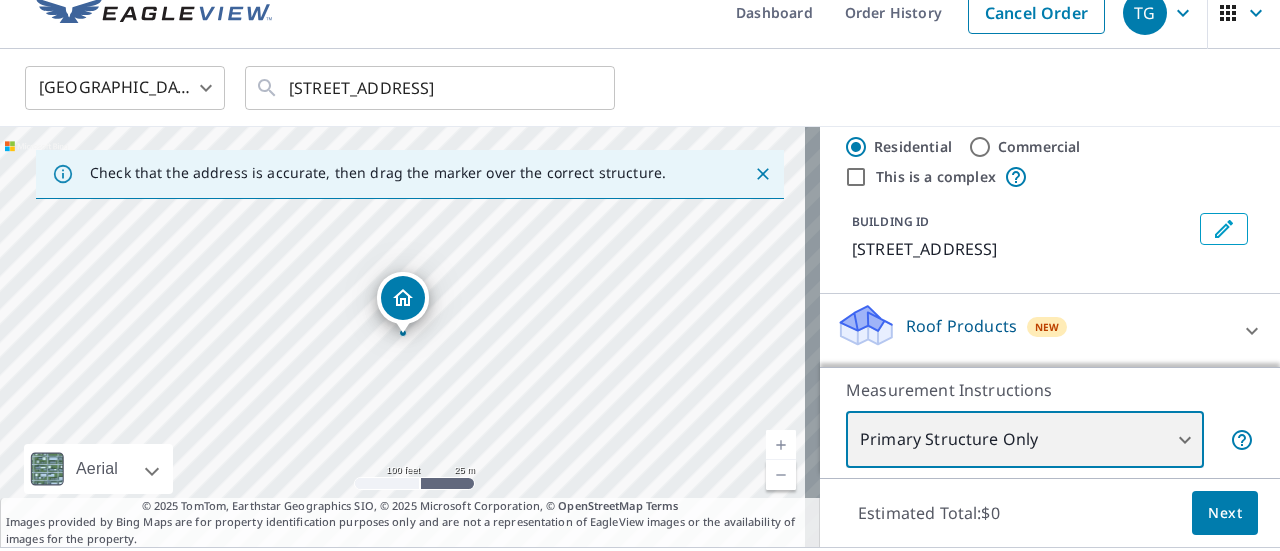 scroll, scrollTop: 0, scrollLeft: 0, axis: both 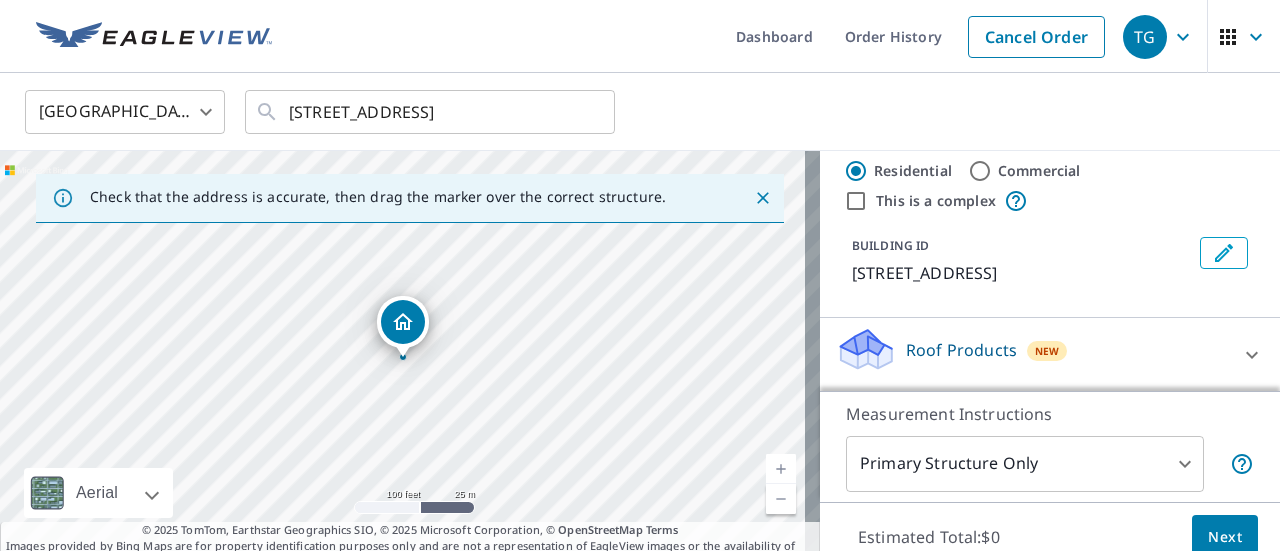 click on "Roof Products New" at bounding box center [1032, 354] 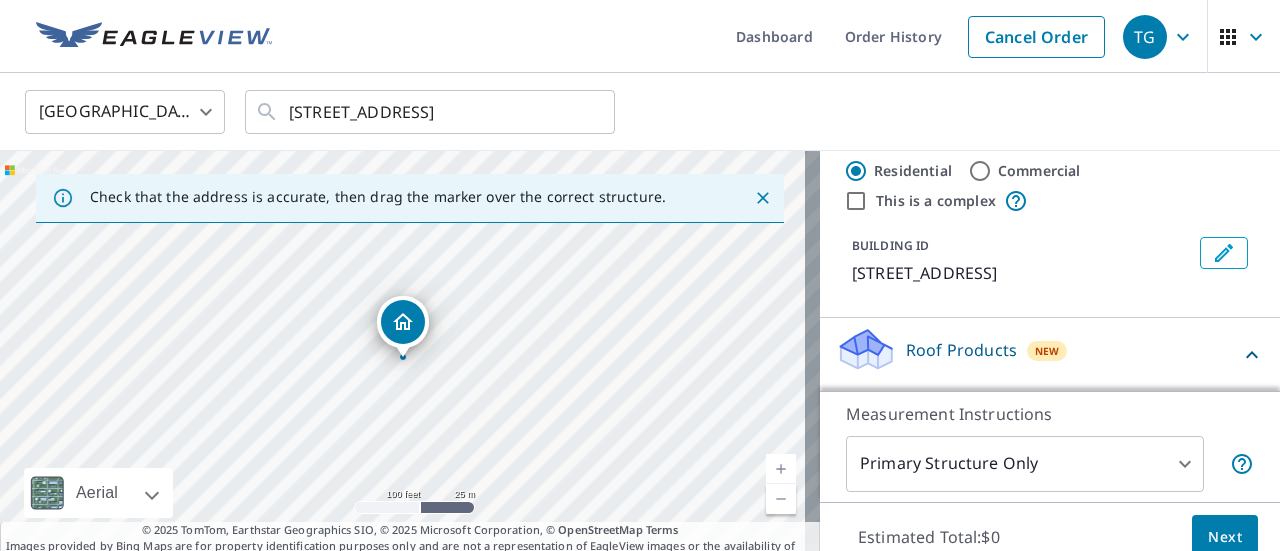 click 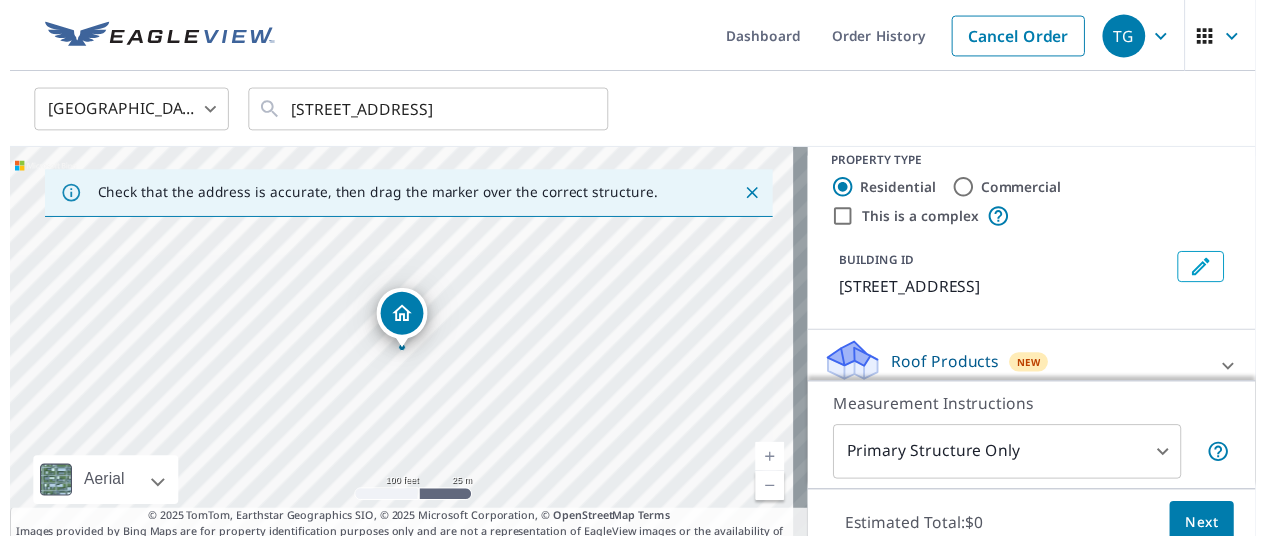 scroll, scrollTop: 0, scrollLeft: 0, axis: both 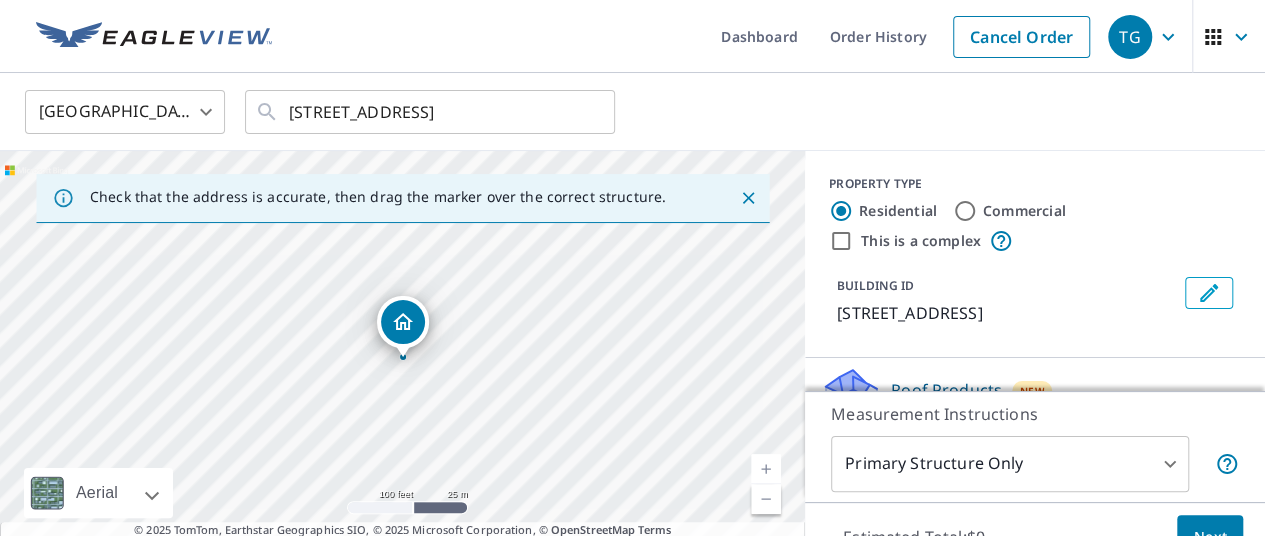 click 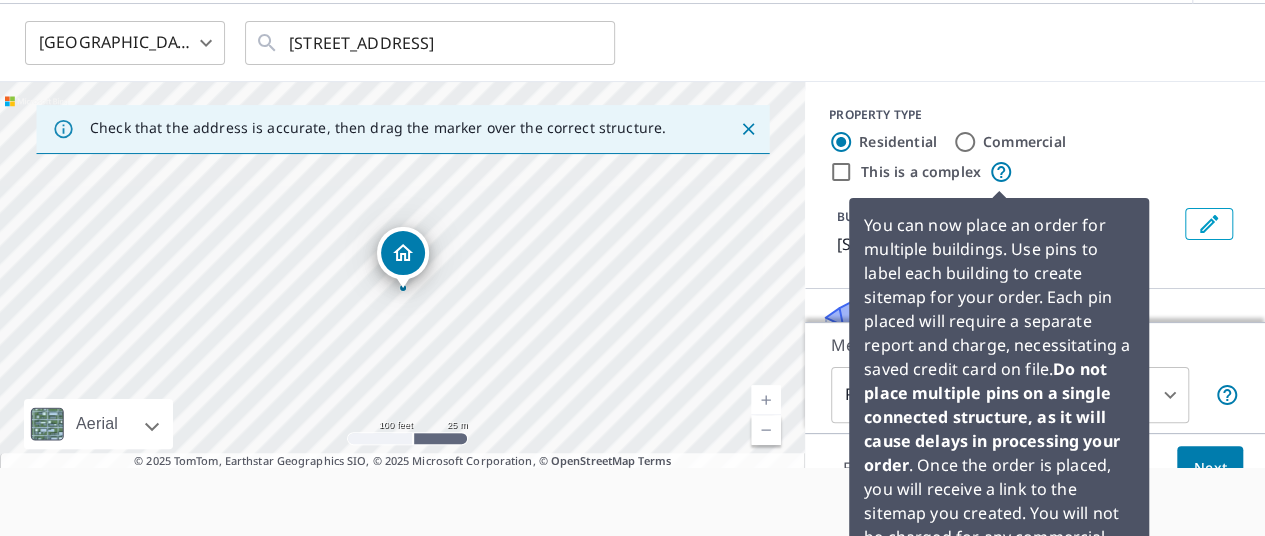 scroll, scrollTop: 100, scrollLeft: 0, axis: vertical 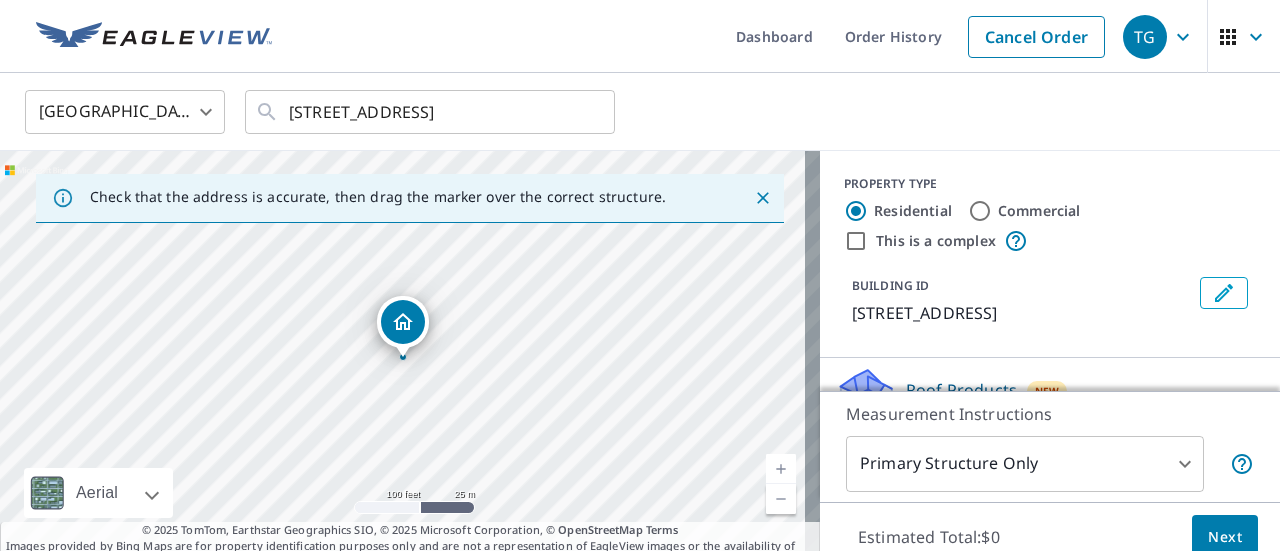 click on "United States US ​ 707 S Main St Red Bud, IL 62278 ​" at bounding box center [633, 111] 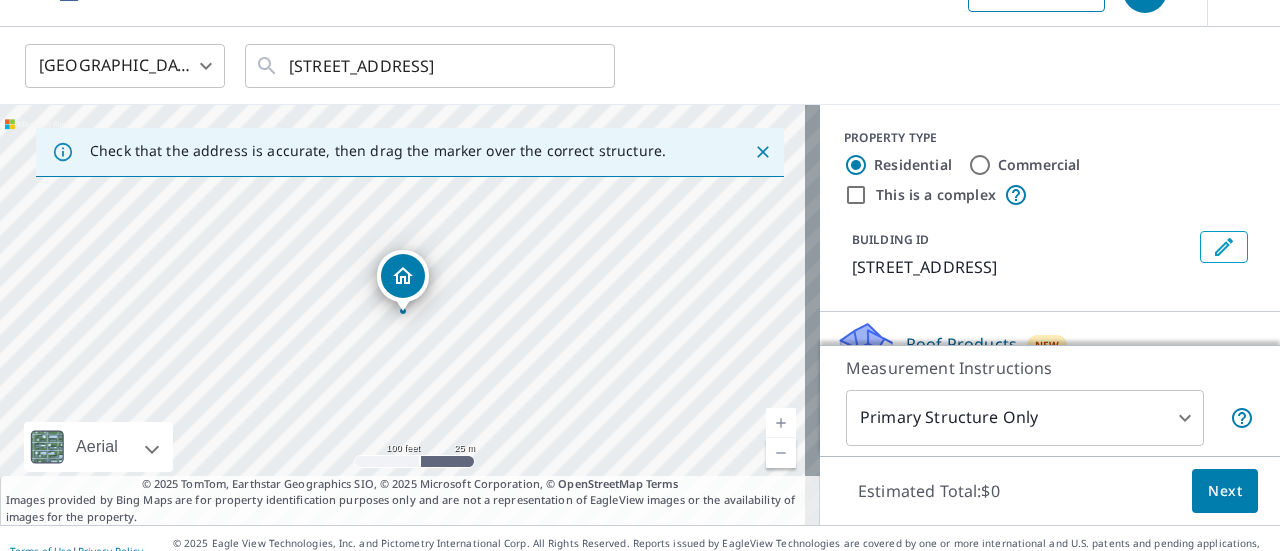 scroll, scrollTop: 70, scrollLeft: 0, axis: vertical 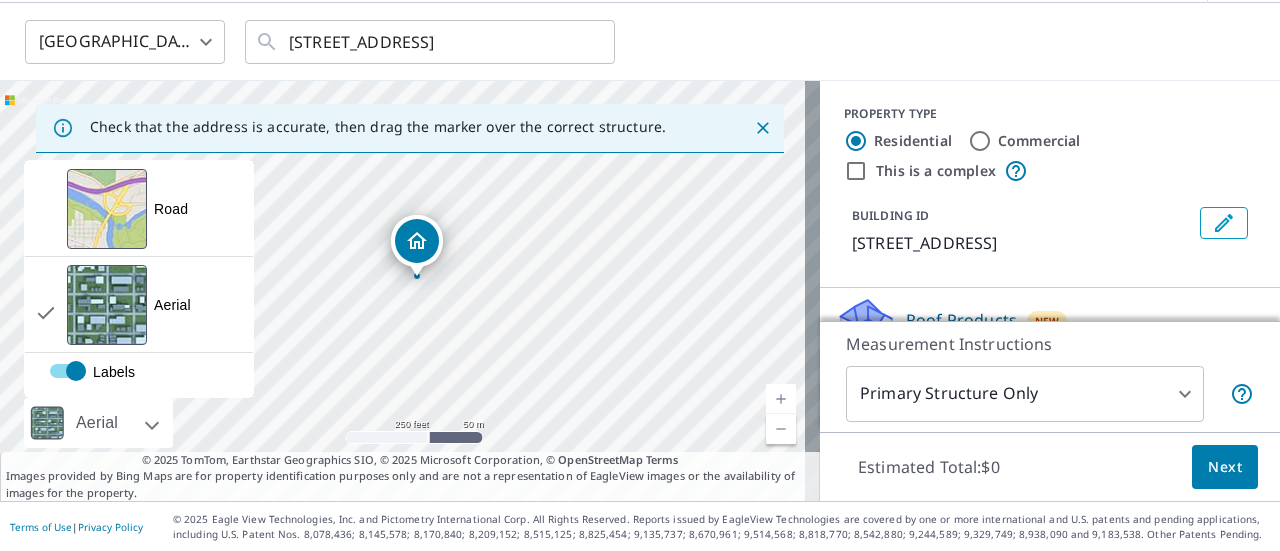 click on "Aerial Road A standard road map Aerial A detailed look from above Labels Labels" at bounding box center [410, 444] 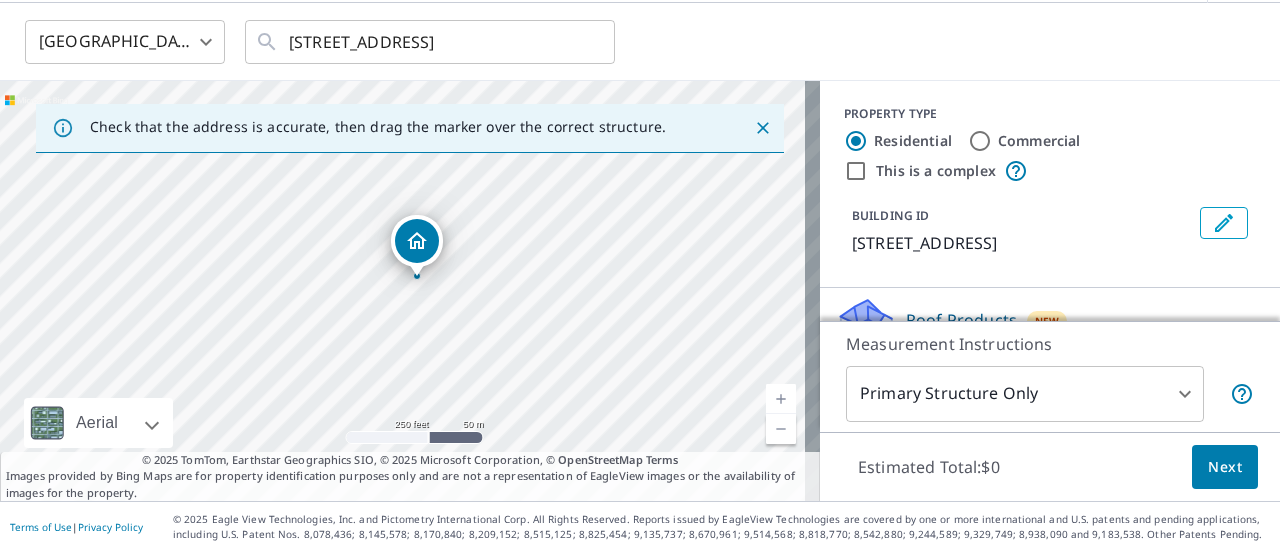 click at bounding box center [130, 423] 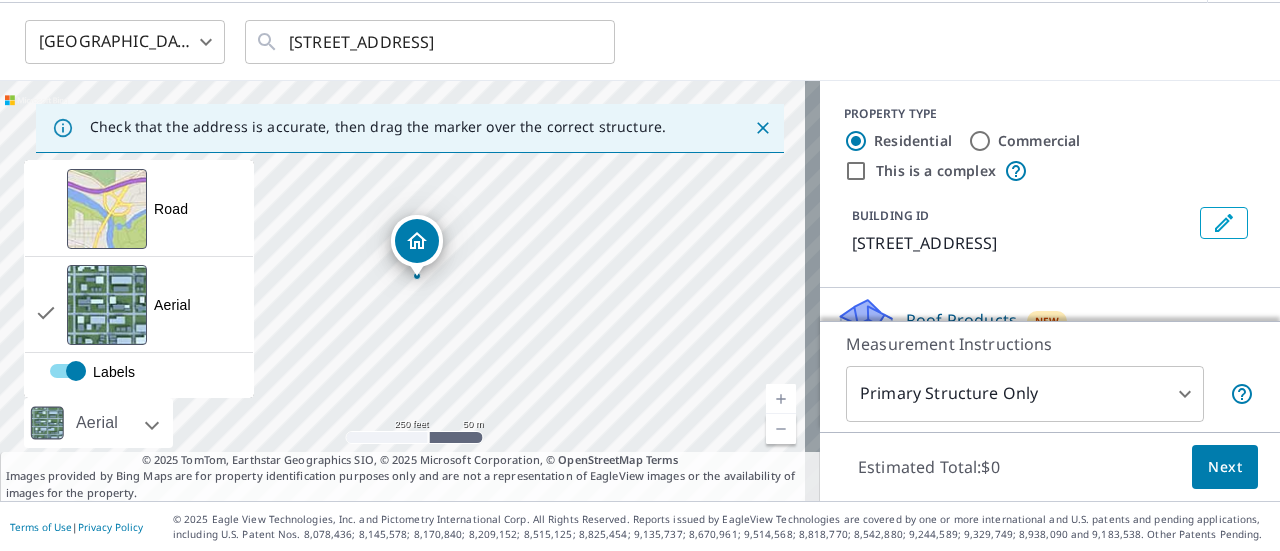 click at bounding box center [130, 423] 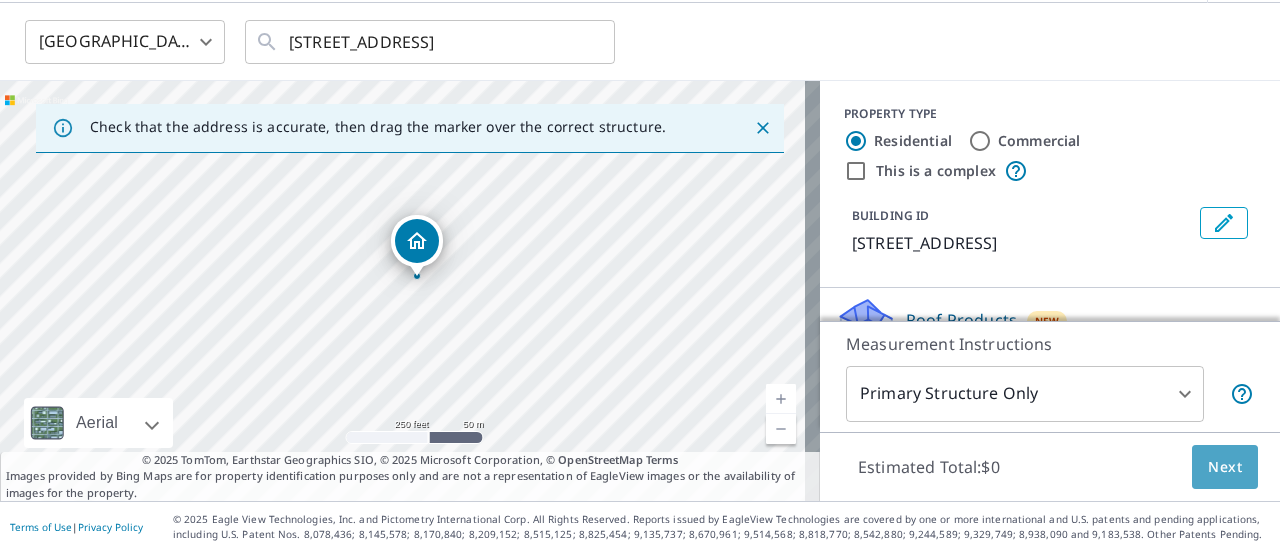 click on "Next" at bounding box center [1225, 467] 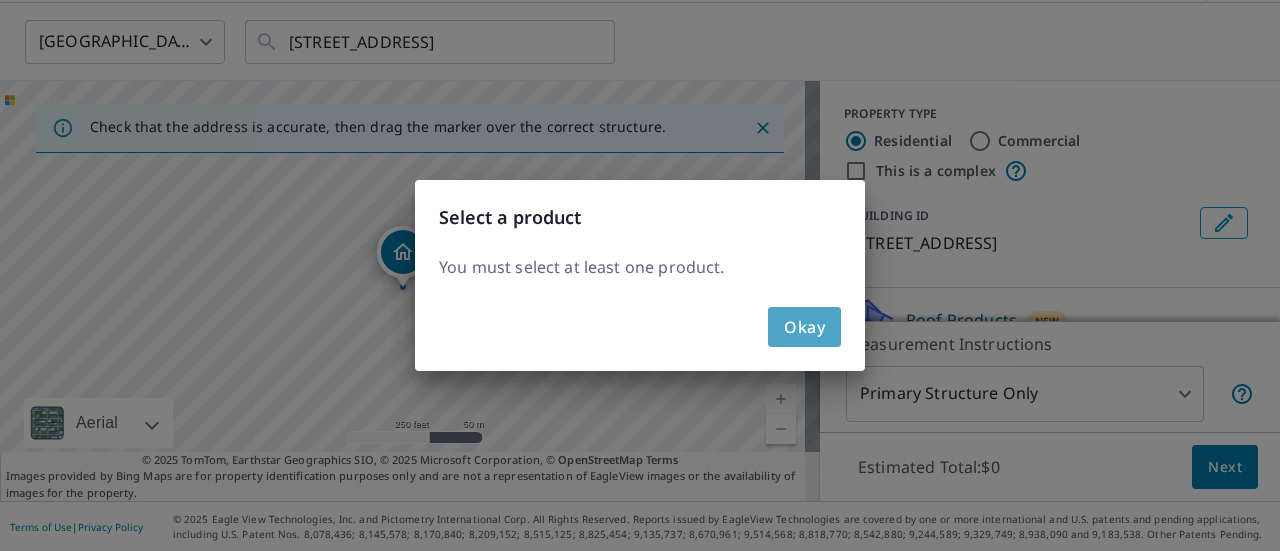 click on "Okay" at bounding box center (804, 327) 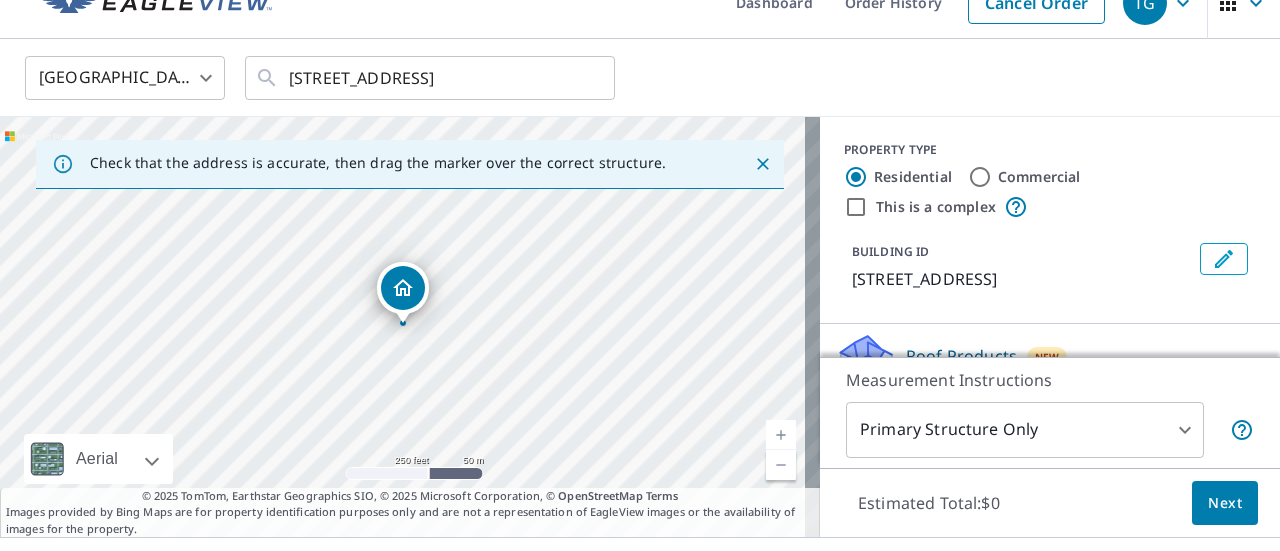 scroll, scrollTop: 0, scrollLeft: 0, axis: both 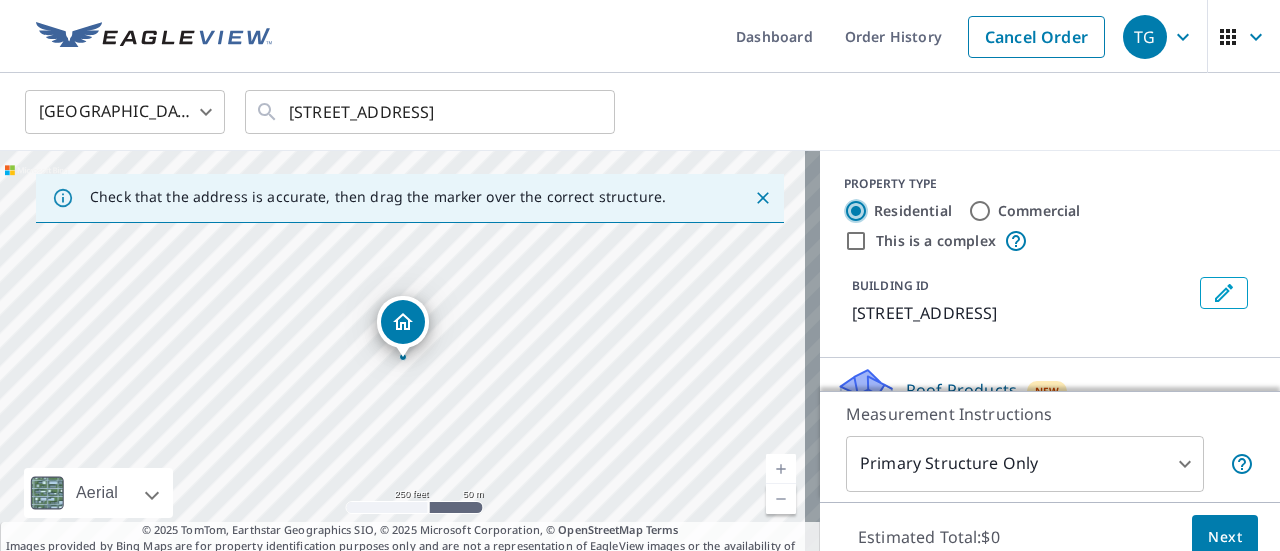 click on "Residential" at bounding box center [856, 211] 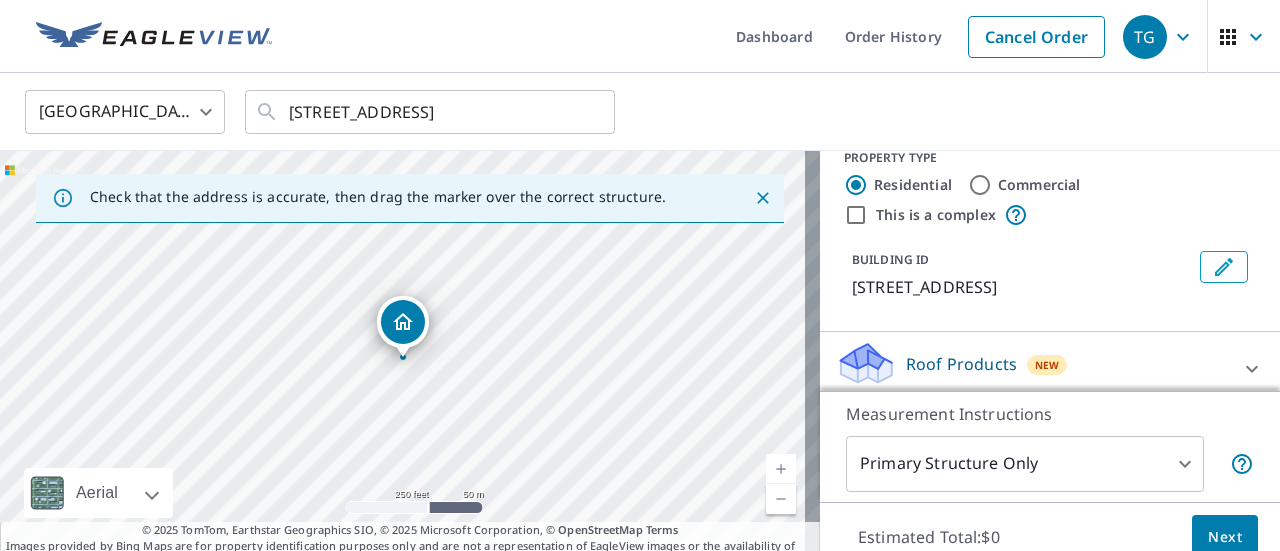 scroll, scrollTop: 40, scrollLeft: 0, axis: vertical 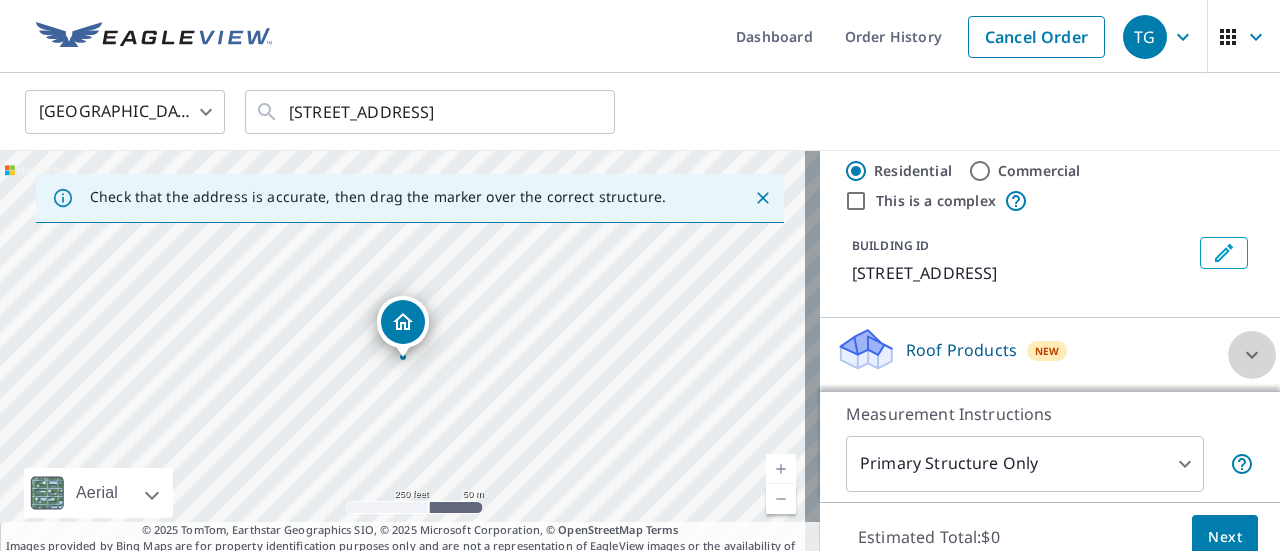 click 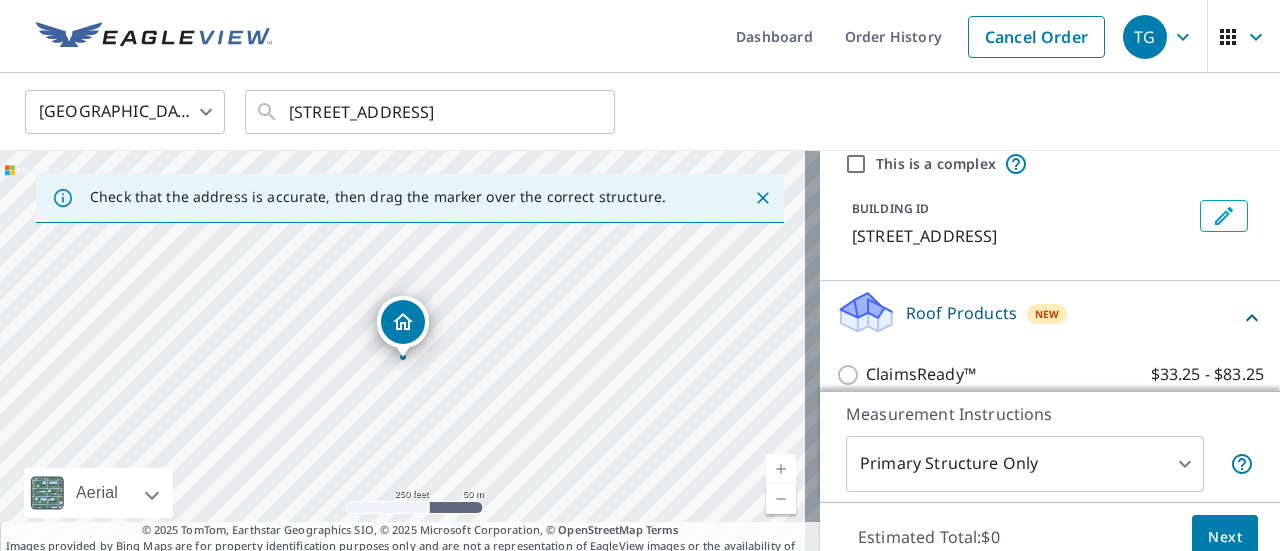 scroll, scrollTop: 97, scrollLeft: 0, axis: vertical 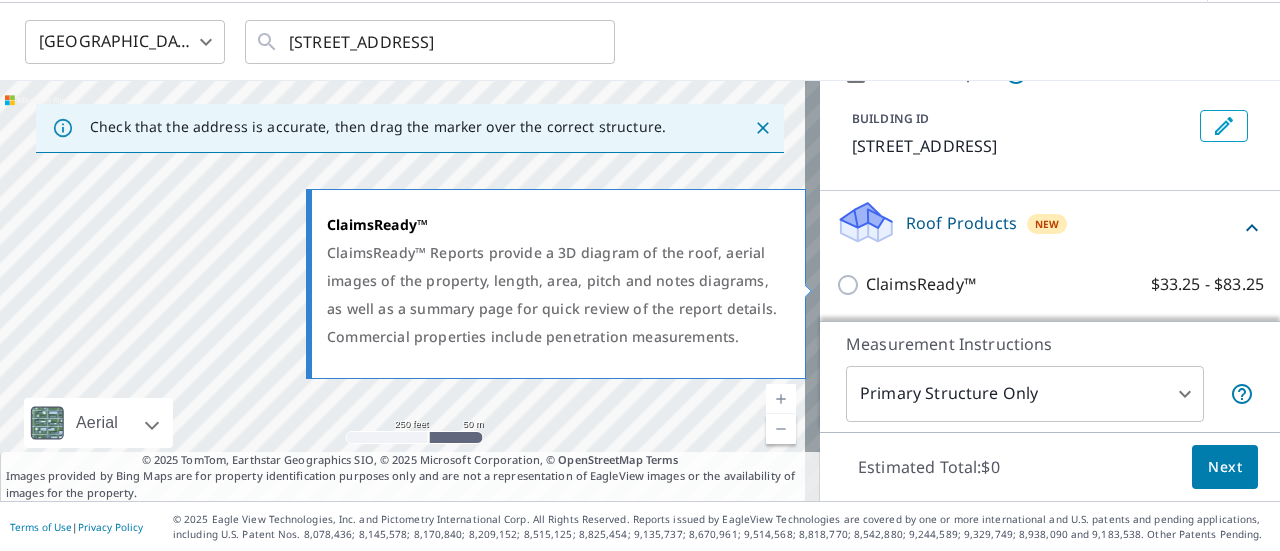click on "ClaimsReady™ $33.25 - $83.25" at bounding box center [851, 285] 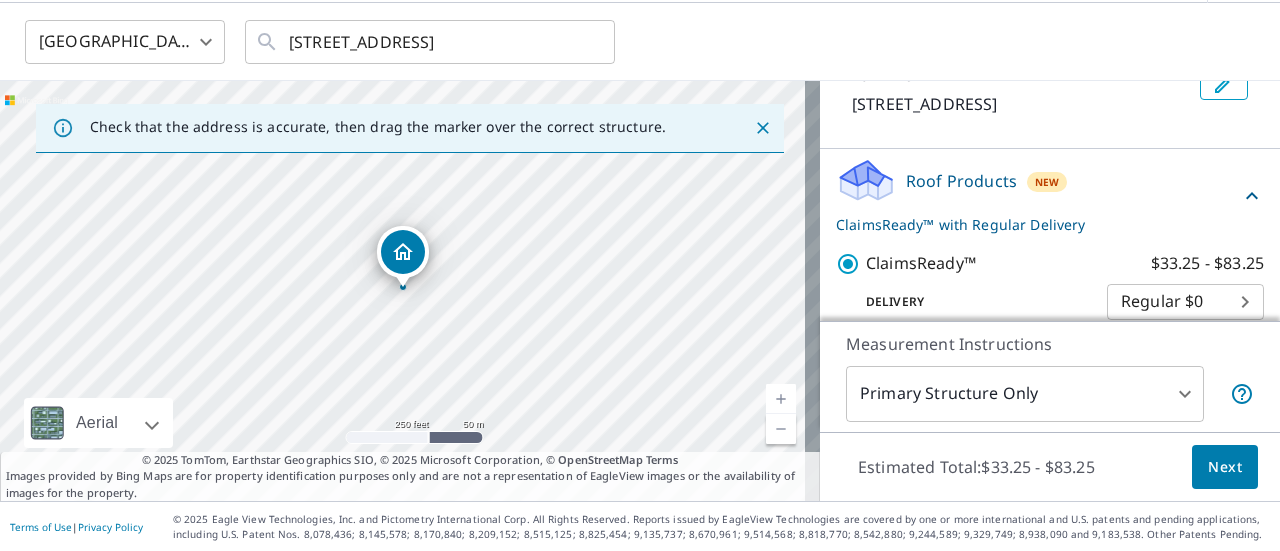 scroll, scrollTop: 162, scrollLeft: 0, axis: vertical 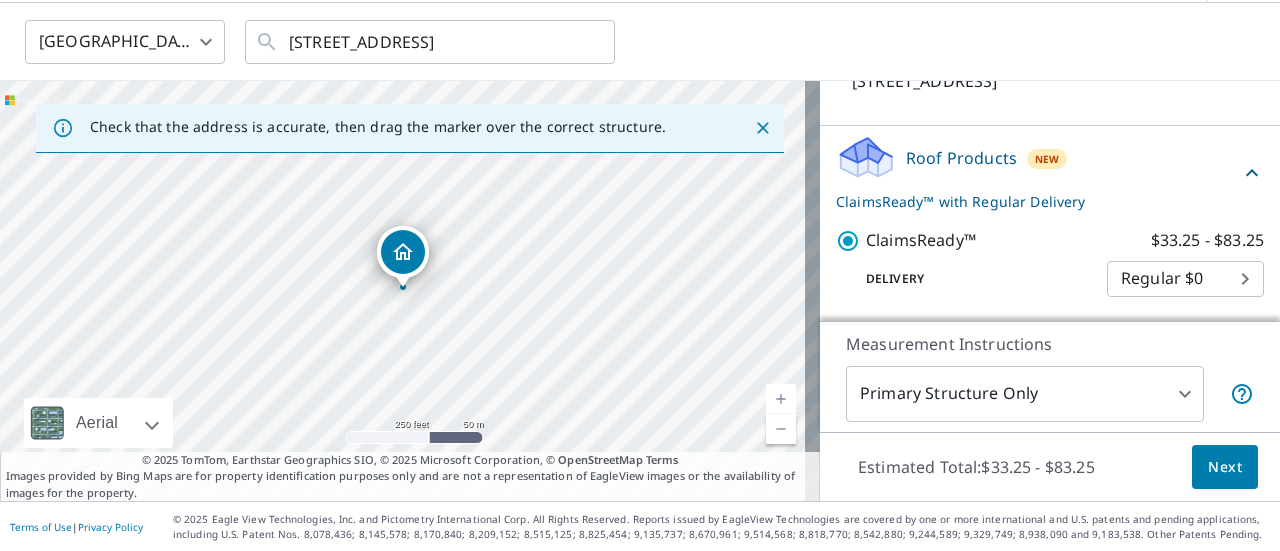 click on "Next" at bounding box center (1225, 467) 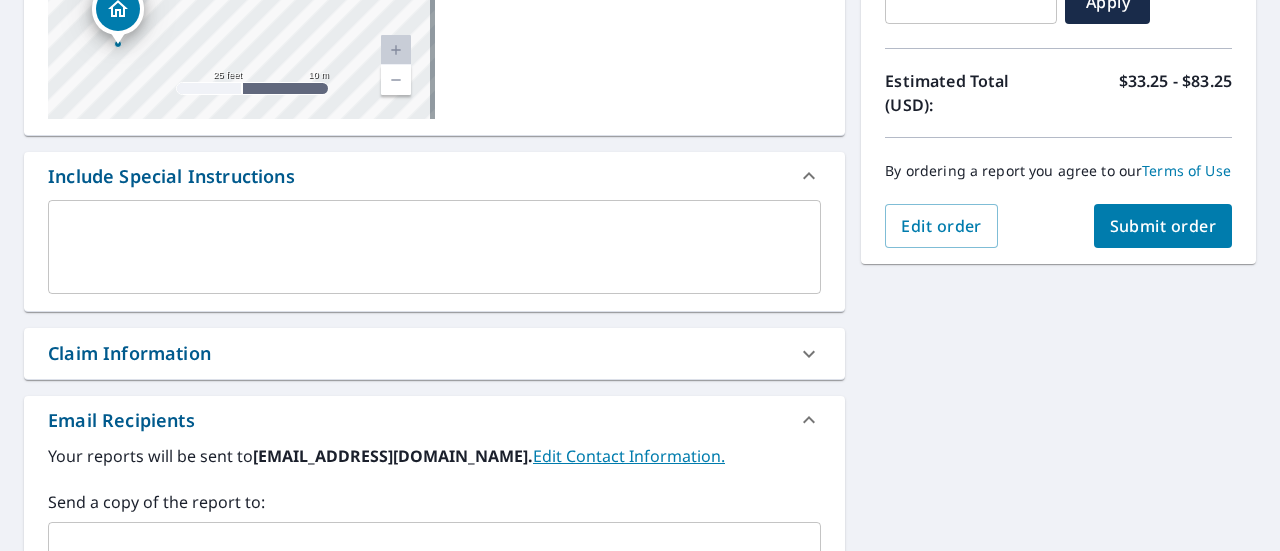 scroll, scrollTop: 470, scrollLeft: 0, axis: vertical 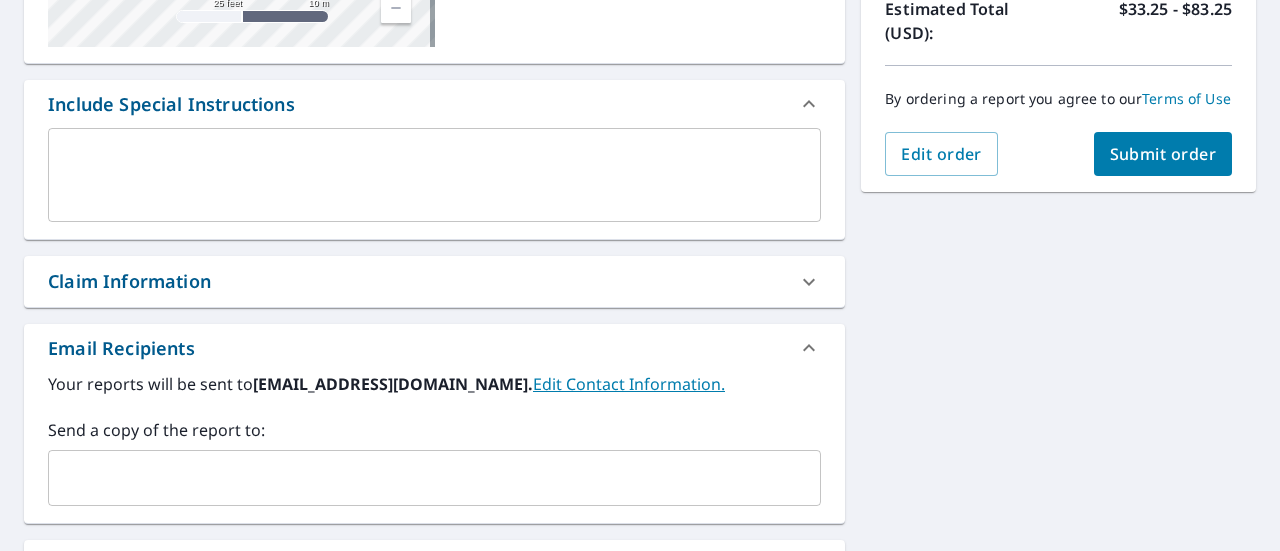 click on "Claim Information" at bounding box center [416, 281] 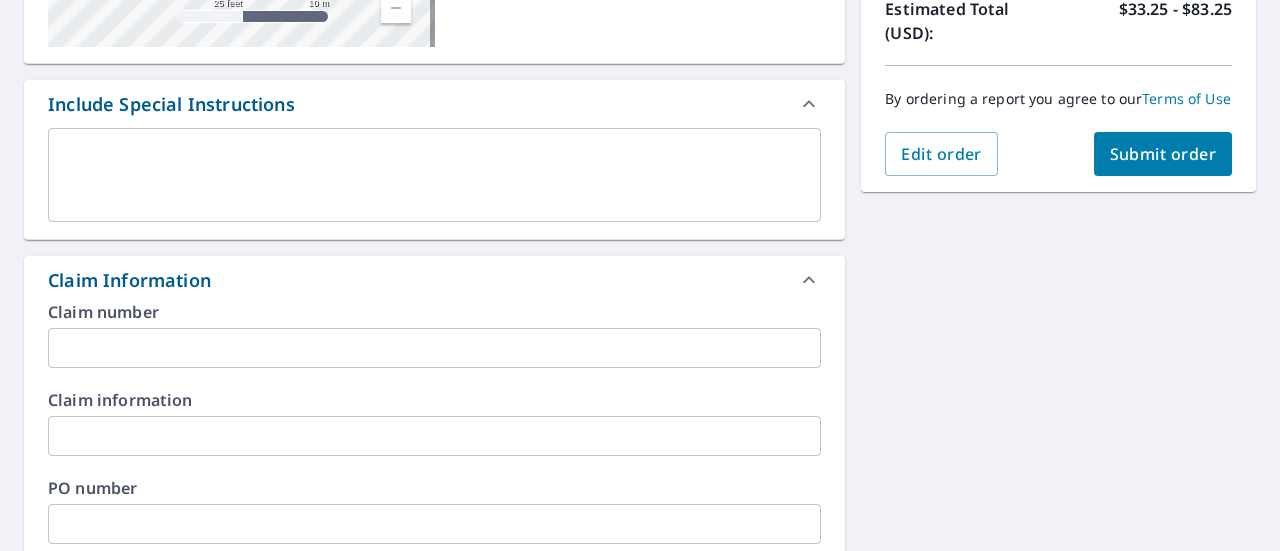 click on "Claim Information" at bounding box center (416, 280) 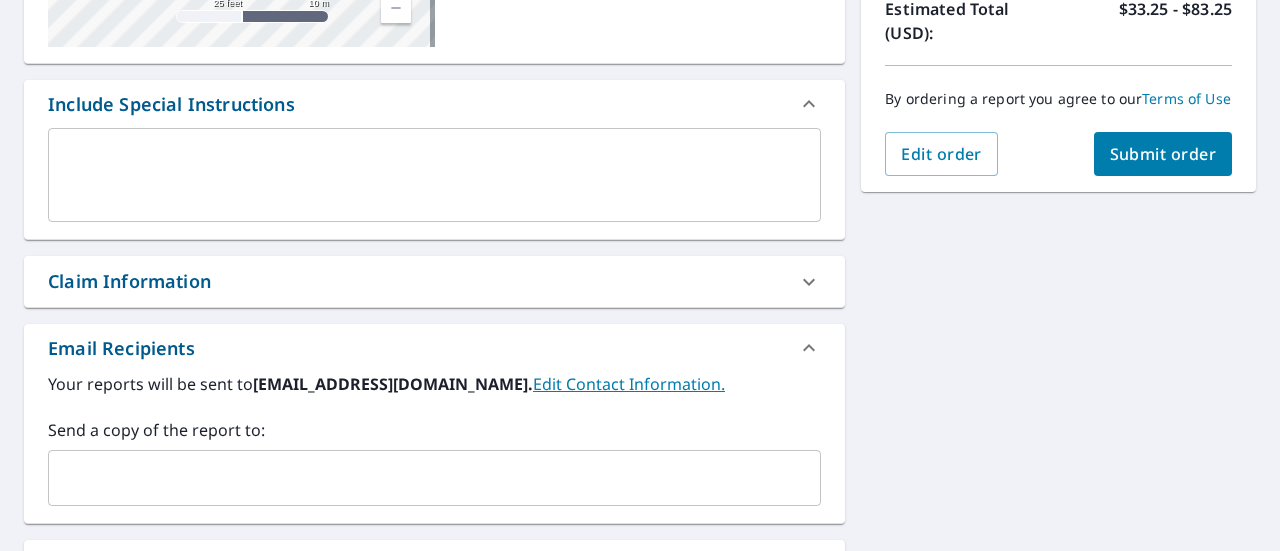 click on "Claim Information" at bounding box center [416, 281] 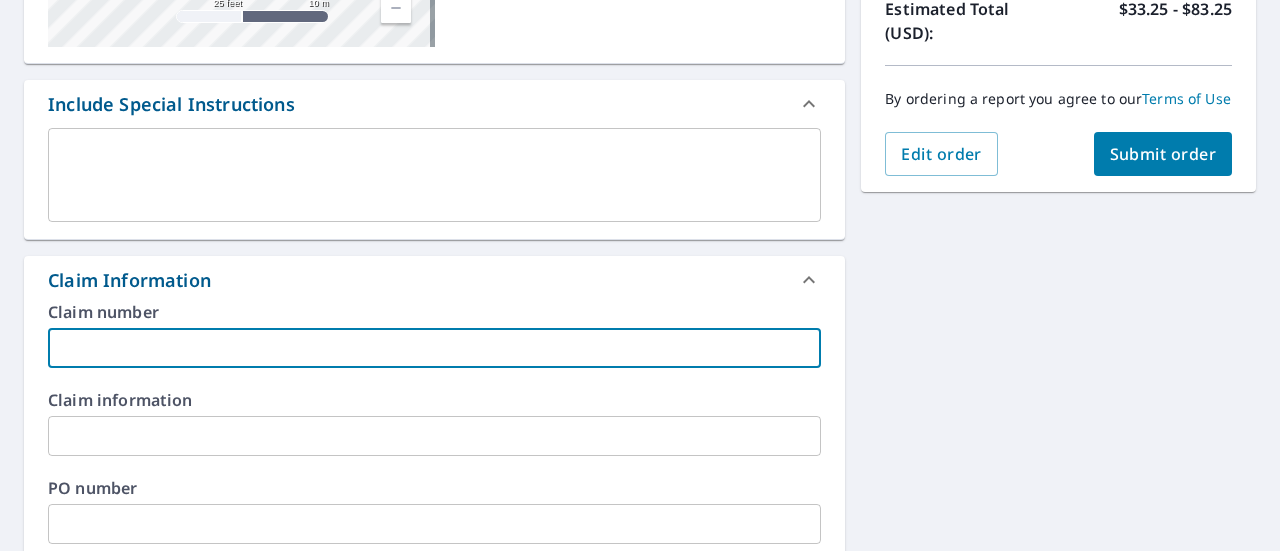 click at bounding box center (434, 348) 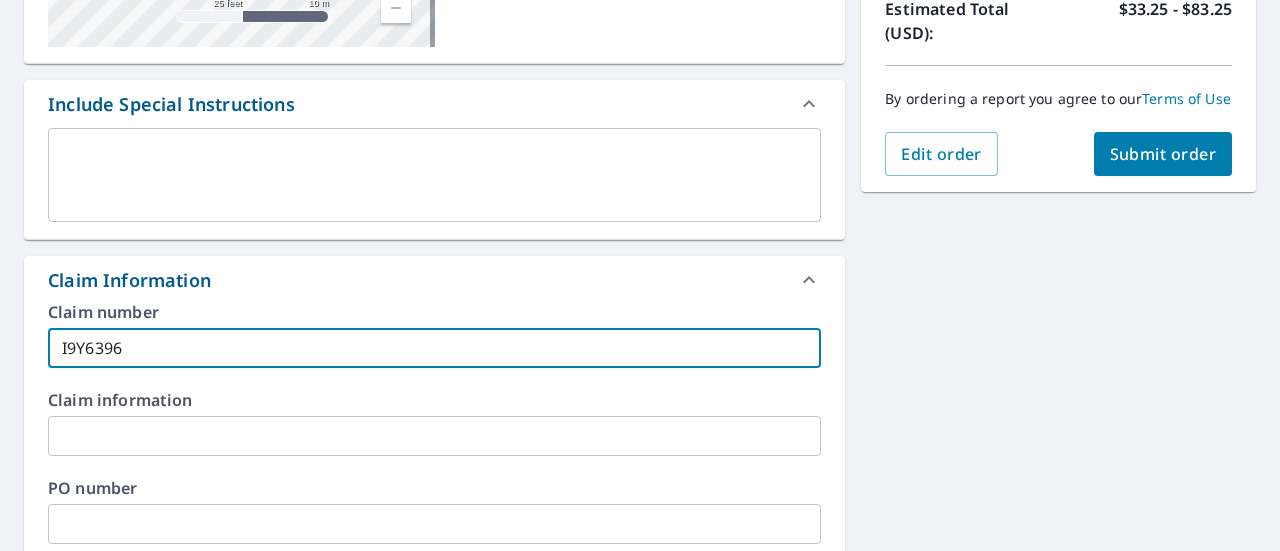 type on "I9Y6396" 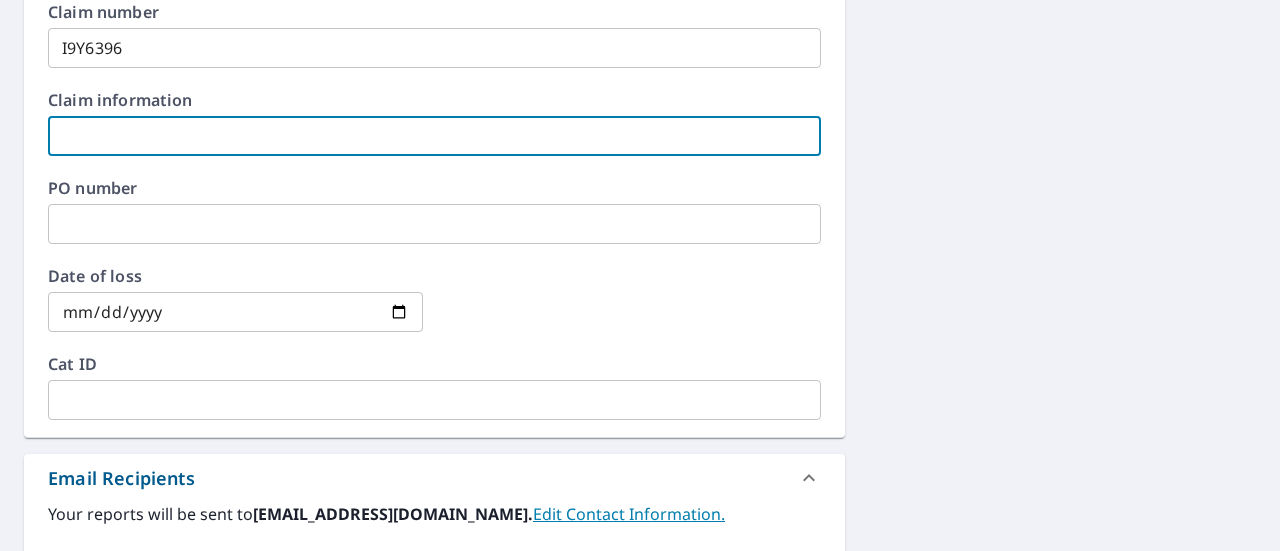 scroll, scrollTop: 670, scrollLeft: 0, axis: vertical 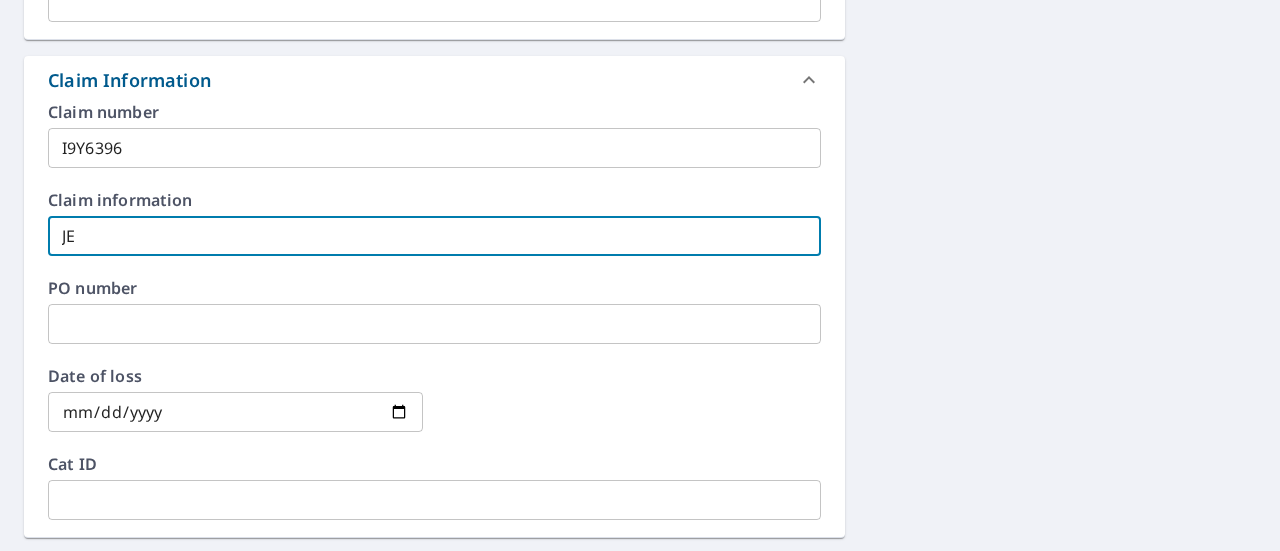 type on "J" 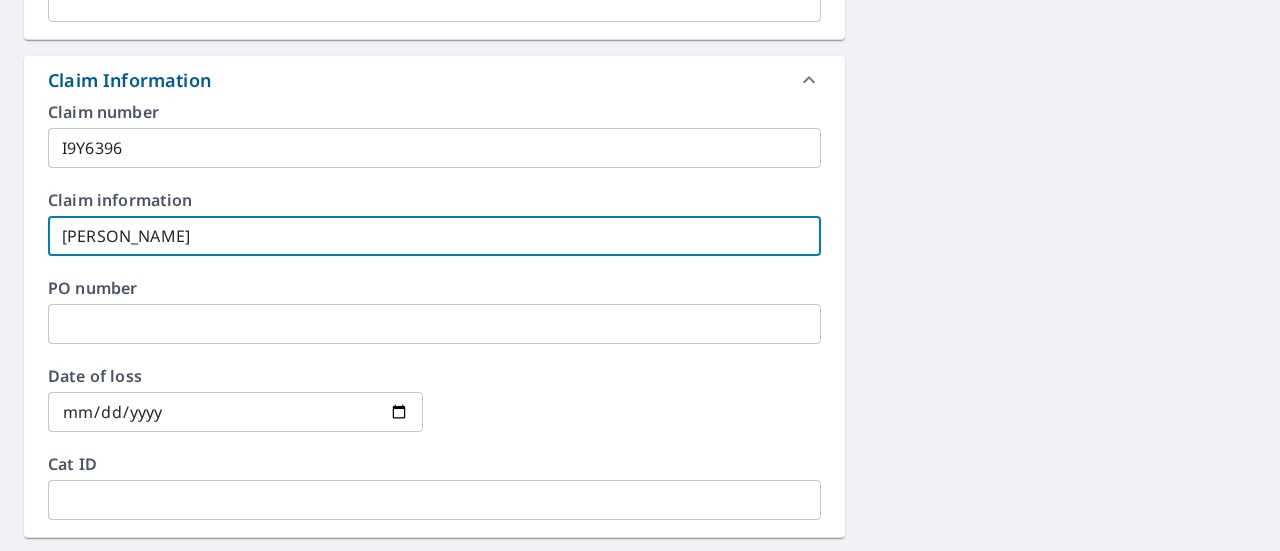 type on "[PERSON_NAME]" 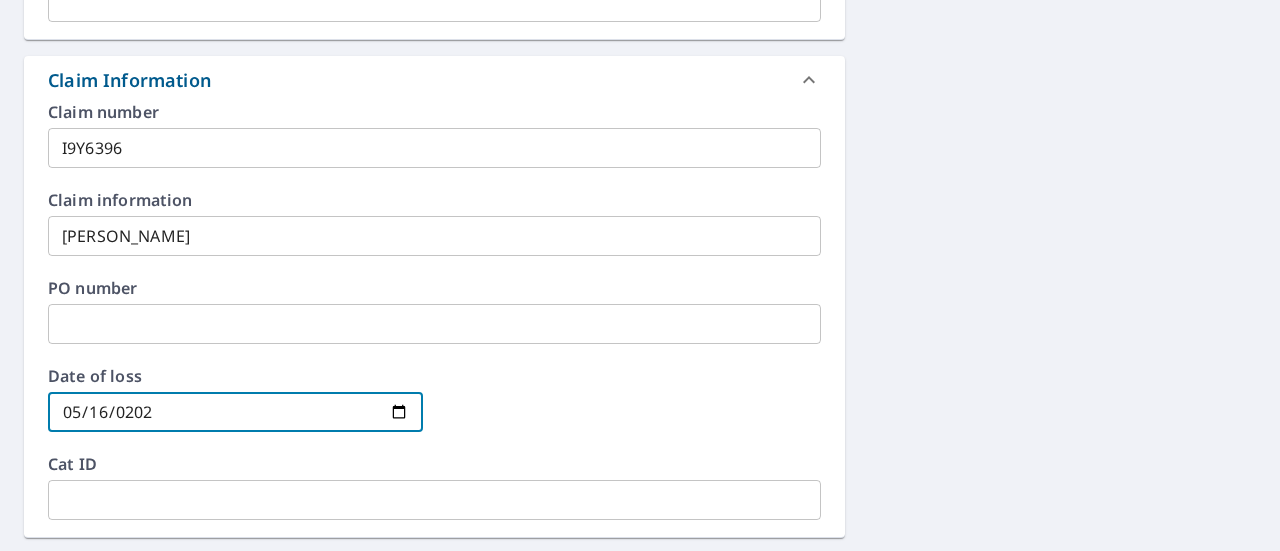 type on "[DATE]" 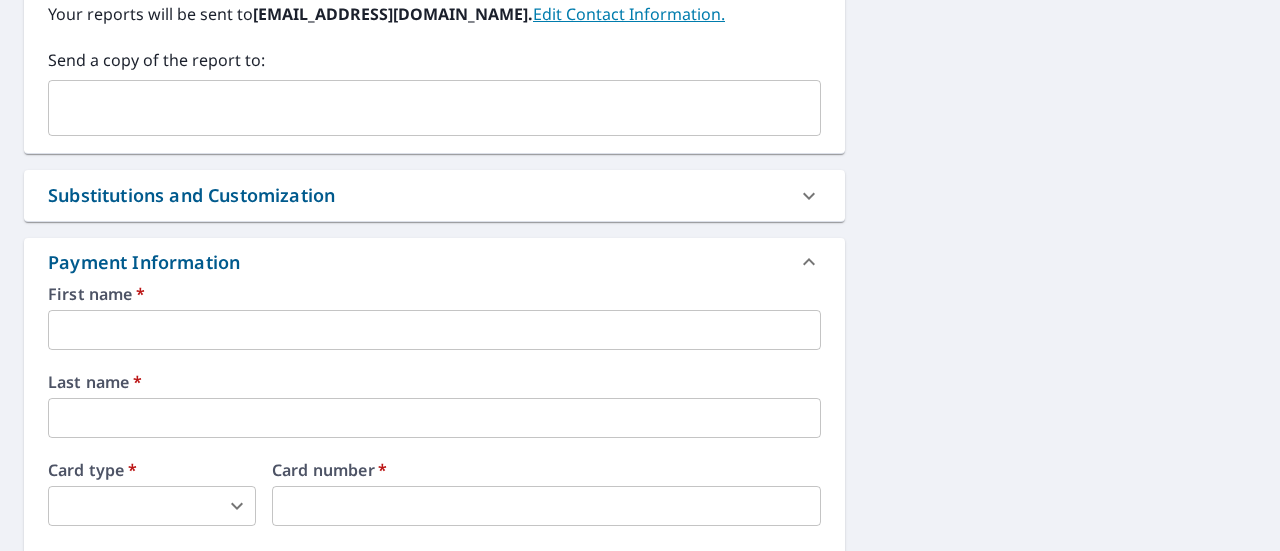 scroll, scrollTop: 1070, scrollLeft: 0, axis: vertical 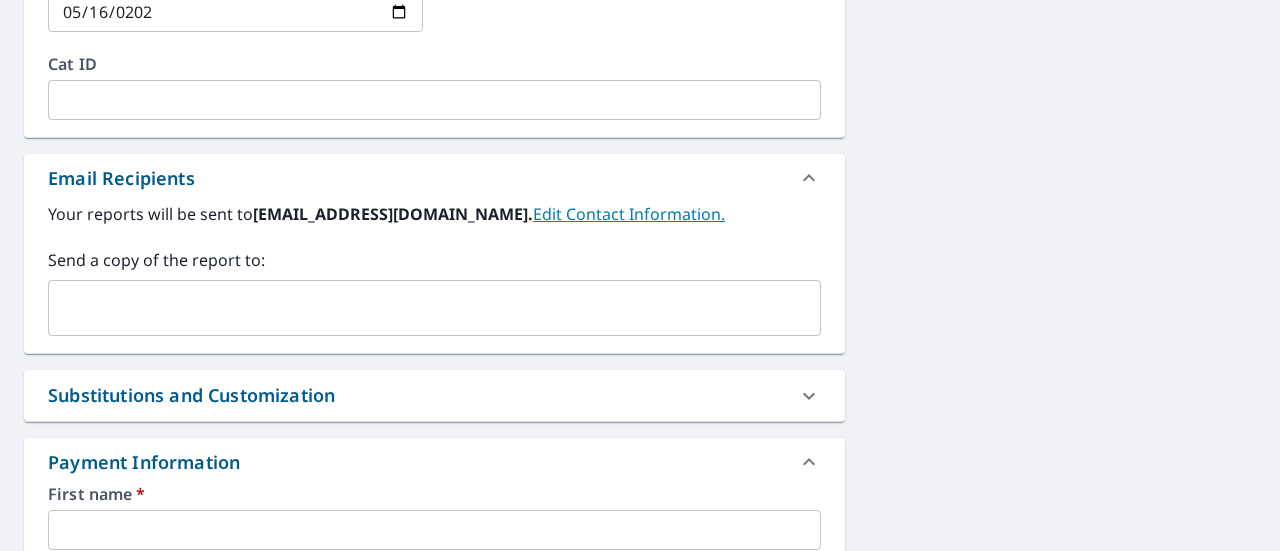 click on "Substitutions and Customization" at bounding box center (416, 395) 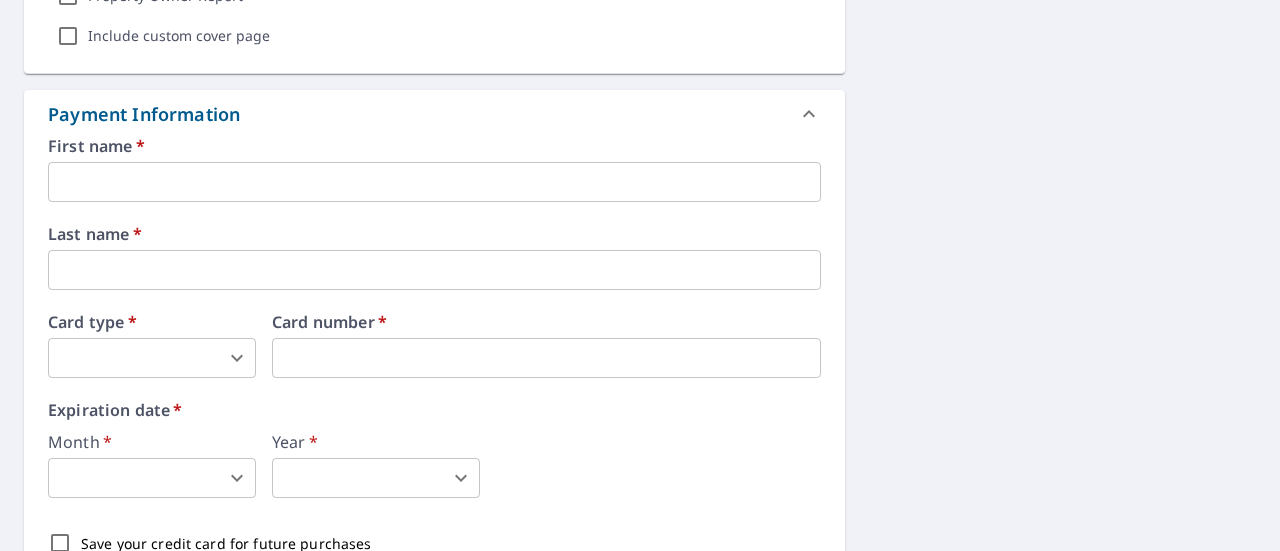 scroll, scrollTop: 1870, scrollLeft: 0, axis: vertical 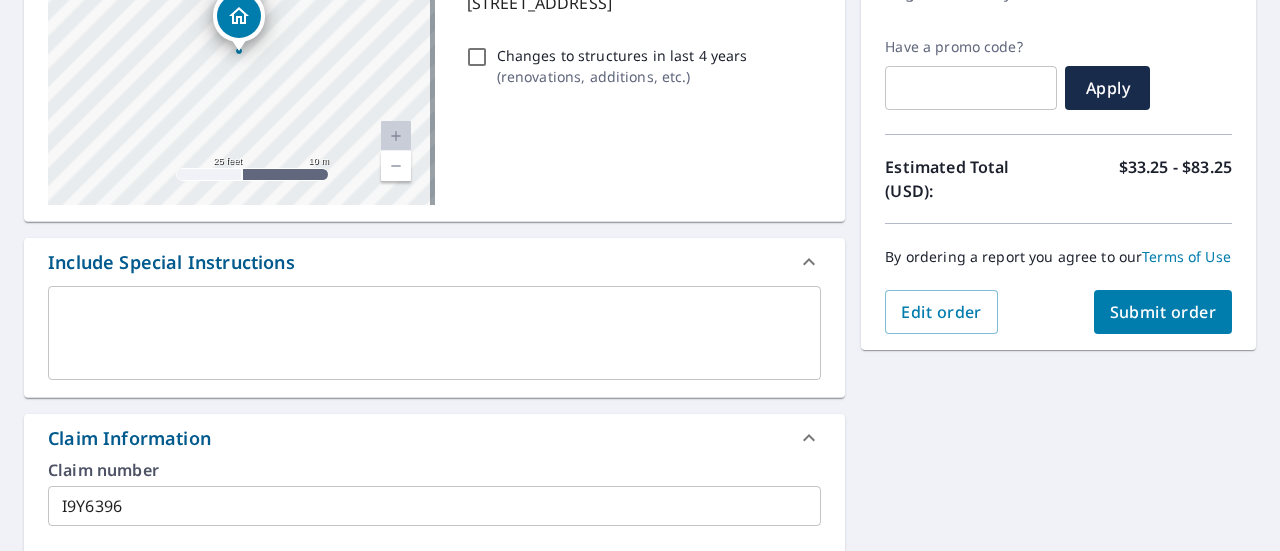 click on "707 S Main St Red Bud, IL 62278 Aerial Road A standard road map Aerial A detailed look from above Labels Labels 25 feet 10 m © 2025 TomTom, © Vexcel Imaging, © 2025 Microsoft Corporation,  © OpenStreetMap Terms PROPERTY TYPE Residential BUILDING ID 707 S Main St, Red Bud, IL, 62278 Changes to structures in last 4 years ( renovations, additions, etc. ) Include Special Instructions x ​ Claim Information Claim number I9Y6396 ​ Claim information Kevin Horrell ​ PO number ​ Date of loss 2025-05-16 ​ Cat ID ​ Email Recipients Your reports will be sent to  tagray@travelers.com.  Edit Contact Information. Send a copy of the report to: ​ Substitutions and Customization Roof measurement report substitutions Additional Report Formats (Not available for all reports) DXF RXF XML Add-ons and custom cover page Property Owner Report Include custom cover page Payment Information First name   * ​ Last name   * ​ Card type   * ​ 0 ​ Card number   * Card number   * ​ Expiration date   * *" at bounding box center (640, 988) 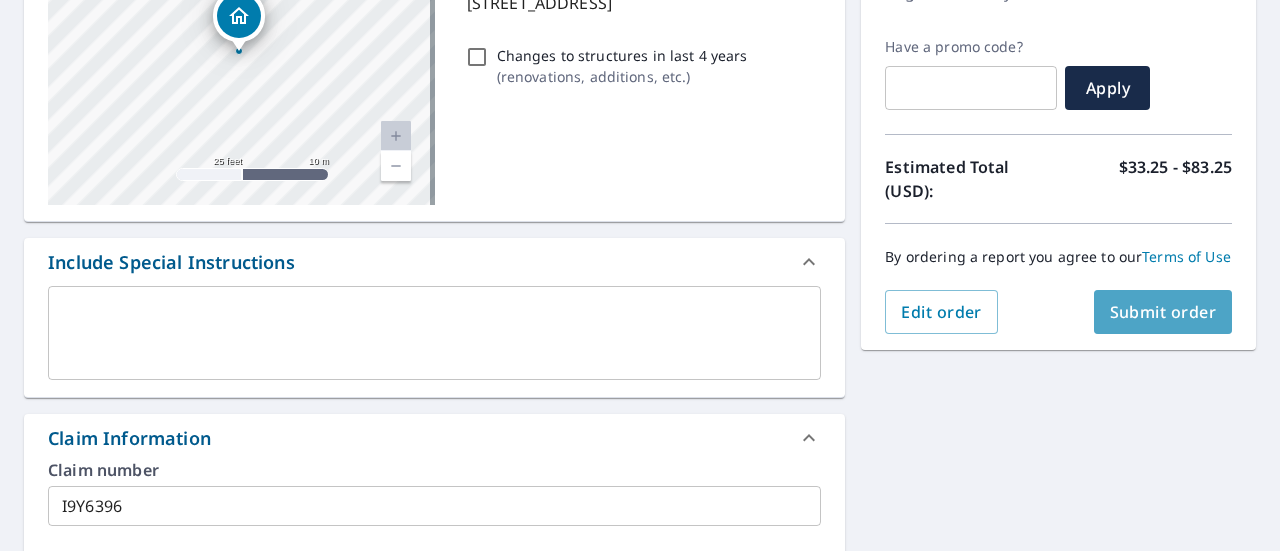 click on "Submit order" at bounding box center (1163, 312) 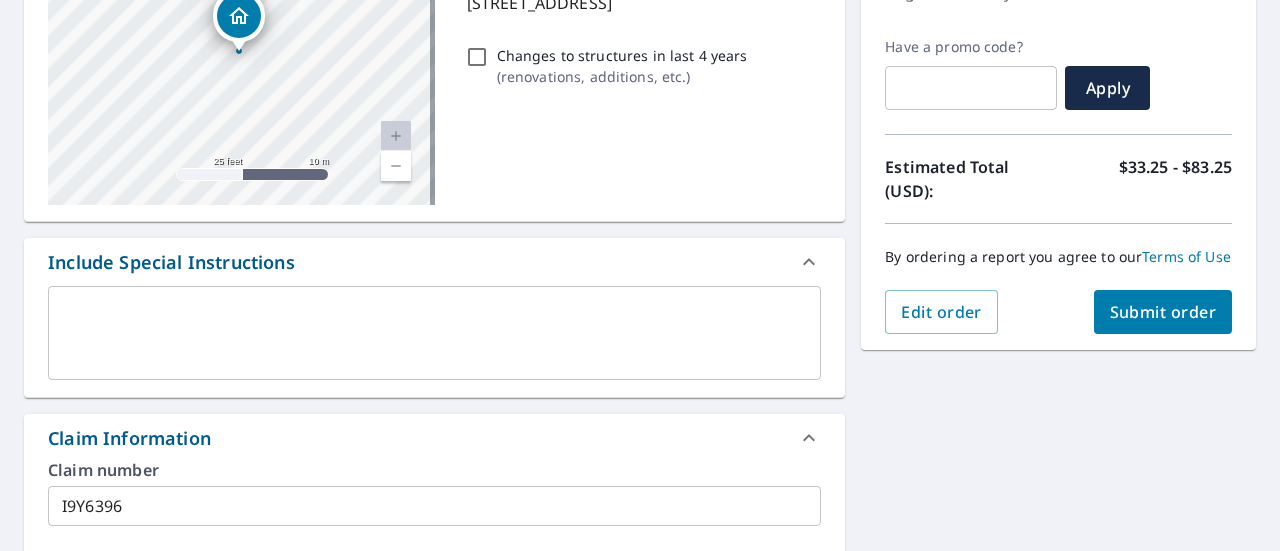 click on "Submit order" at bounding box center [1163, 312] 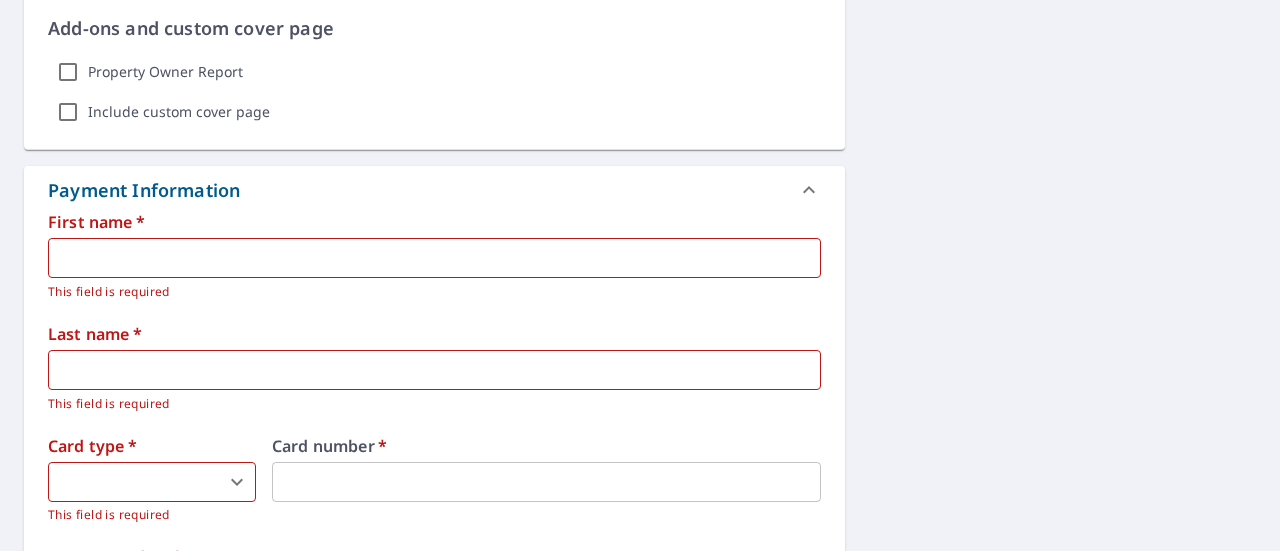 scroll, scrollTop: 1500, scrollLeft: 0, axis: vertical 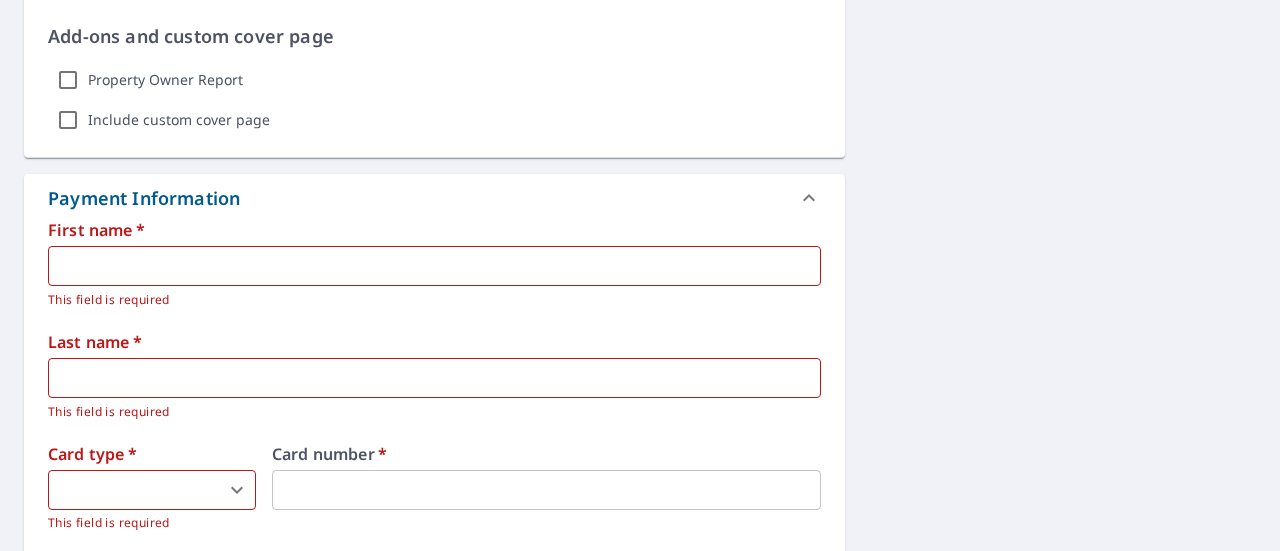 click on "First name   * ​ This field is required Last name   * ​ This field is required Card type   * ​ 0 ​ This field is required Card number   * Card number   * ​ Expiration date   * Month   * ​ 0 ​ This field is required Year   * ​ 0 ​ This field is required Save your credit card for future purchases" at bounding box center [434, 490] 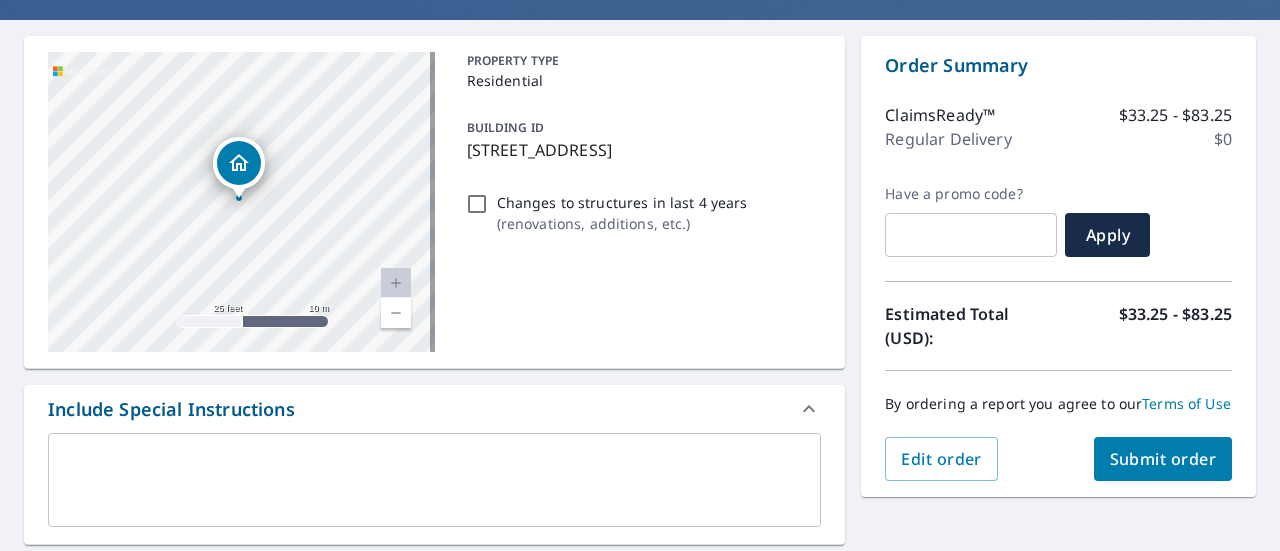 scroll, scrollTop: 0, scrollLeft: 0, axis: both 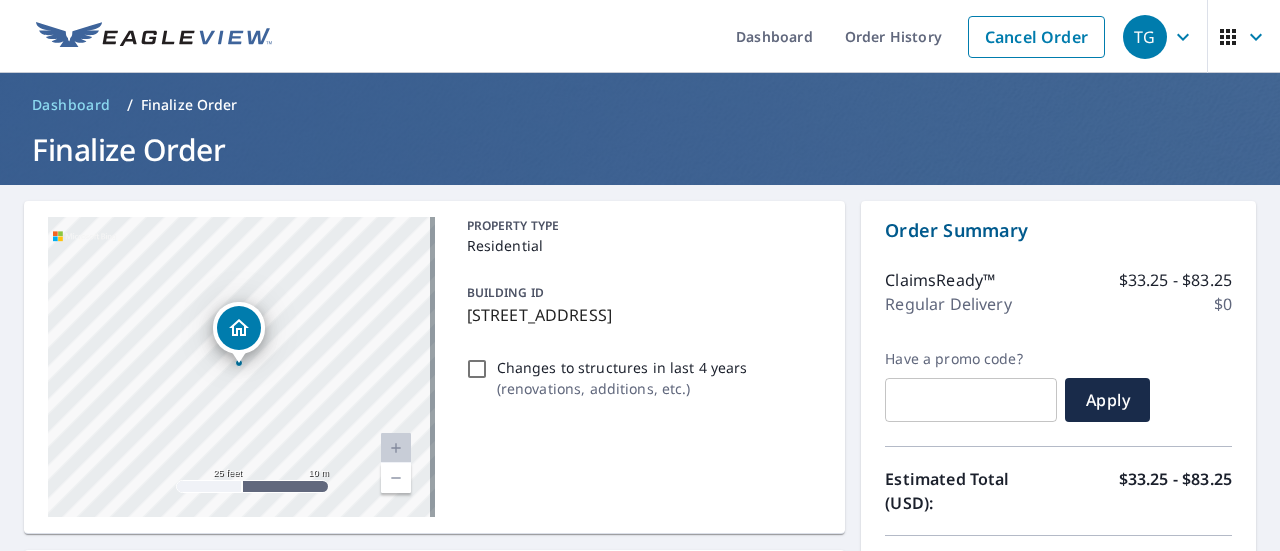 click on "TG" at bounding box center (1145, 37) 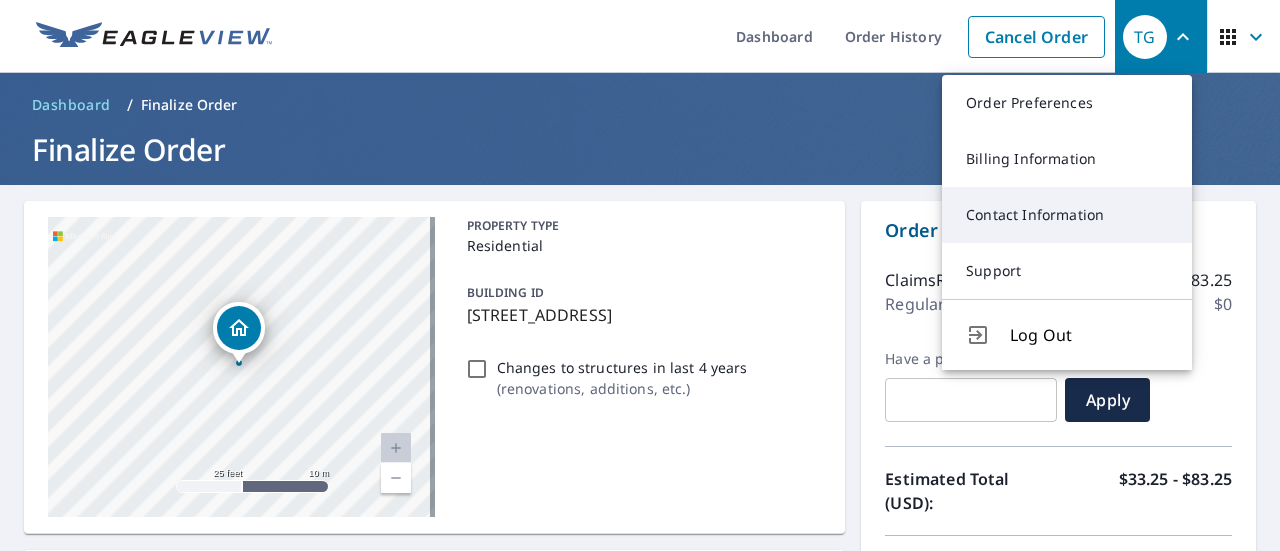 click on "Contact Information" at bounding box center [1067, 215] 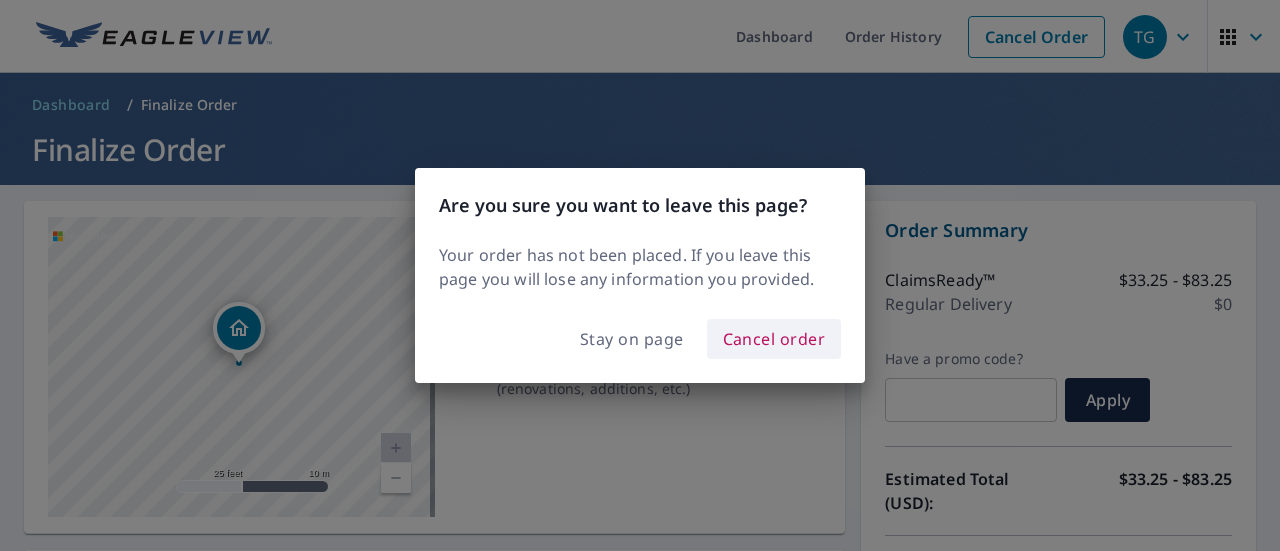 click on "Cancel order" at bounding box center (774, 339) 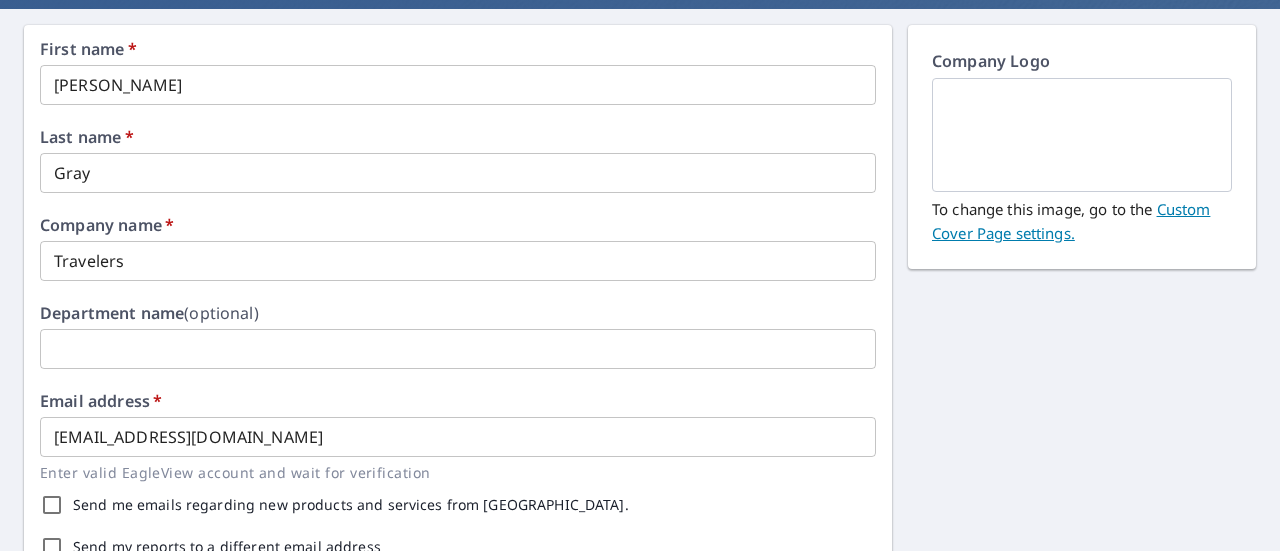 scroll, scrollTop: 0, scrollLeft: 0, axis: both 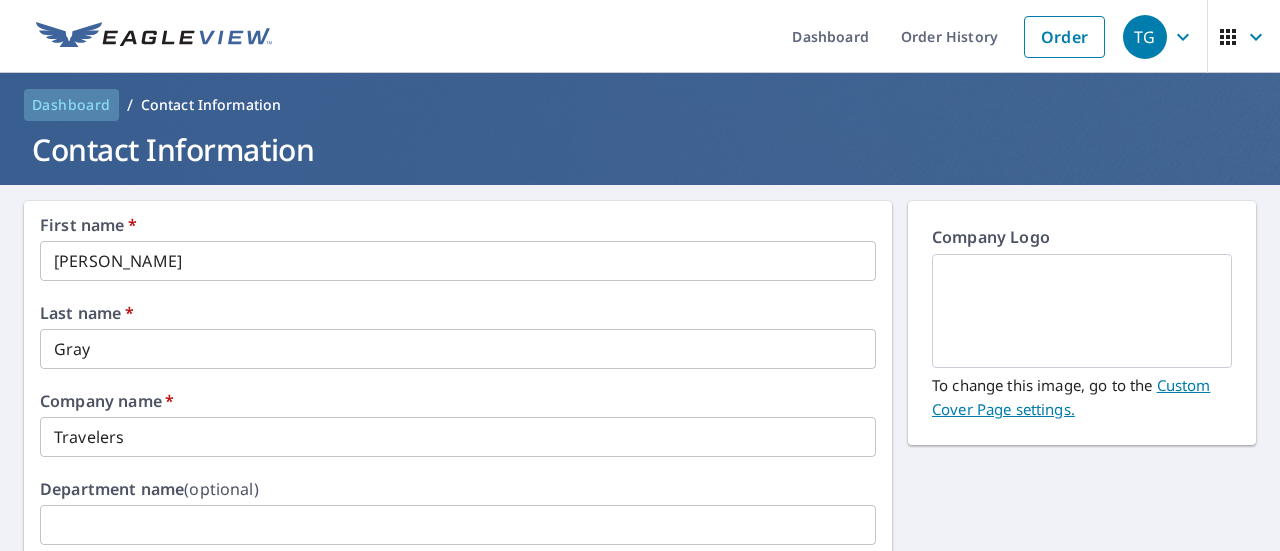 click on "Dashboard" at bounding box center (71, 105) 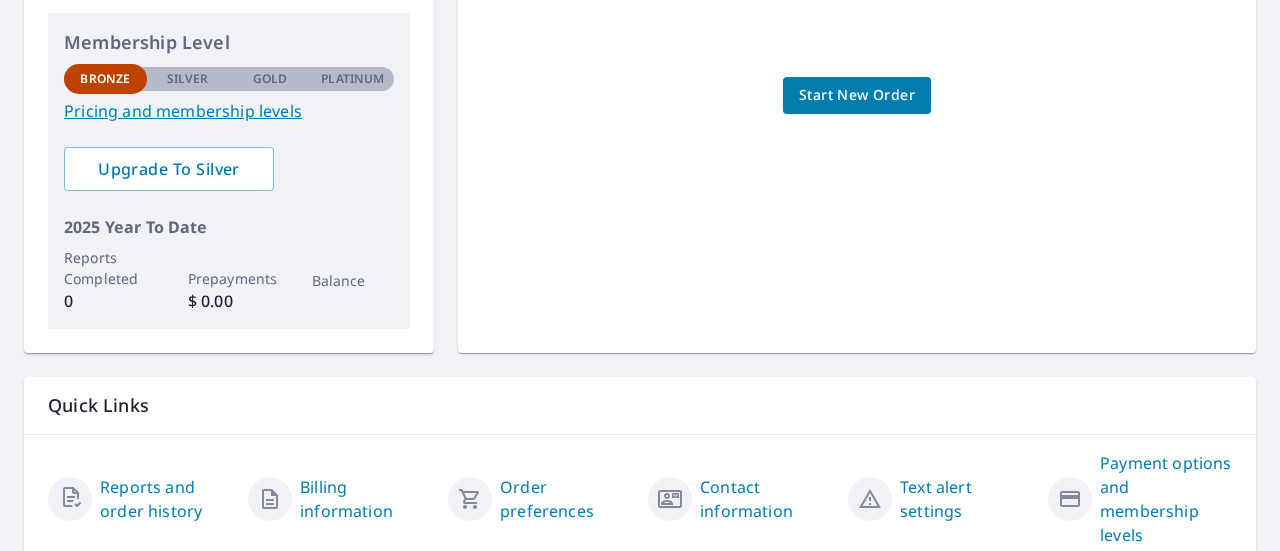 scroll, scrollTop: 532, scrollLeft: 0, axis: vertical 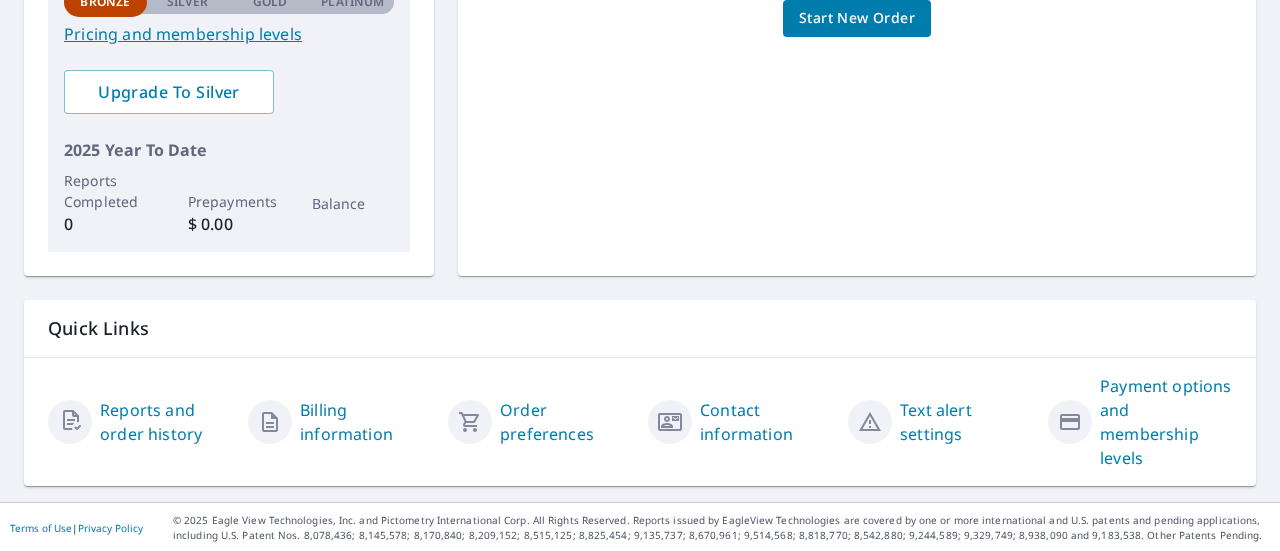click on "Billing information" at bounding box center (366, 422) 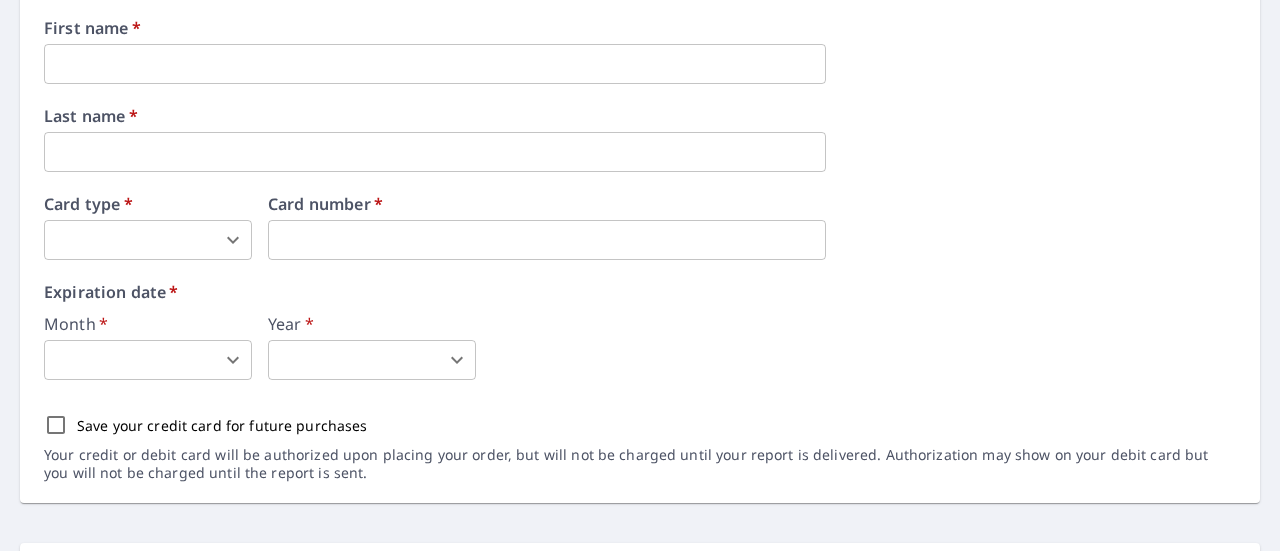 scroll, scrollTop: 0, scrollLeft: 0, axis: both 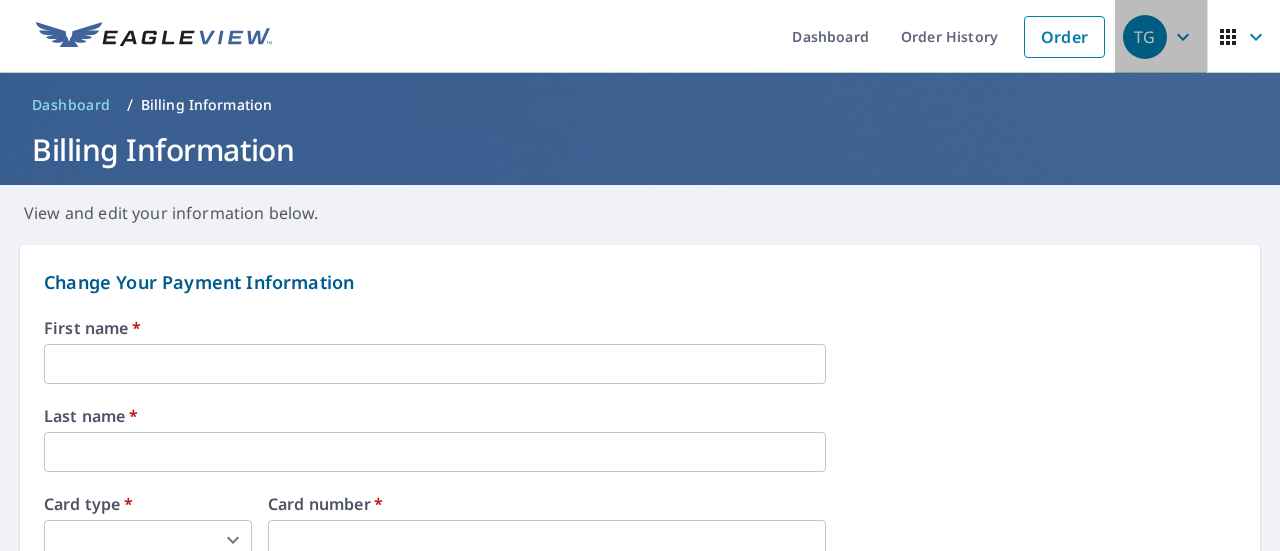click on "TG" at bounding box center (1145, 37) 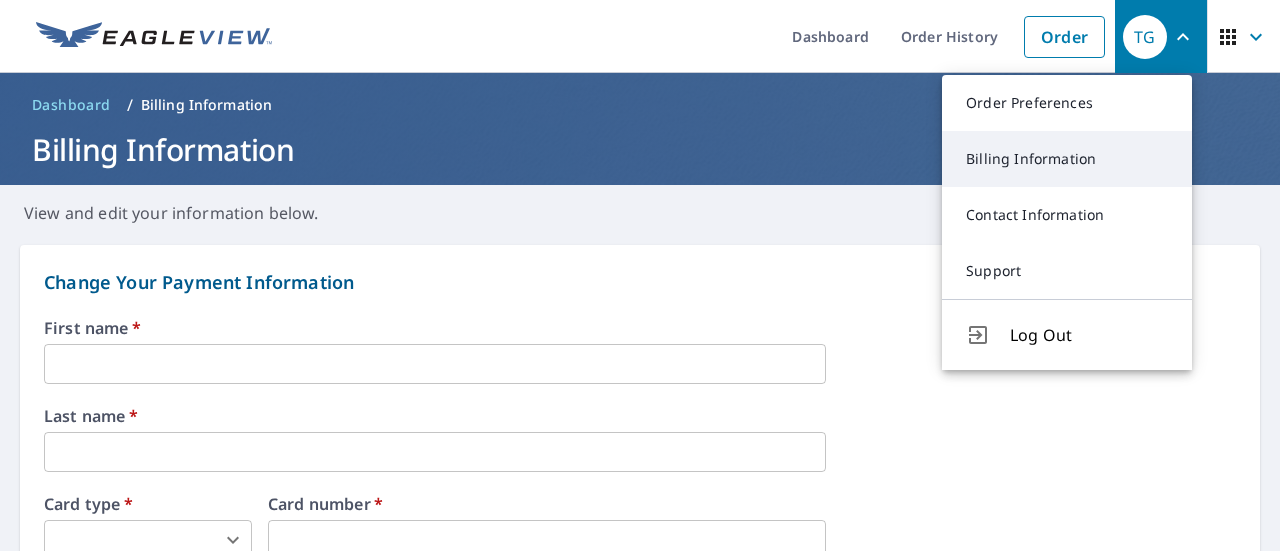 click on "Billing Information" at bounding box center (1067, 159) 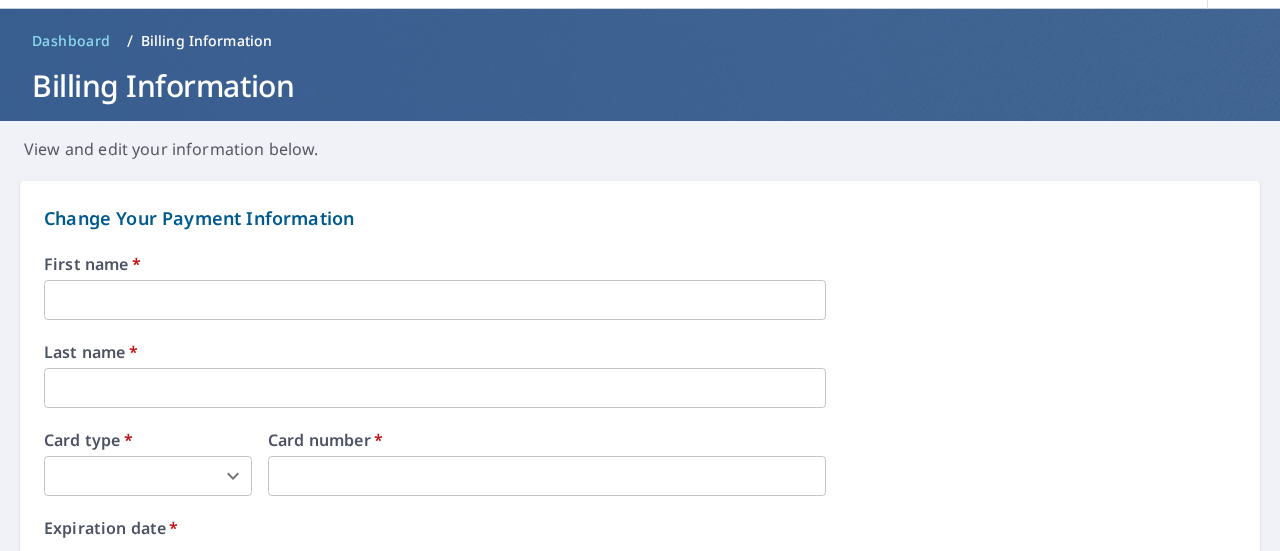 scroll, scrollTop: 0, scrollLeft: 0, axis: both 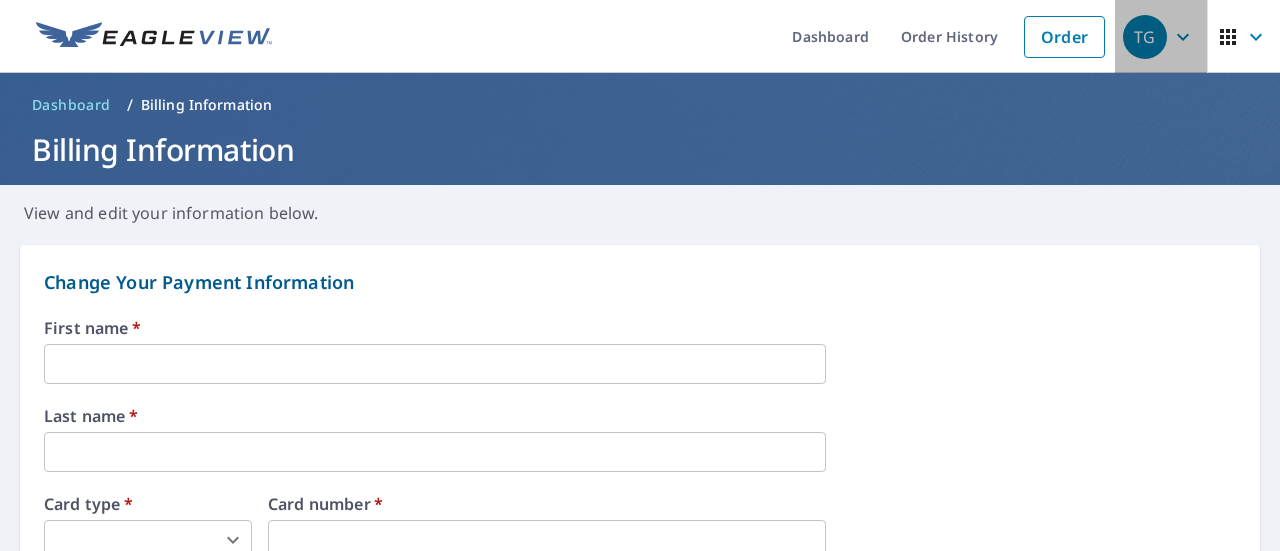 click on "TG" at bounding box center [1145, 37] 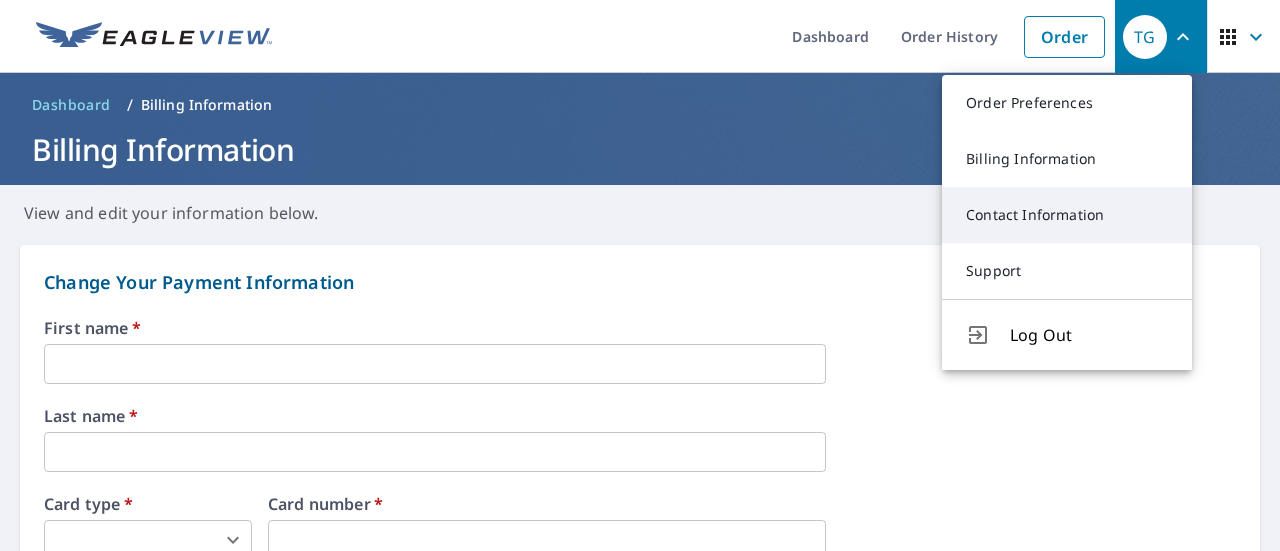 click on "Contact Information" at bounding box center [1067, 215] 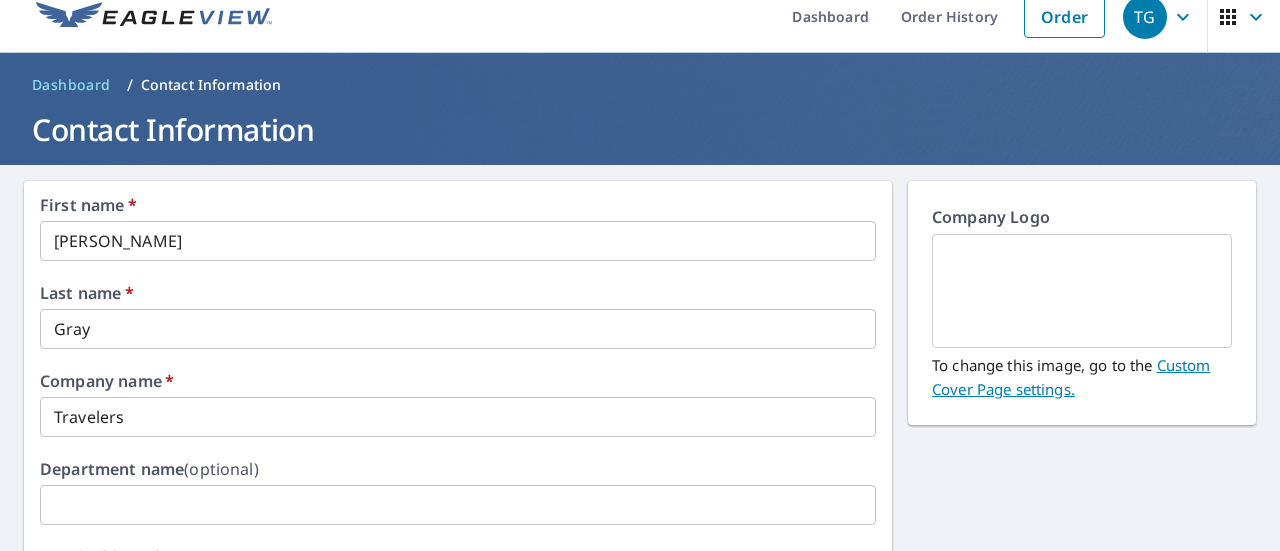 scroll, scrollTop: 0, scrollLeft: 0, axis: both 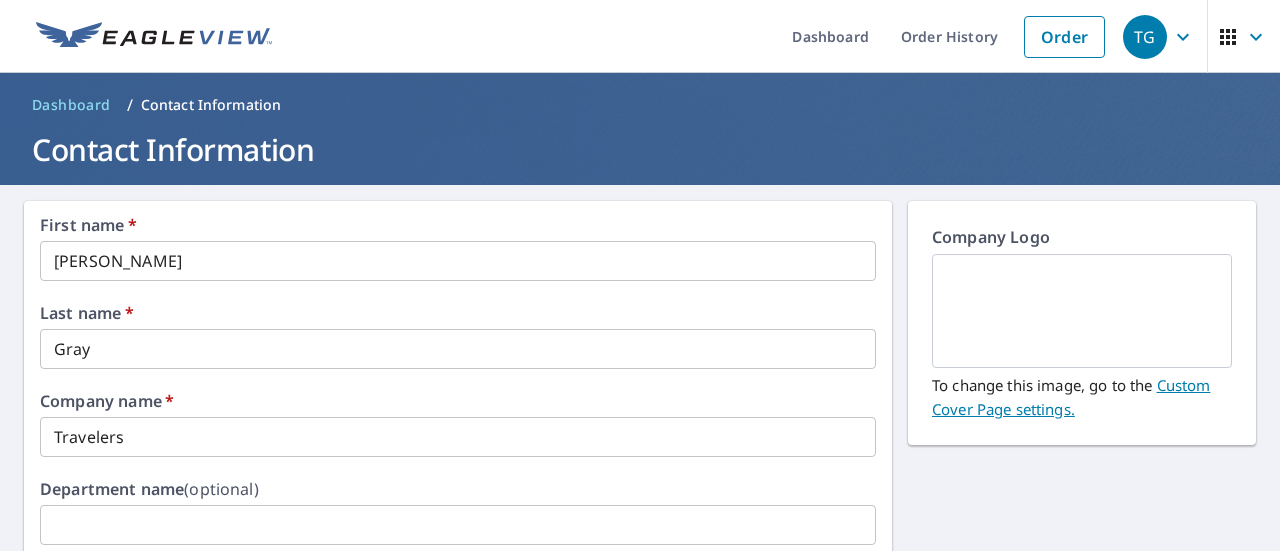 click 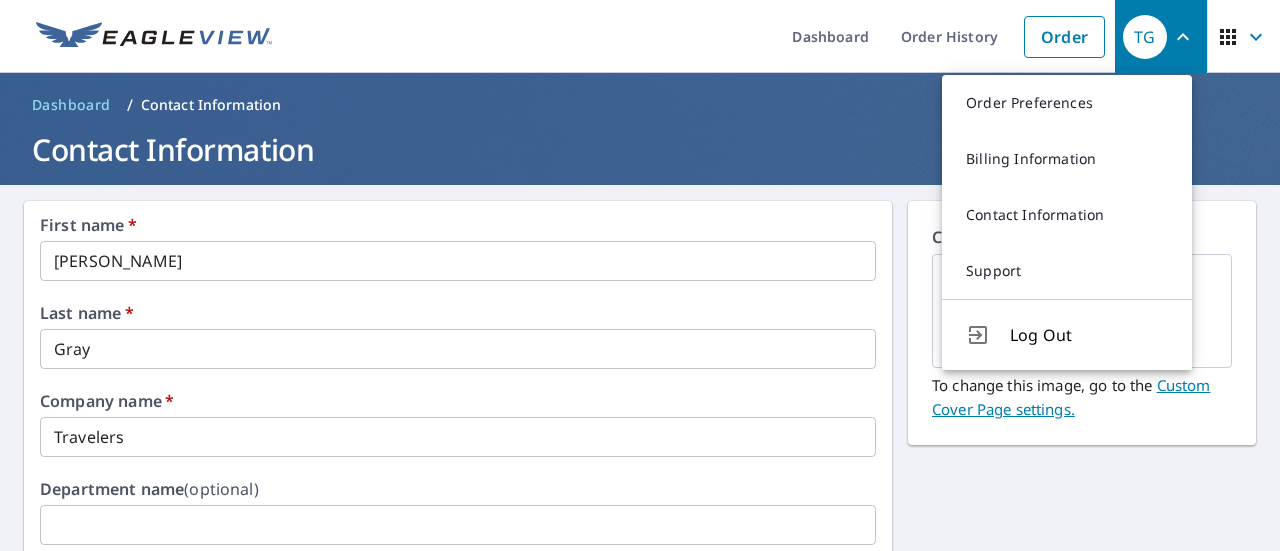 click 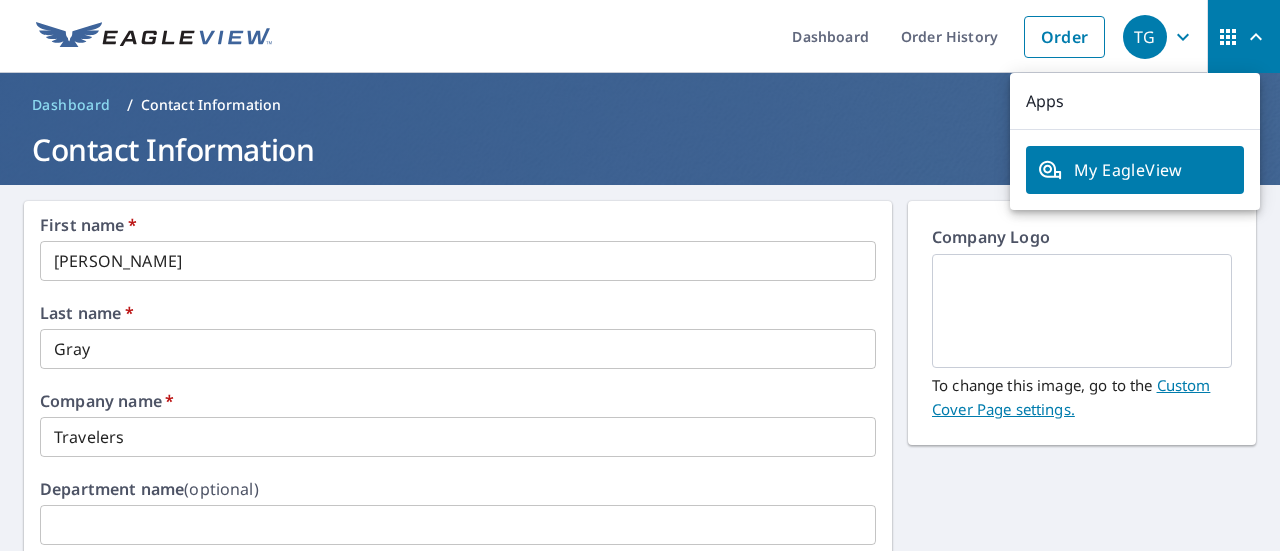 click 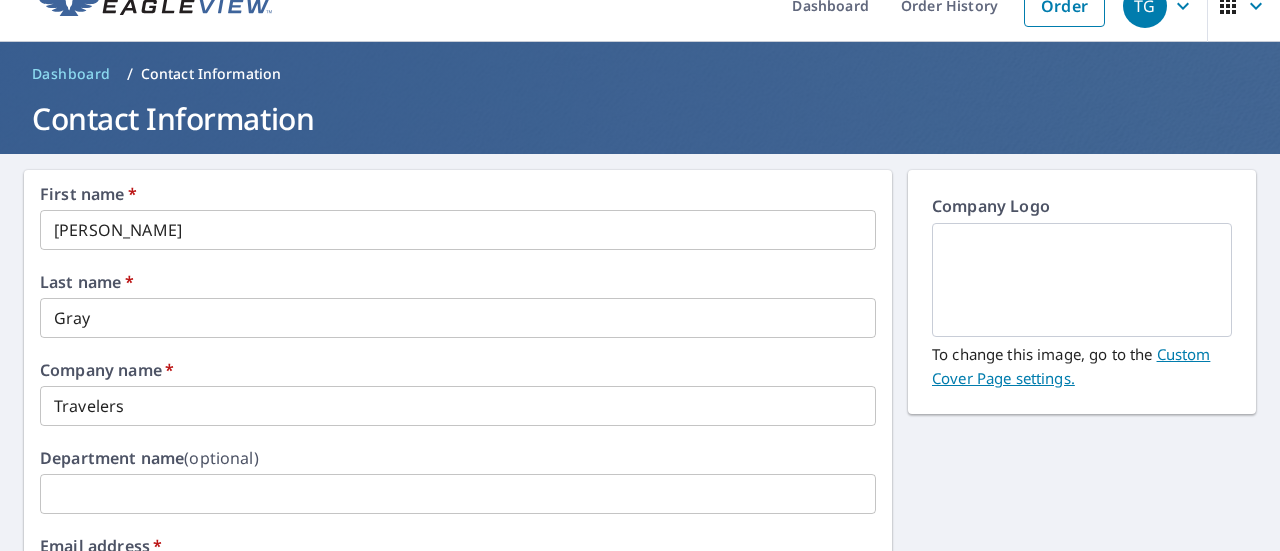 scroll, scrollTop: 0, scrollLeft: 0, axis: both 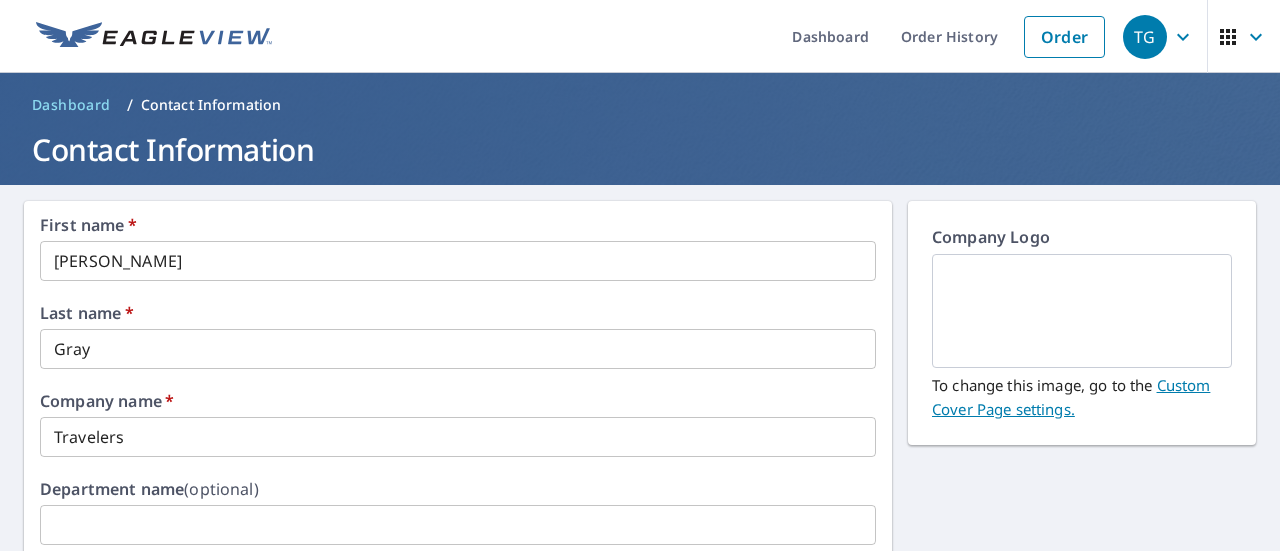 click 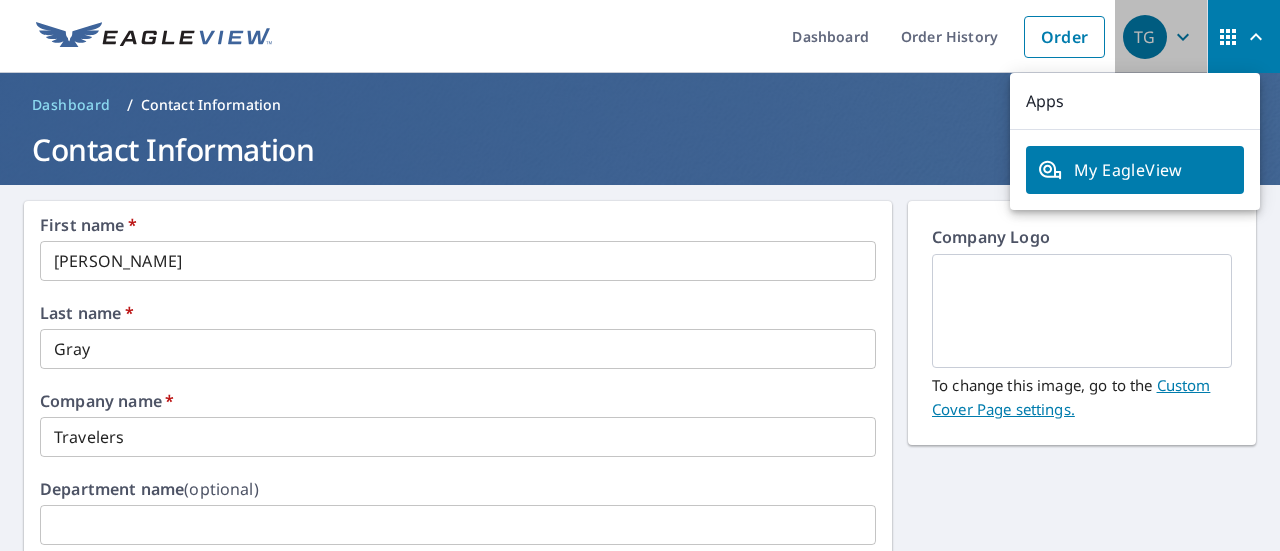 click on "TG" at bounding box center [1145, 37] 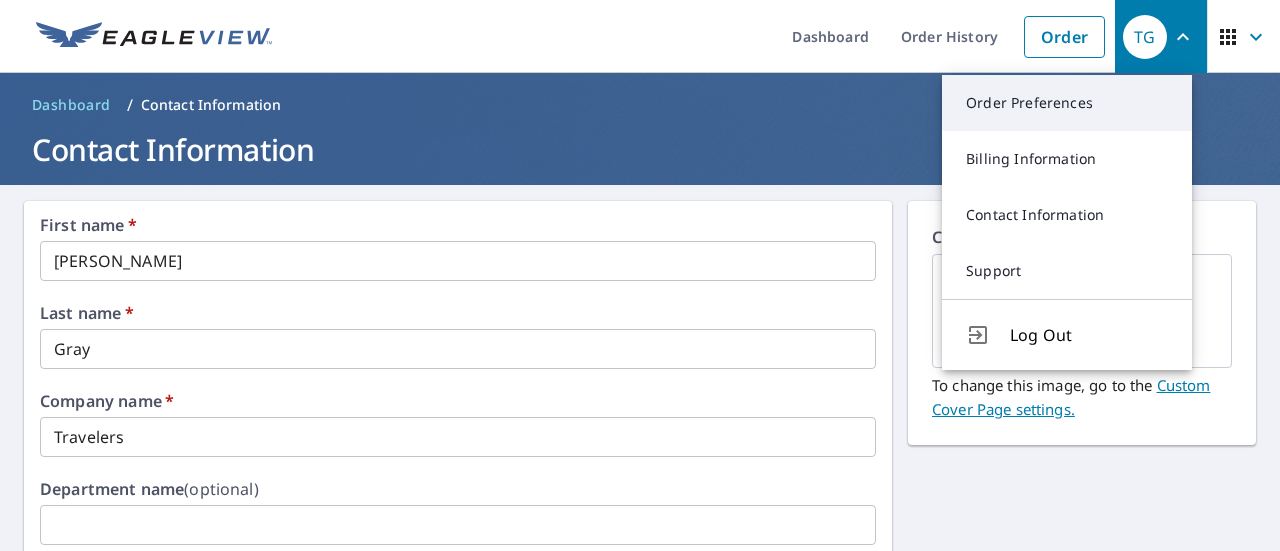 click on "Order Preferences" at bounding box center [1067, 103] 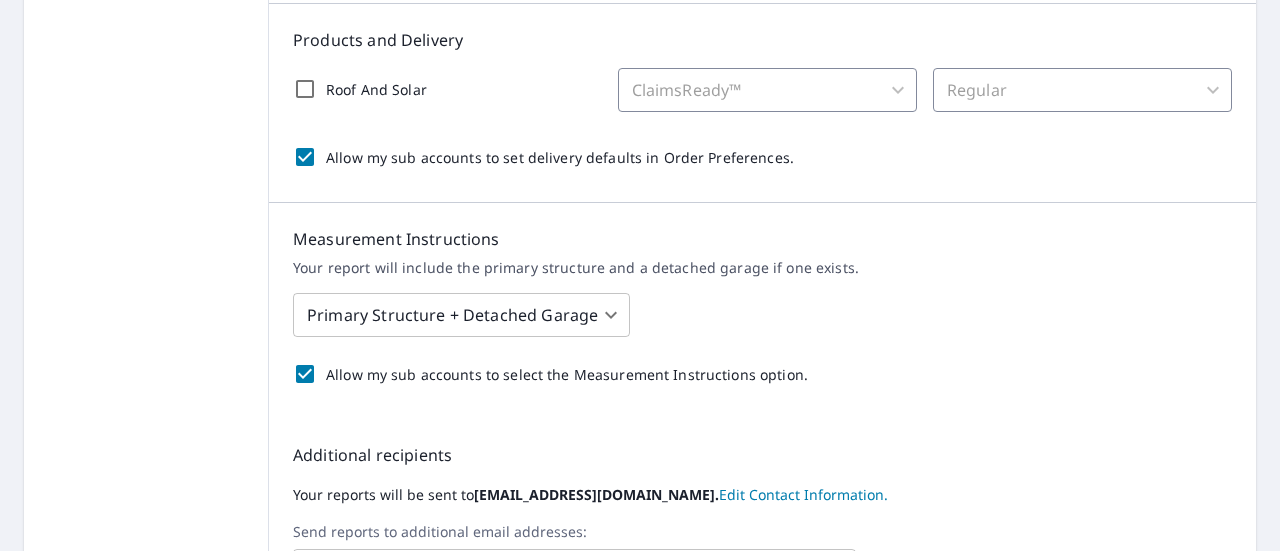 scroll, scrollTop: 142, scrollLeft: 0, axis: vertical 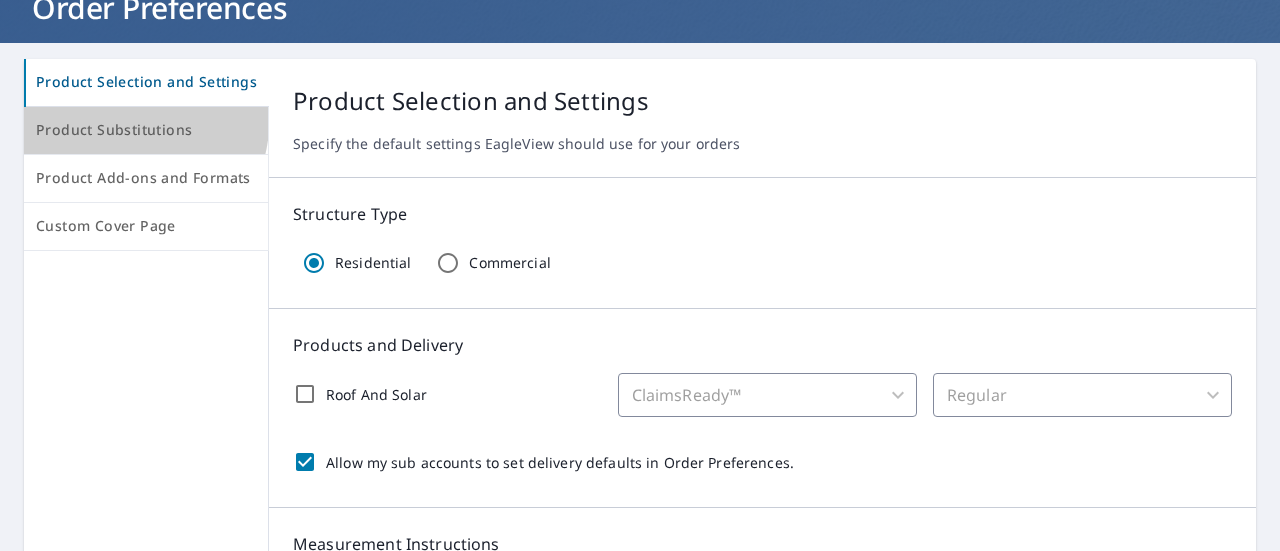 click on "Product Substitutions" at bounding box center [146, 131] 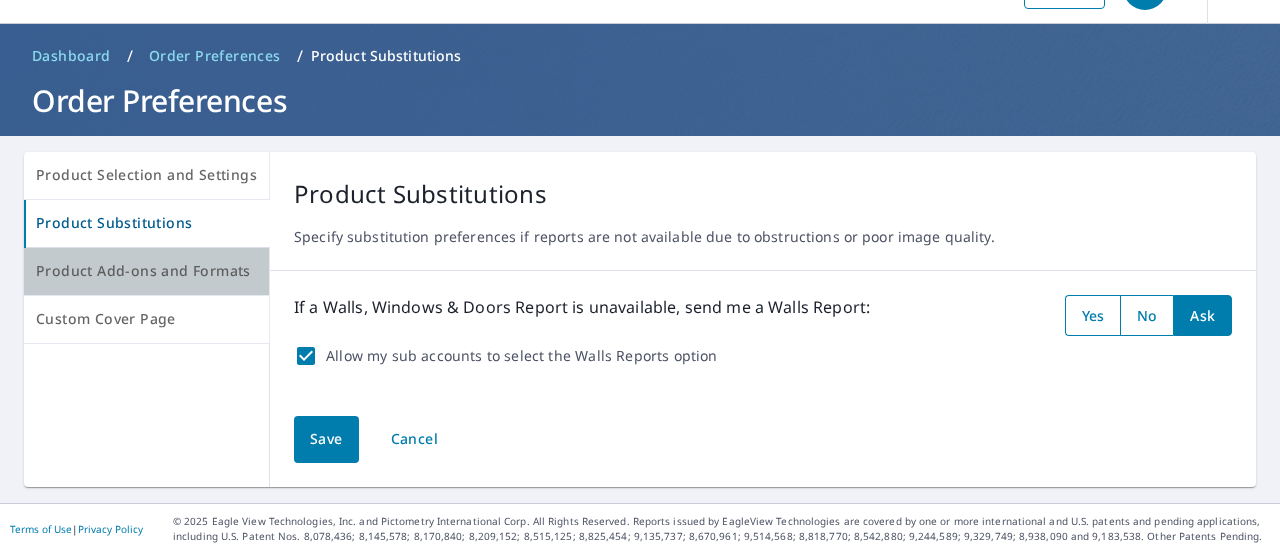 click on "Product Add-ons and Formats" at bounding box center (146, 271) 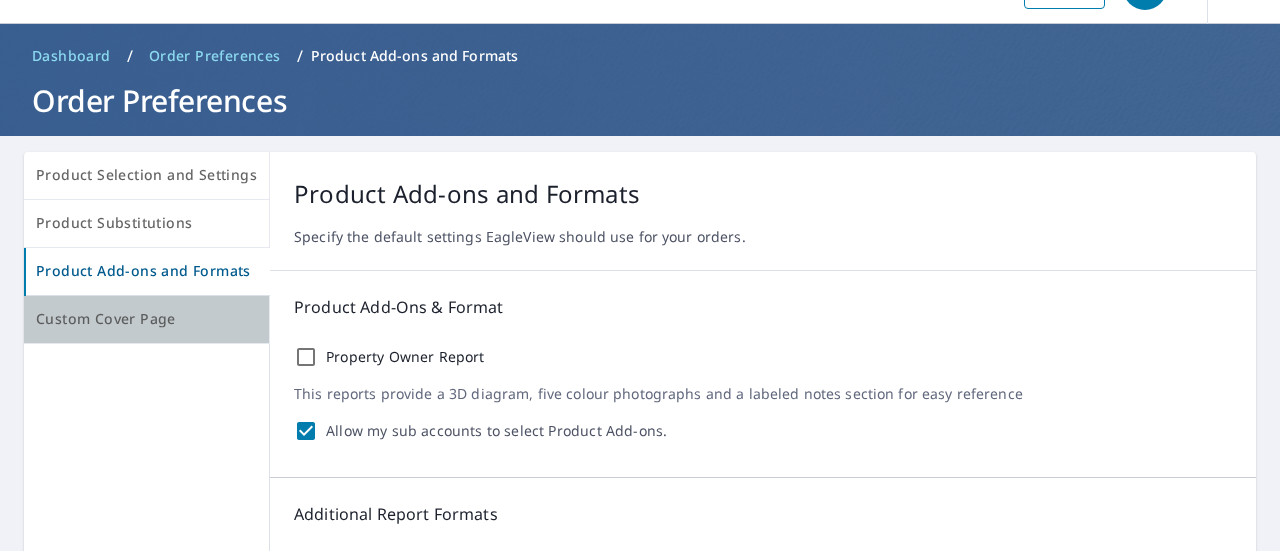 click on "Custom Cover Page" at bounding box center (146, 319) 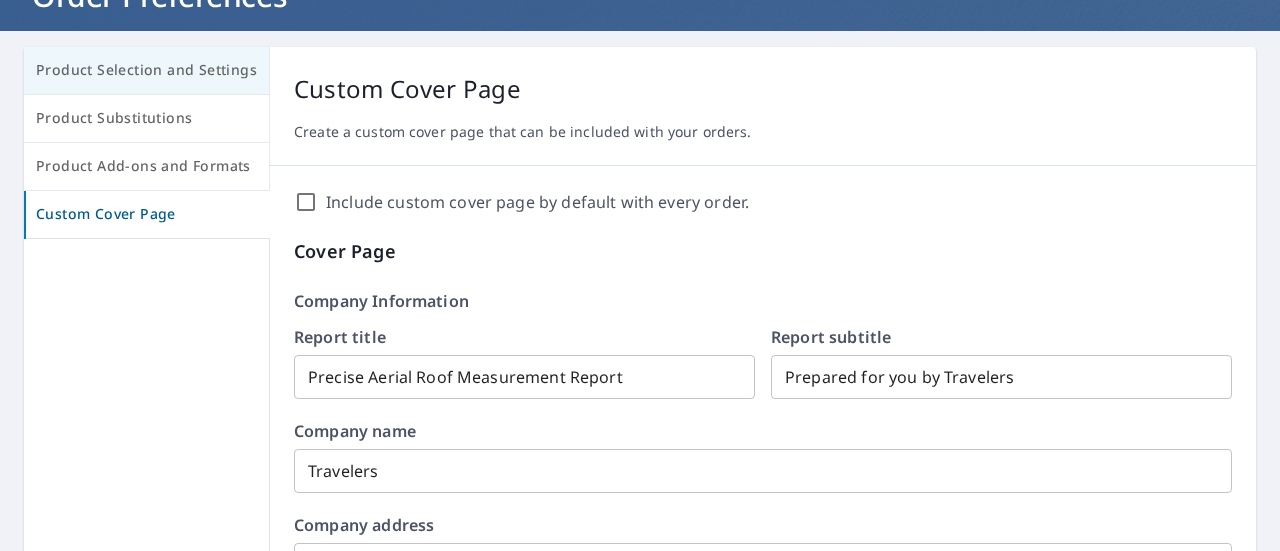 scroll, scrollTop: 0, scrollLeft: 0, axis: both 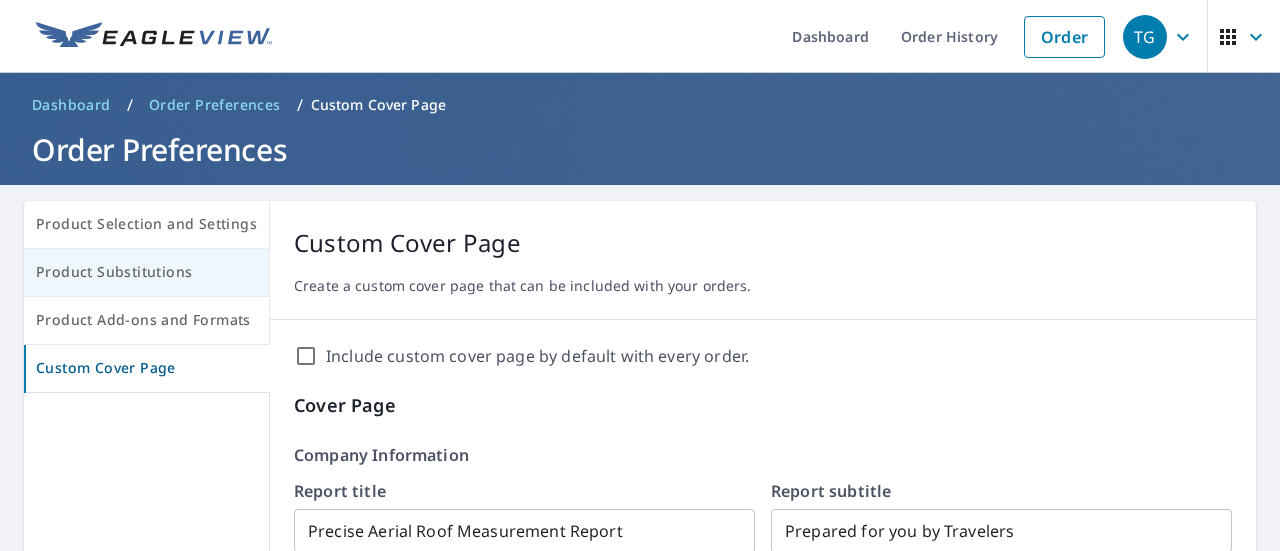 click on "Product Substitutions" at bounding box center (146, 272) 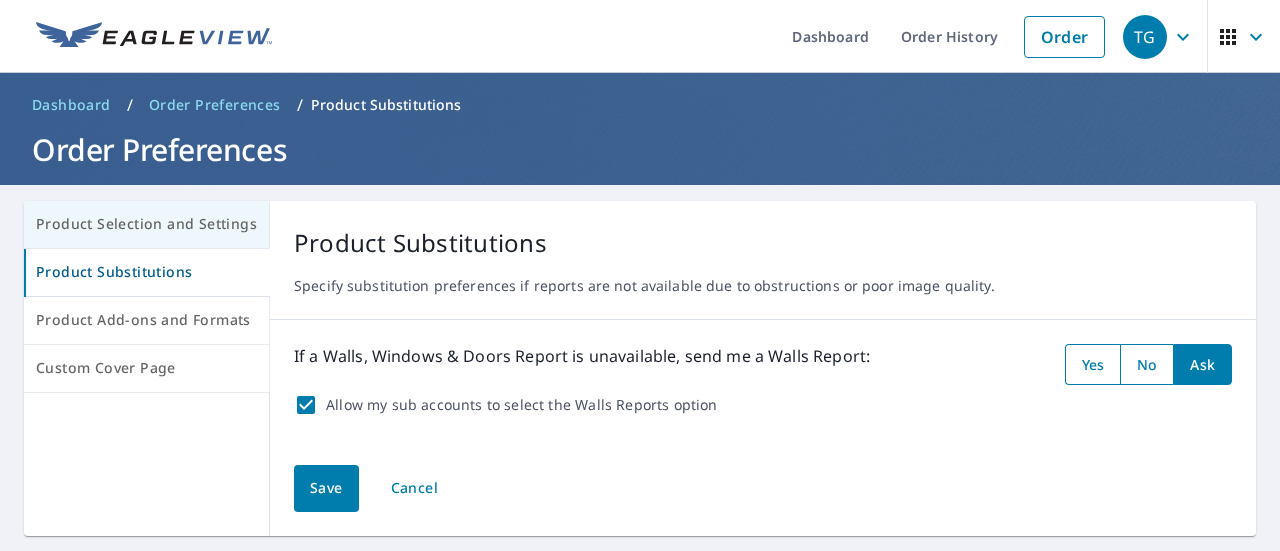 click on "Product Selection and Settings" at bounding box center (146, 224) 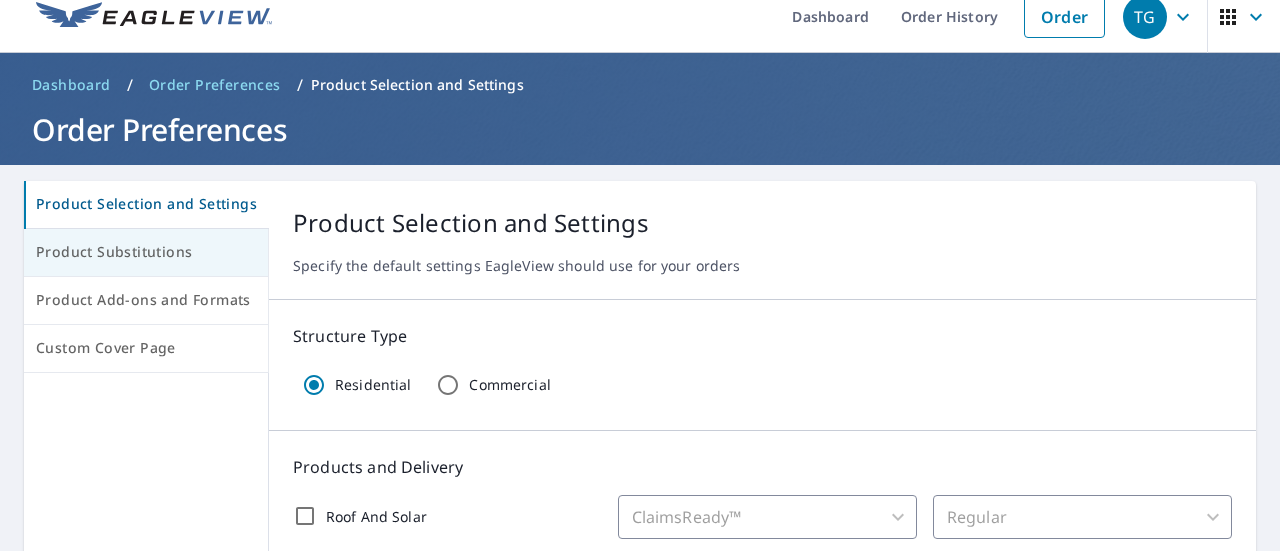 scroll, scrollTop: 0, scrollLeft: 0, axis: both 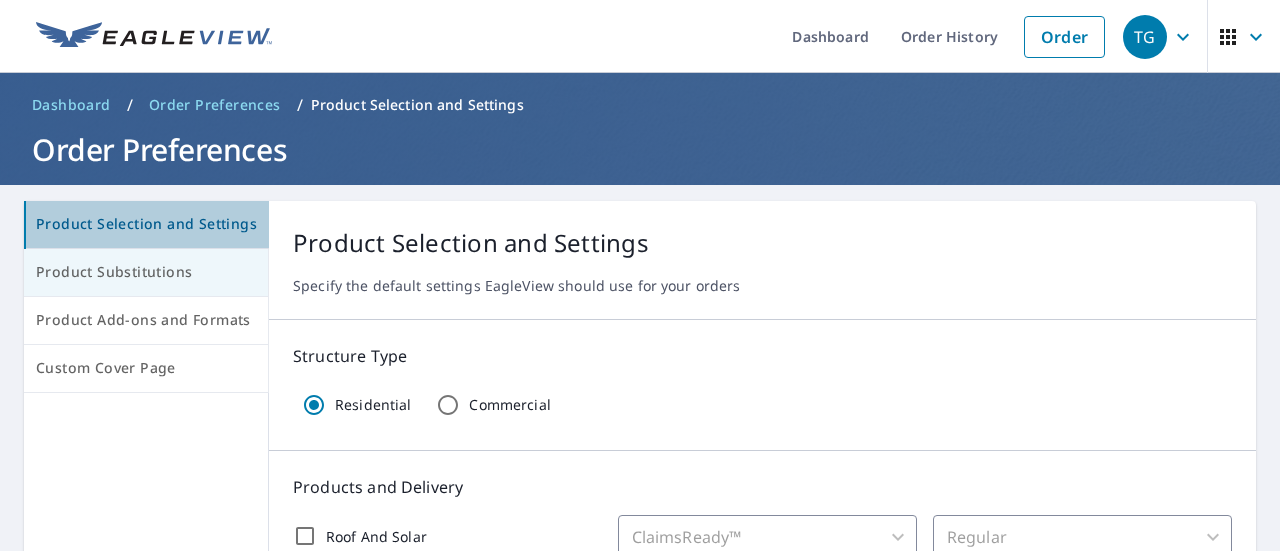 click on "Product Selection and Settings" at bounding box center (146, 225) 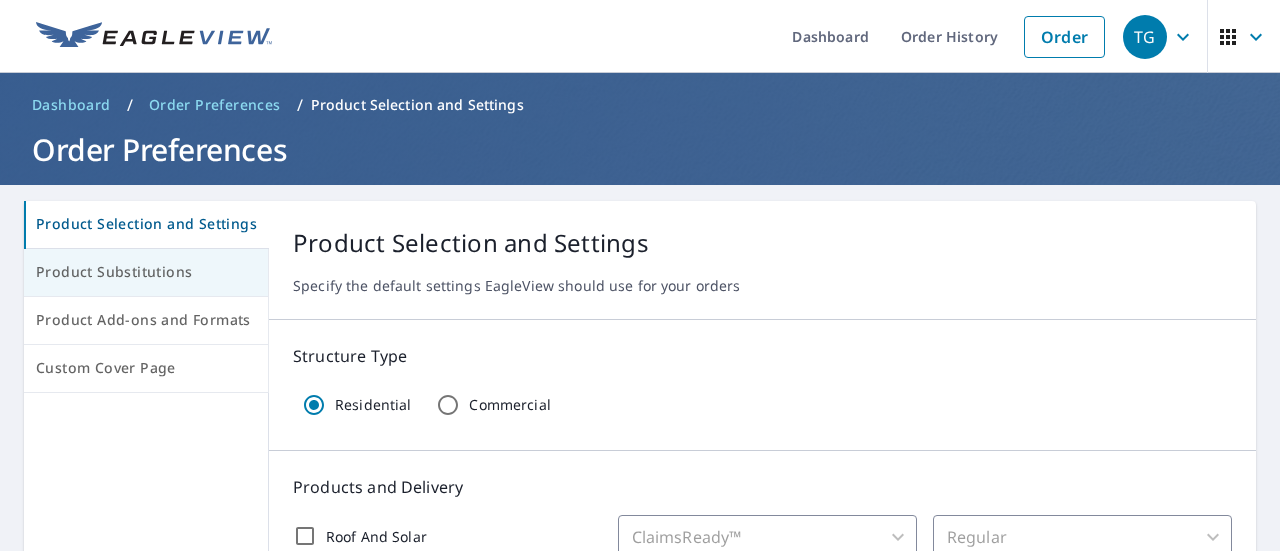 click on "Product Substitutions" at bounding box center (146, 272) 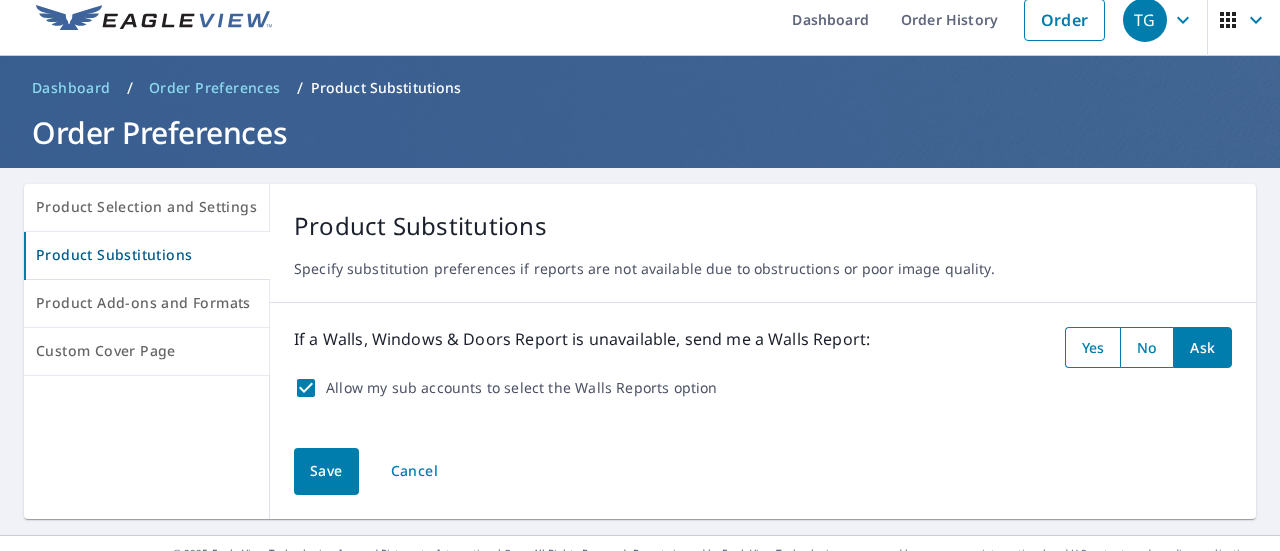 scroll, scrollTop: 0, scrollLeft: 0, axis: both 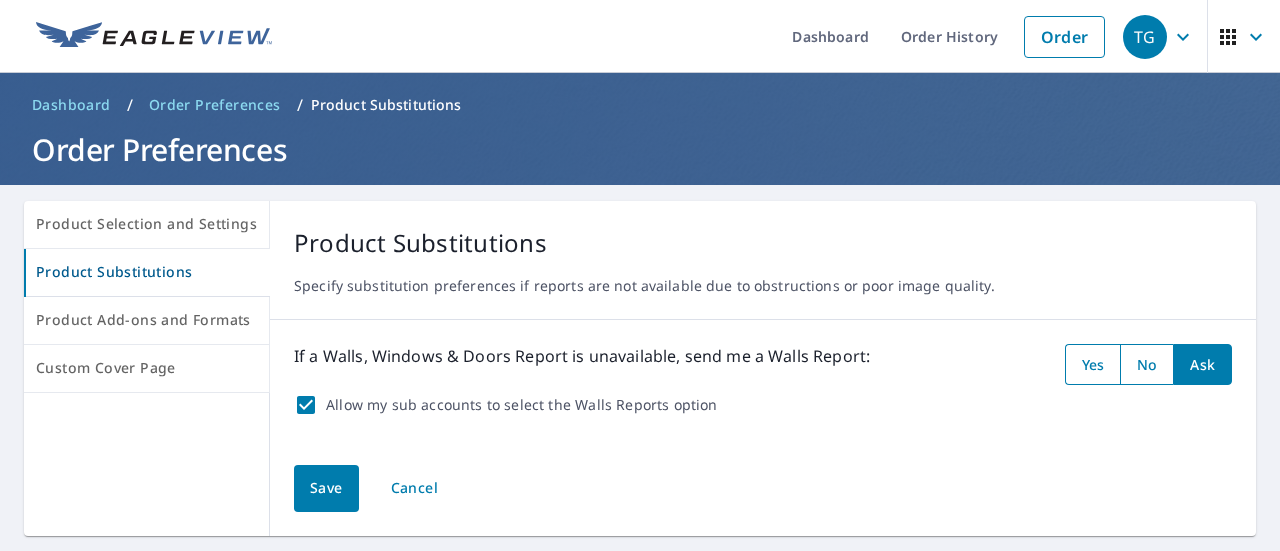 click at bounding box center (1244, 37) 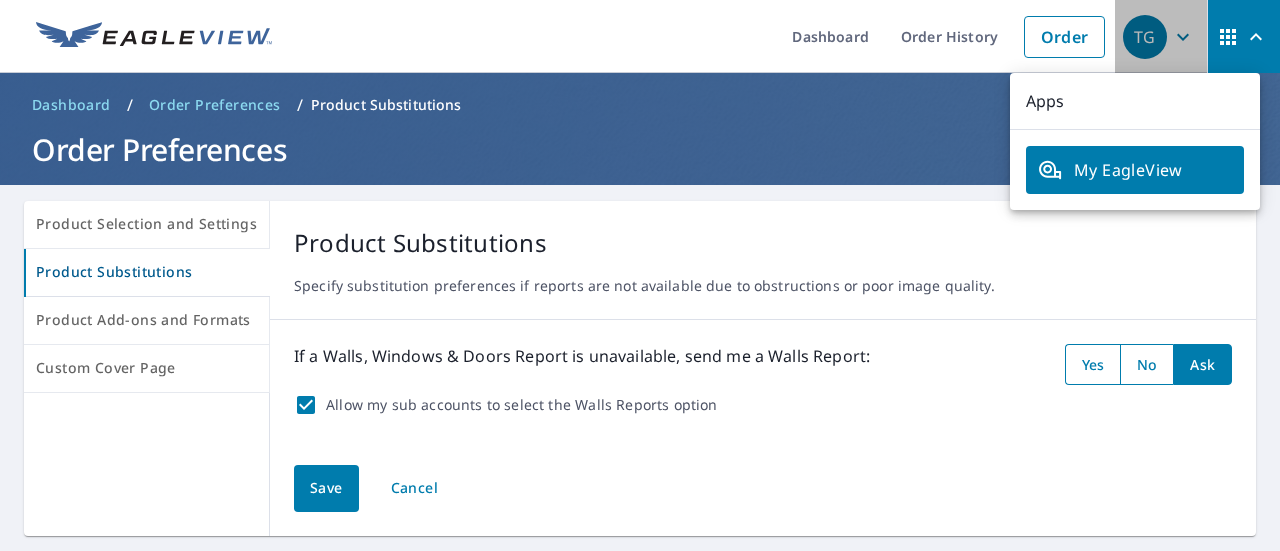 click on "TG" at bounding box center (1145, 37) 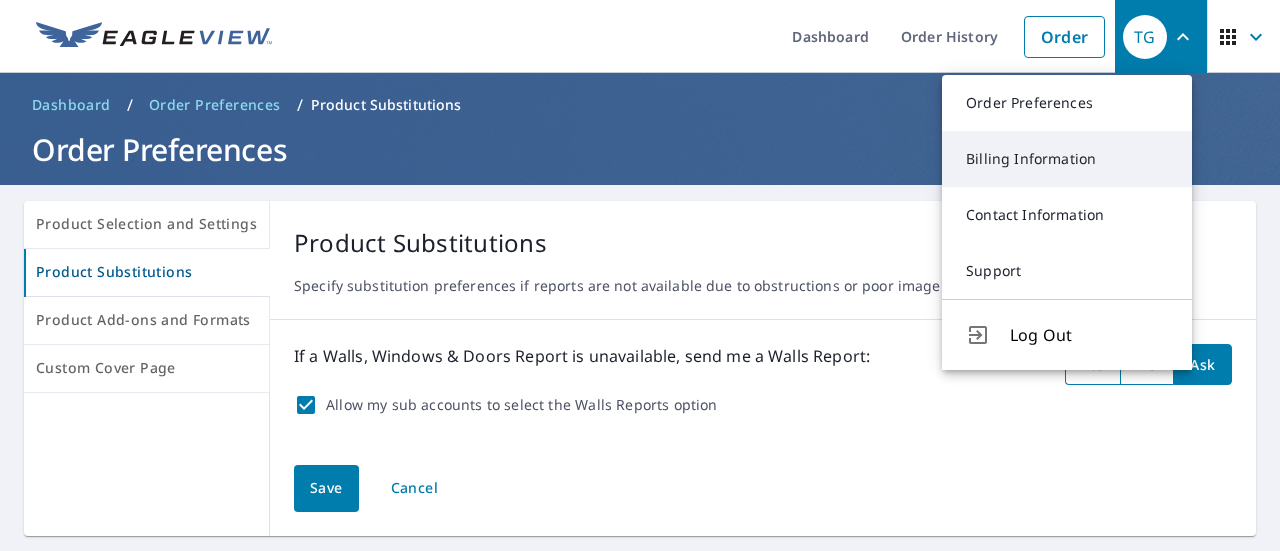click on "Billing Information" at bounding box center (1067, 159) 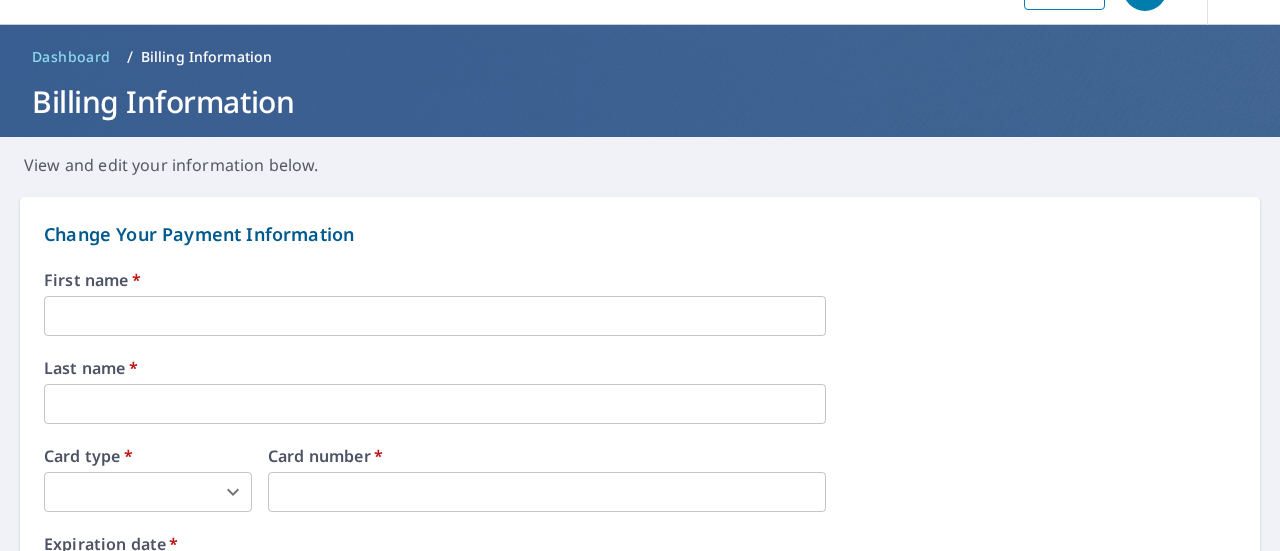 scroll, scrollTop: 0, scrollLeft: 0, axis: both 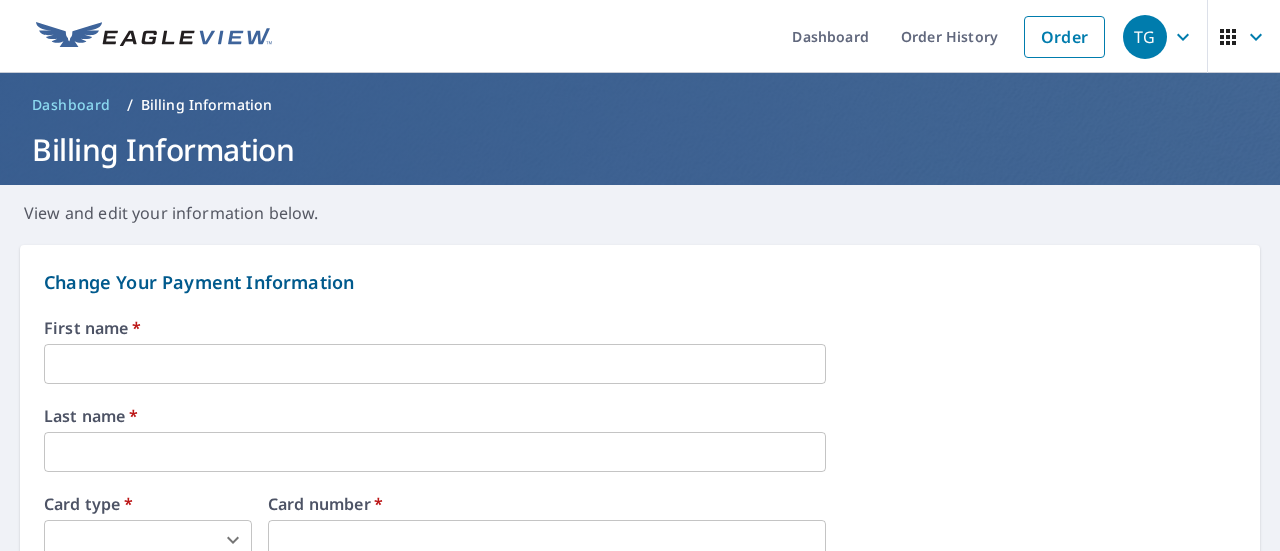 click at bounding box center [1244, 37] 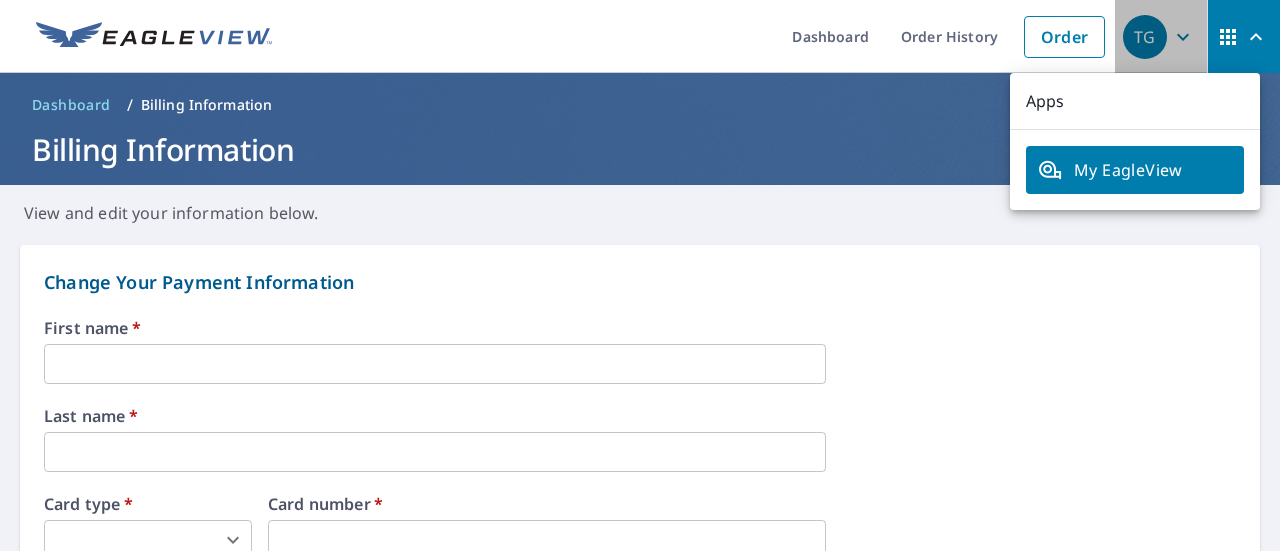click on "TG" at bounding box center (1145, 37) 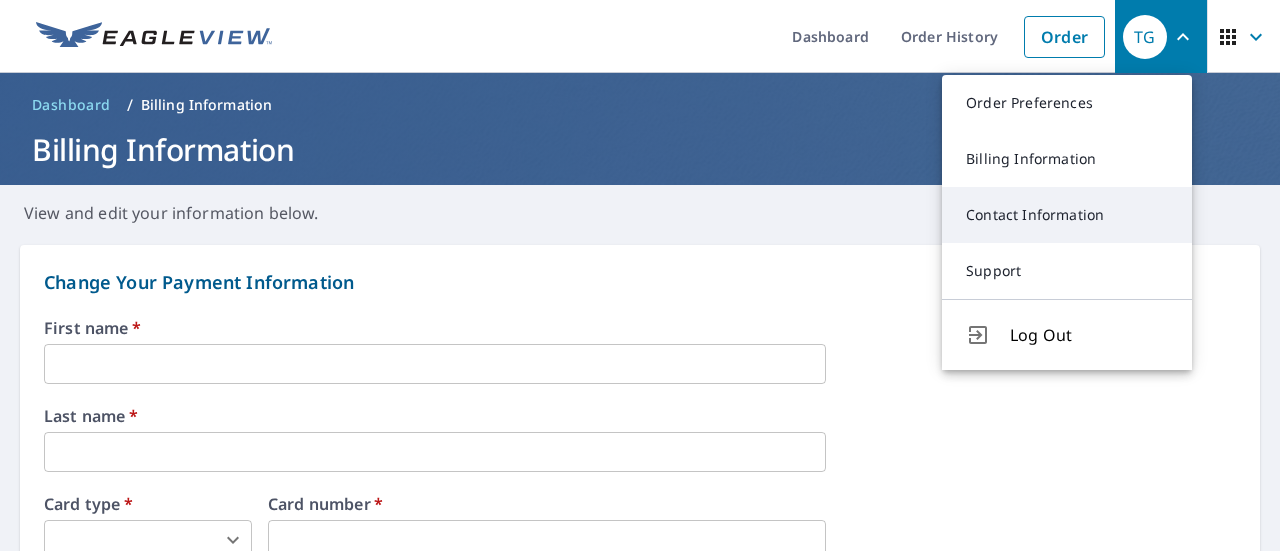 click on "Contact Information" at bounding box center [1067, 215] 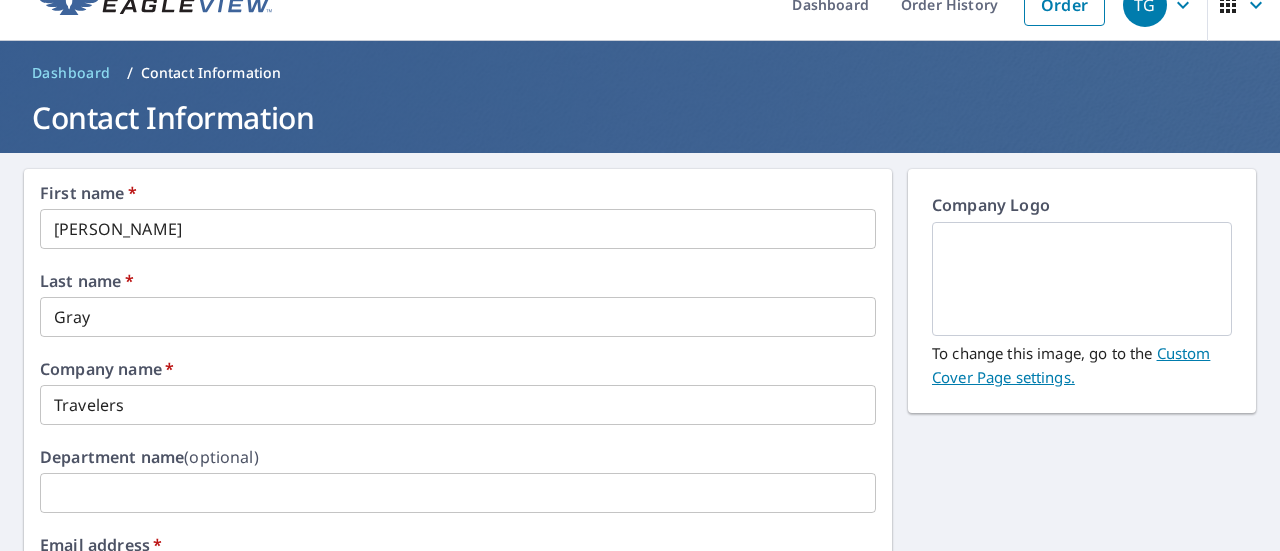 scroll, scrollTop: 0, scrollLeft: 0, axis: both 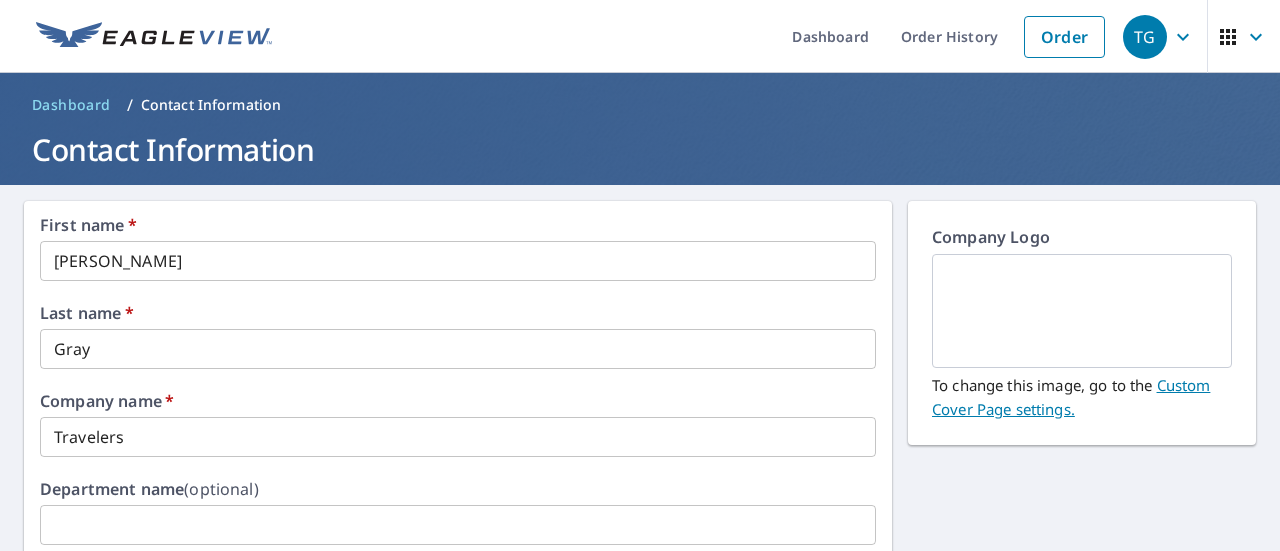 click 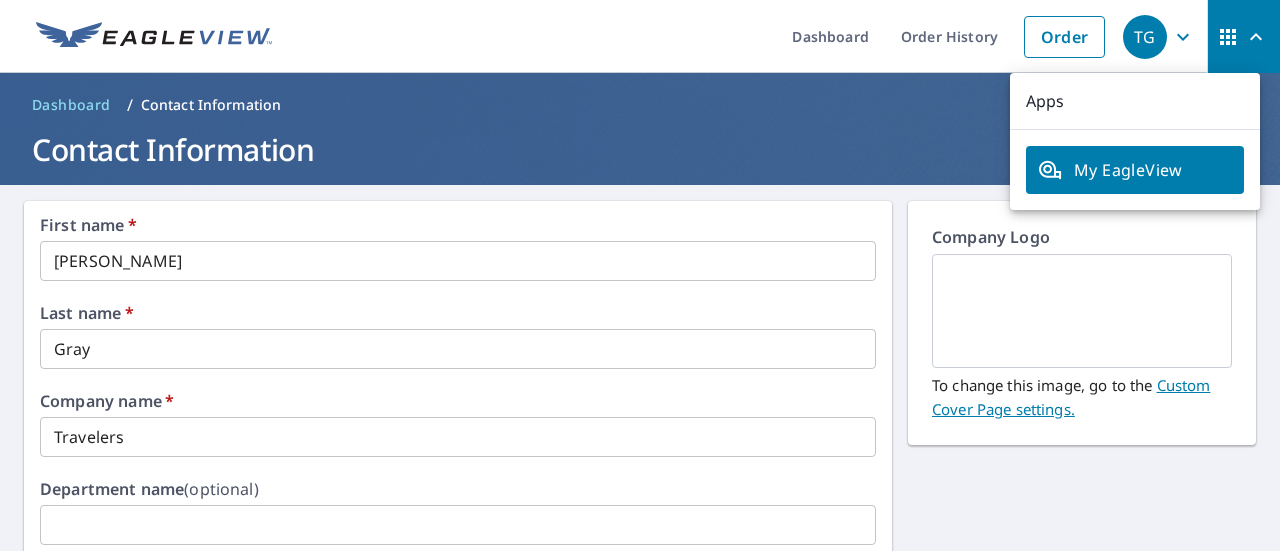 click on "TG" at bounding box center (1161, 37) 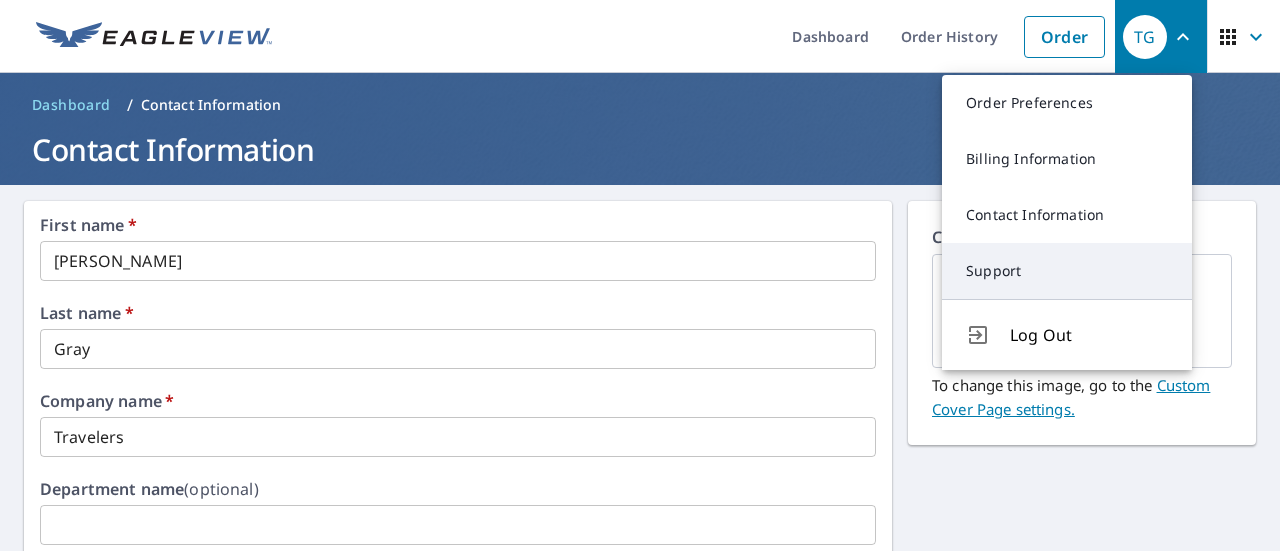 click on "Support" at bounding box center (1067, 271) 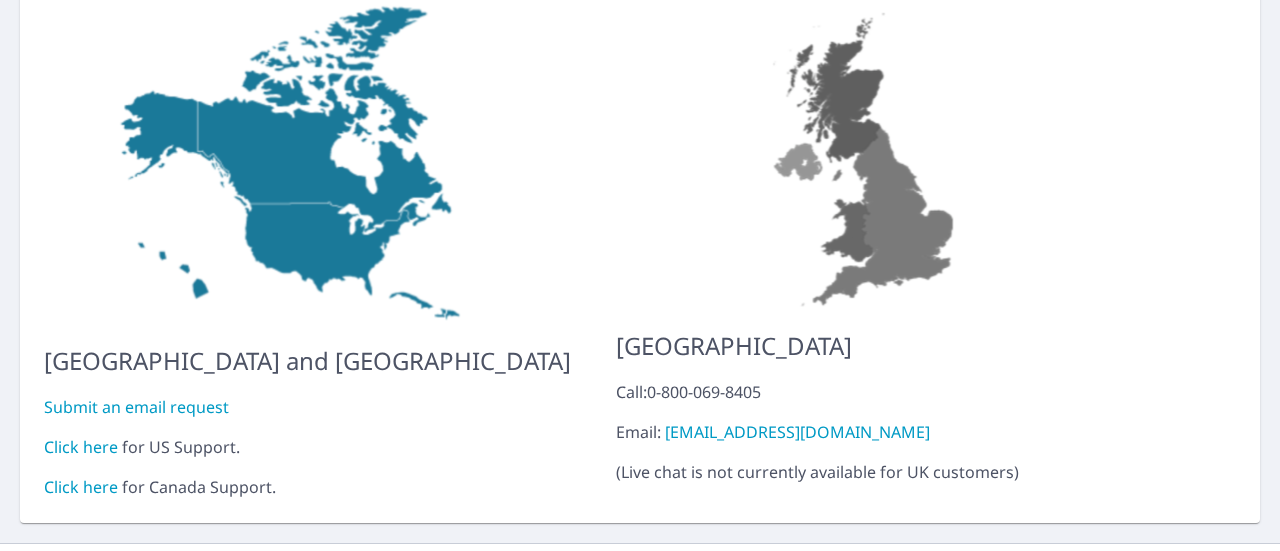 scroll, scrollTop: 257, scrollLeft: 0, axis: vertical 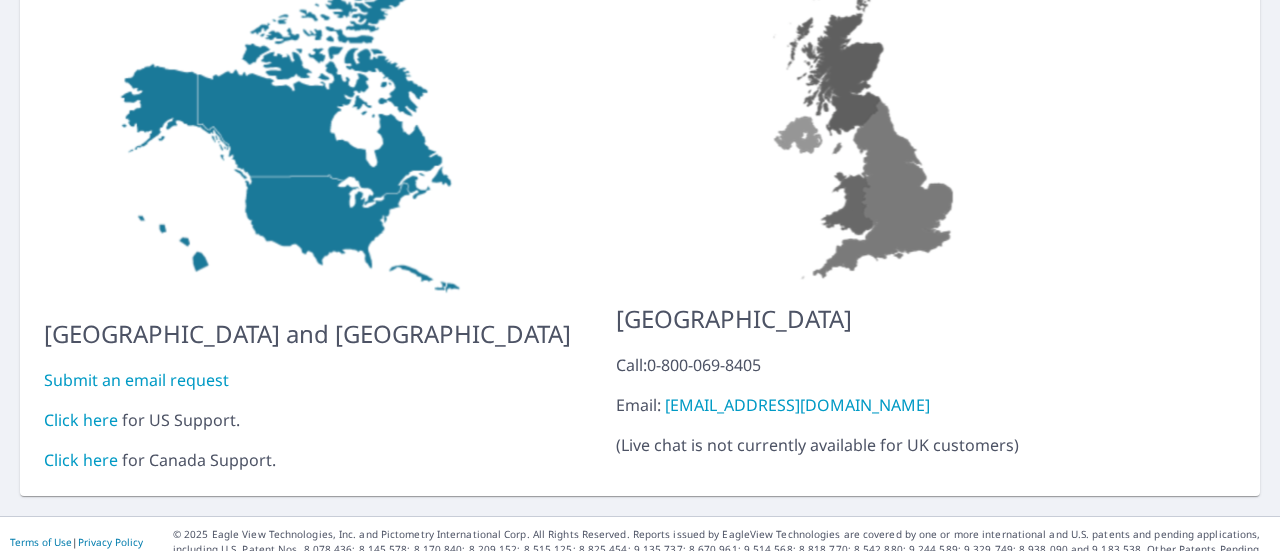 click on "Click here" at bounding box center (81, 420) 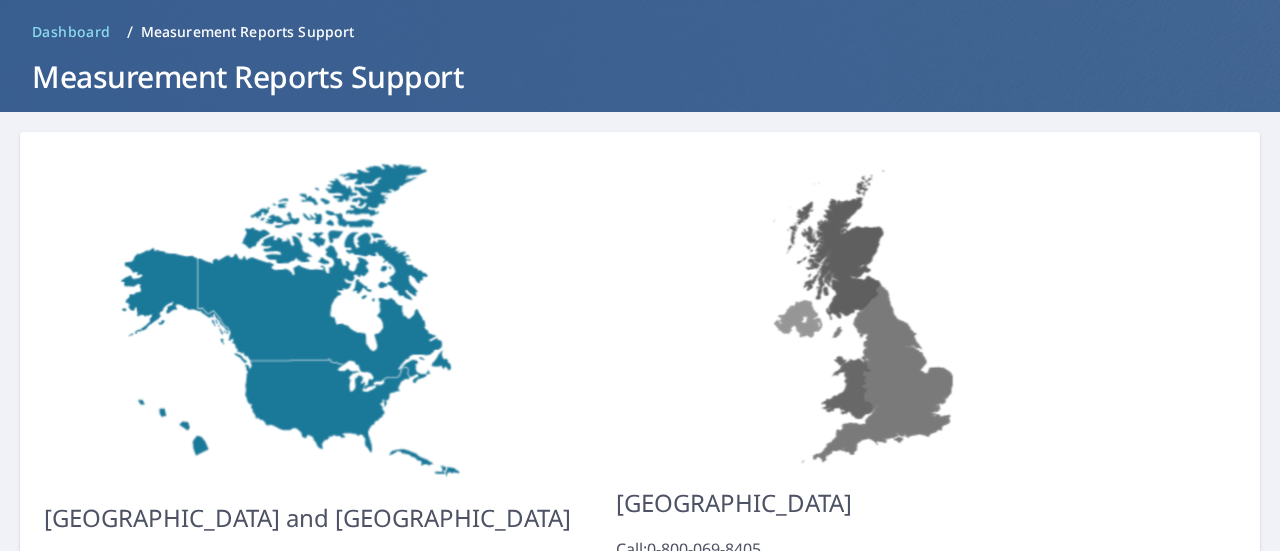 scroll, scrollTop: 0, scrollLeft: 0, axis: both 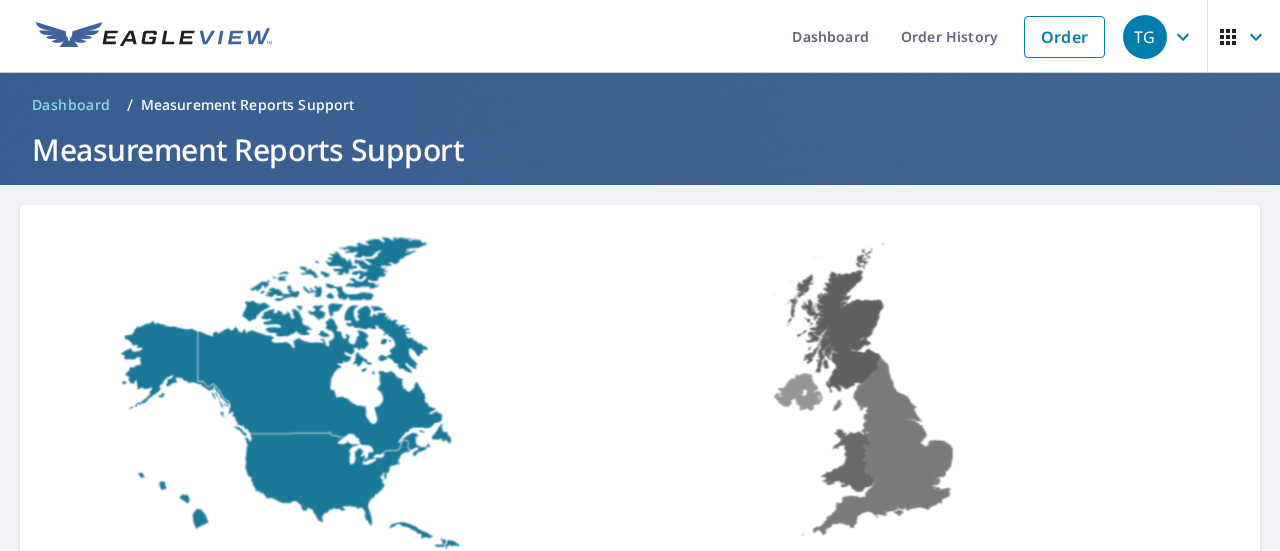 click on "TG" at bounding box center [1161, 36] 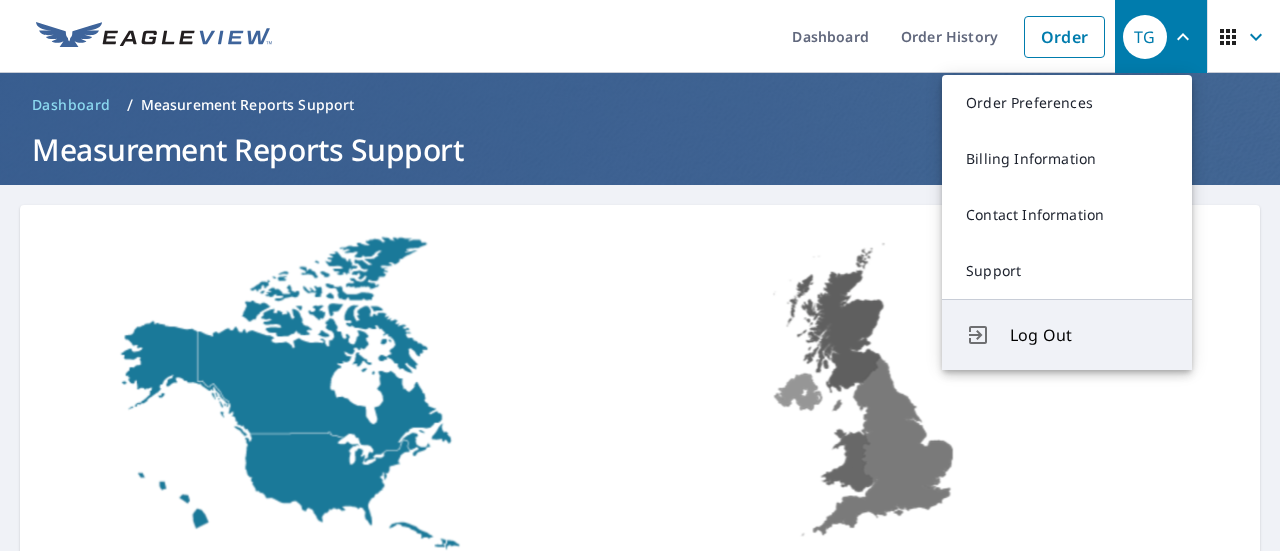 click on "Log Out" at bounding box center [1089, 335] 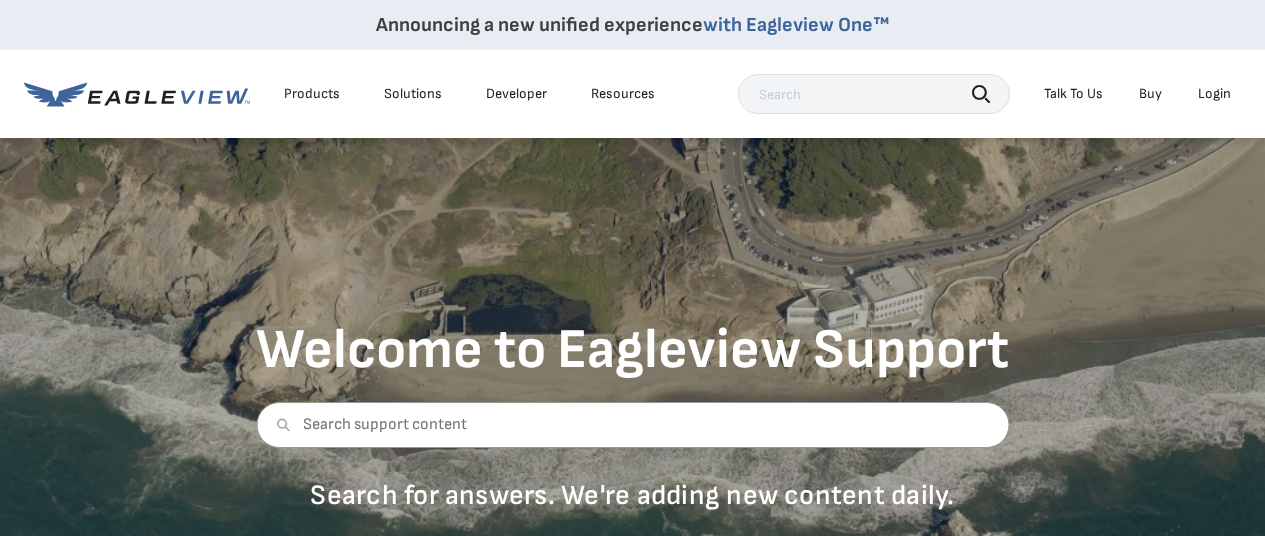 scroll, scrollTop: 278, scrollLeft: 0, axis: vertical 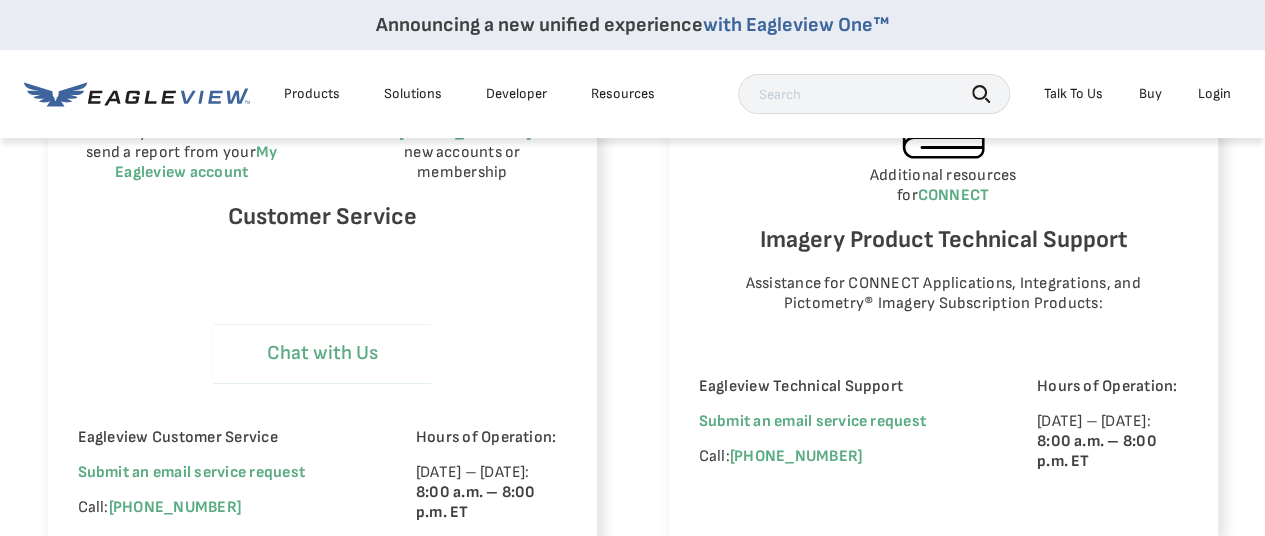 click on "Chat with Us" at bounding box center [322, 353] 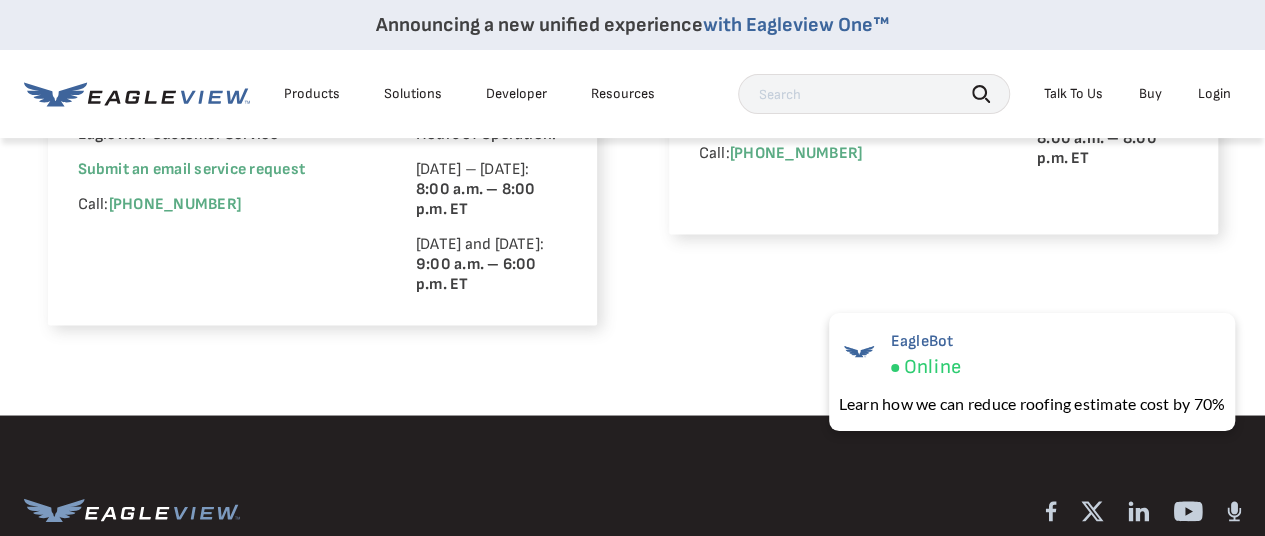 scroll, scrollTop: 1600, scrollLeft: 0, axis: vertical 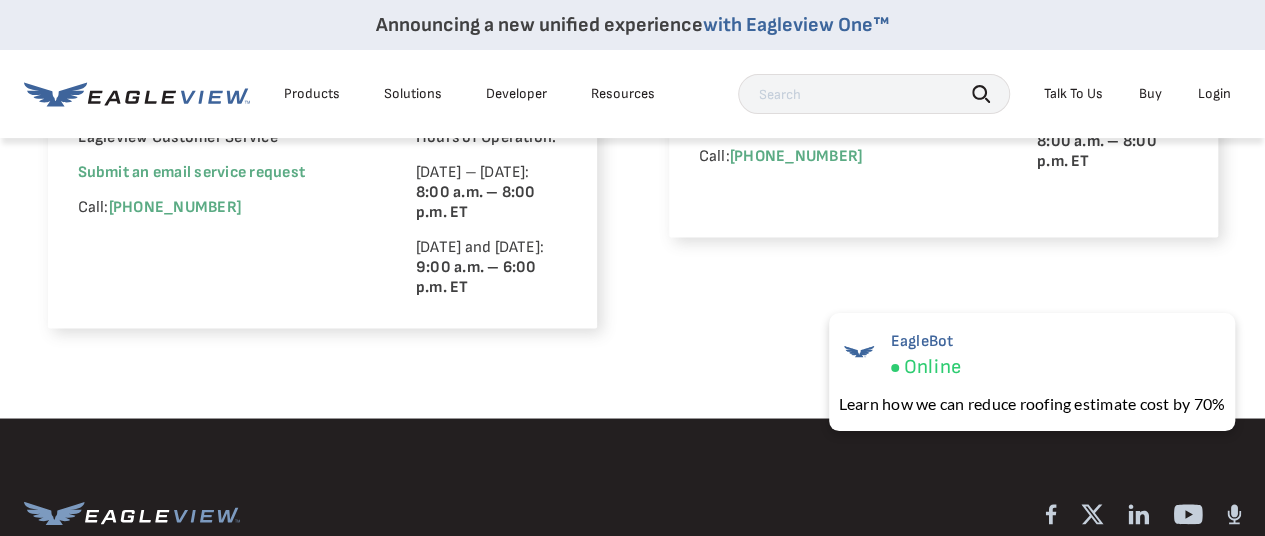 click on "Products
Eagleview Assess™
Eagleview Bid Perfect™
Eagleview Inform™
Eagleview TrueDesign™
Eagleview Walls
Property Reports Industries" at bounding box center [632, 845] 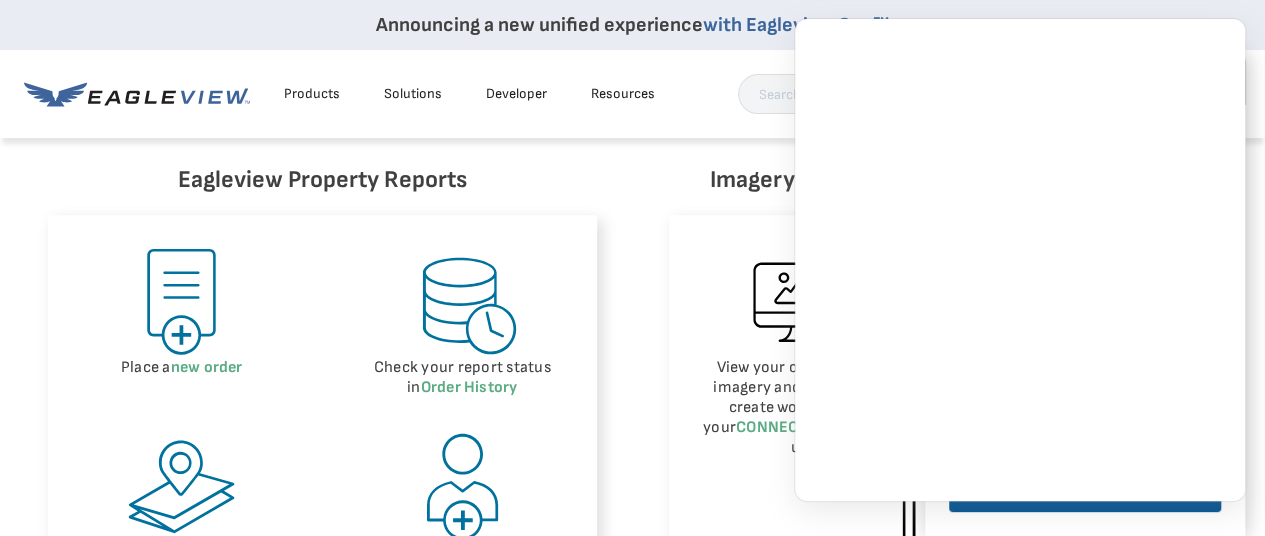 scroll, scrollTop: 700, scrollLeft: 0, axis: vertical 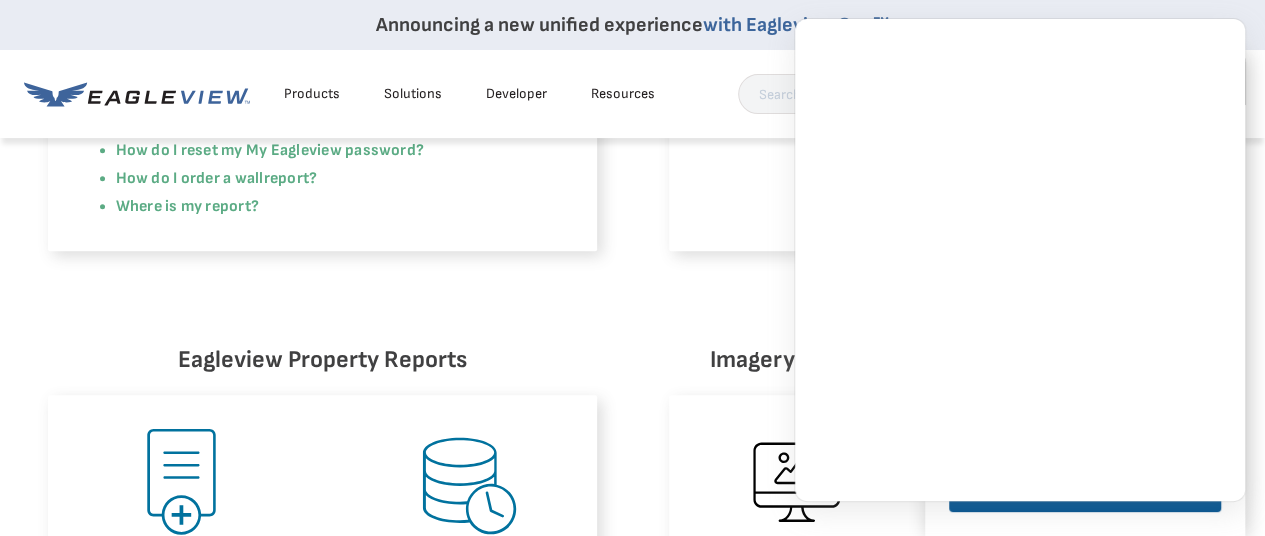 click on "Product Content
Measurement Reports" at bounding box center (943, 138) 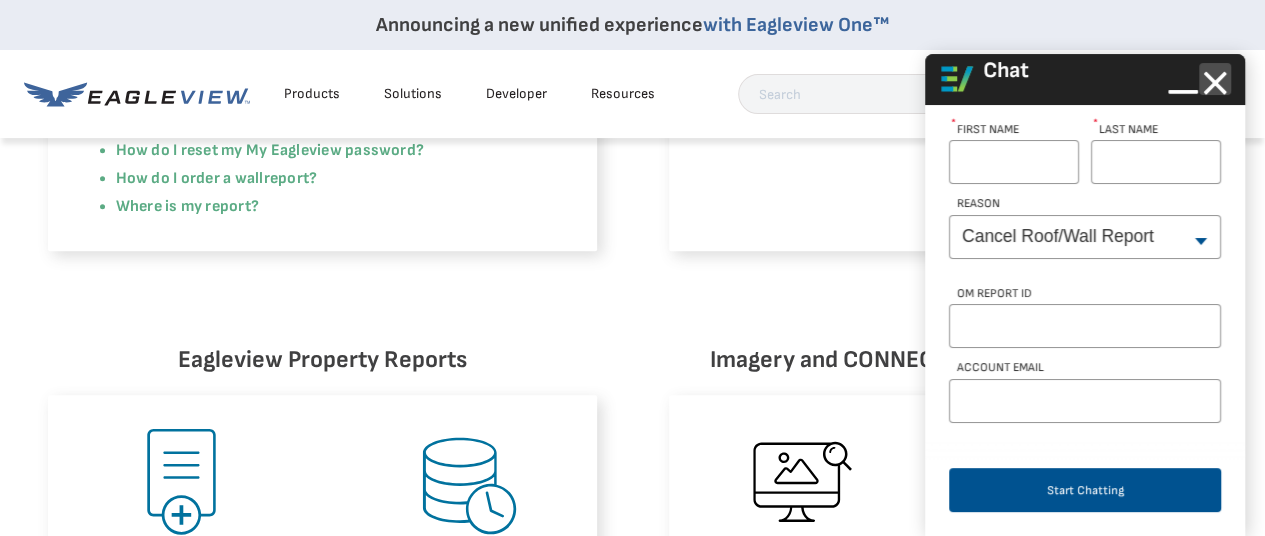 click 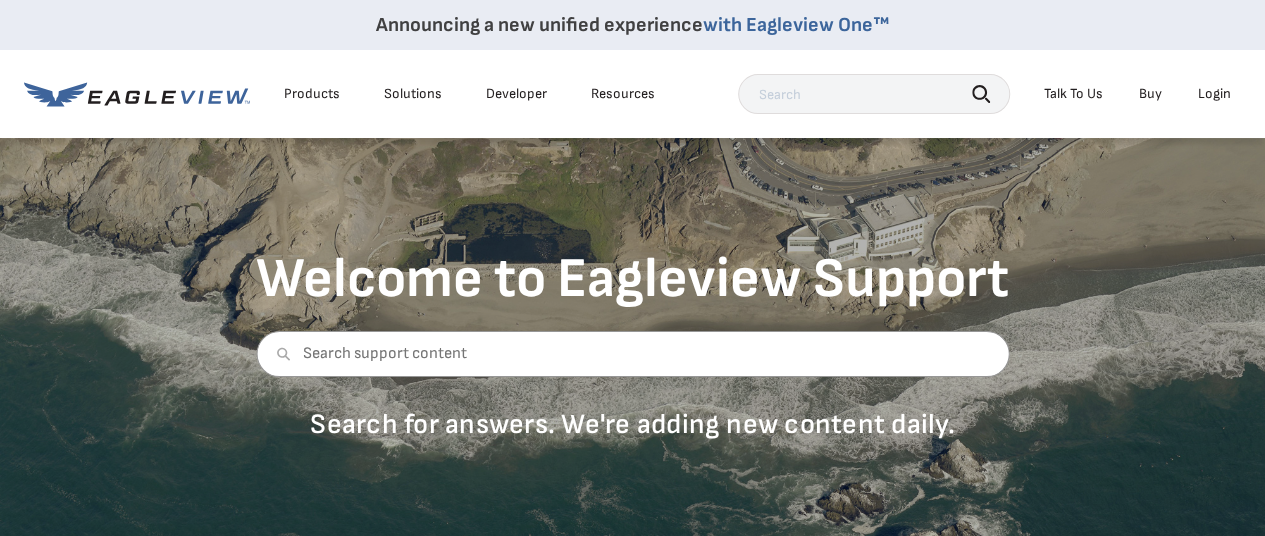 scroll, scrollTop: 0, scrollLeft: 0, axis: both 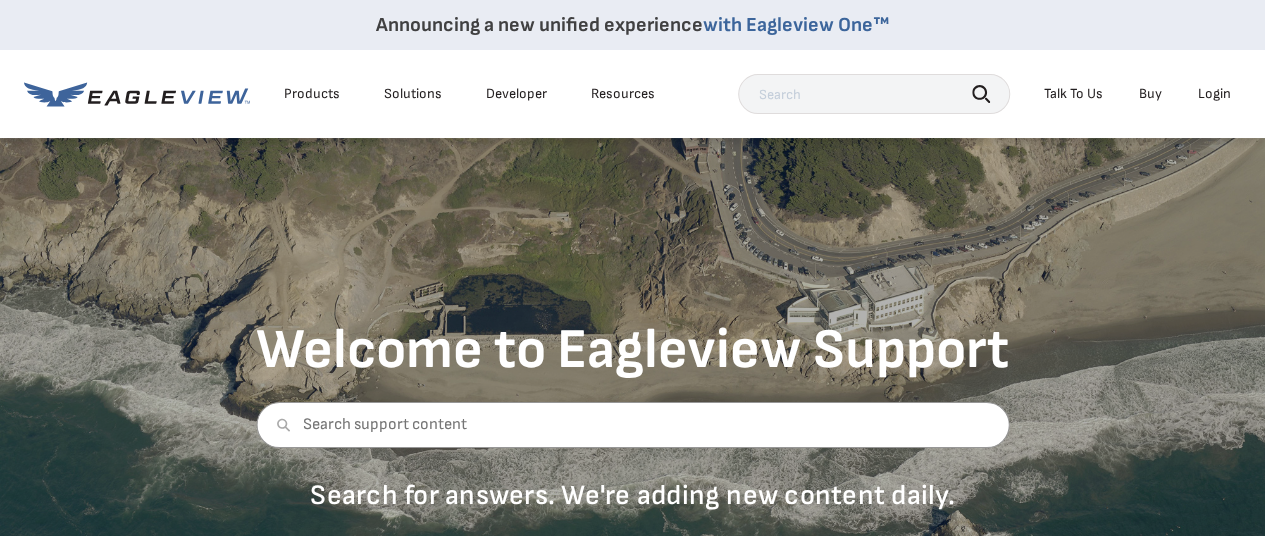 click 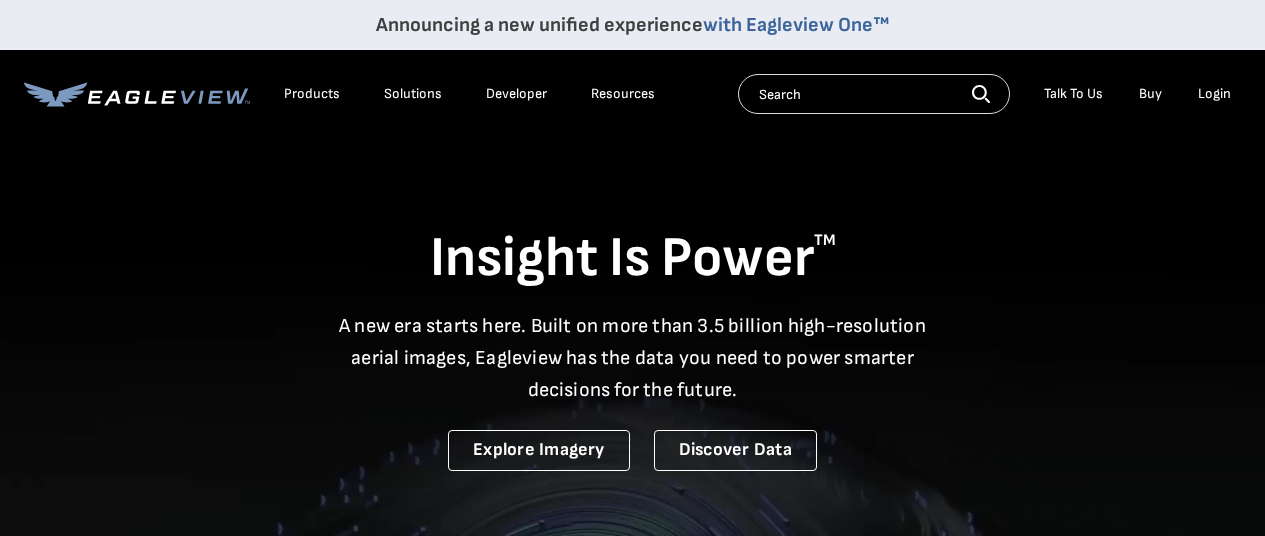scroll, scrollTop: 226, scrollLeft: 0, axis: vertical 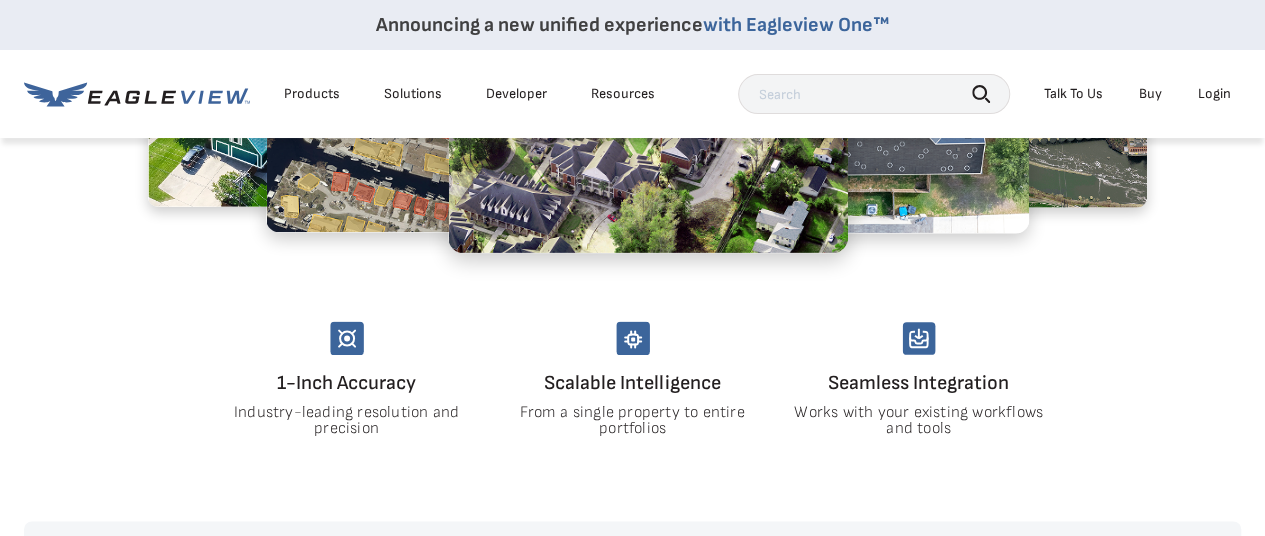 click on "1" at bounding box center [1212, 6128] 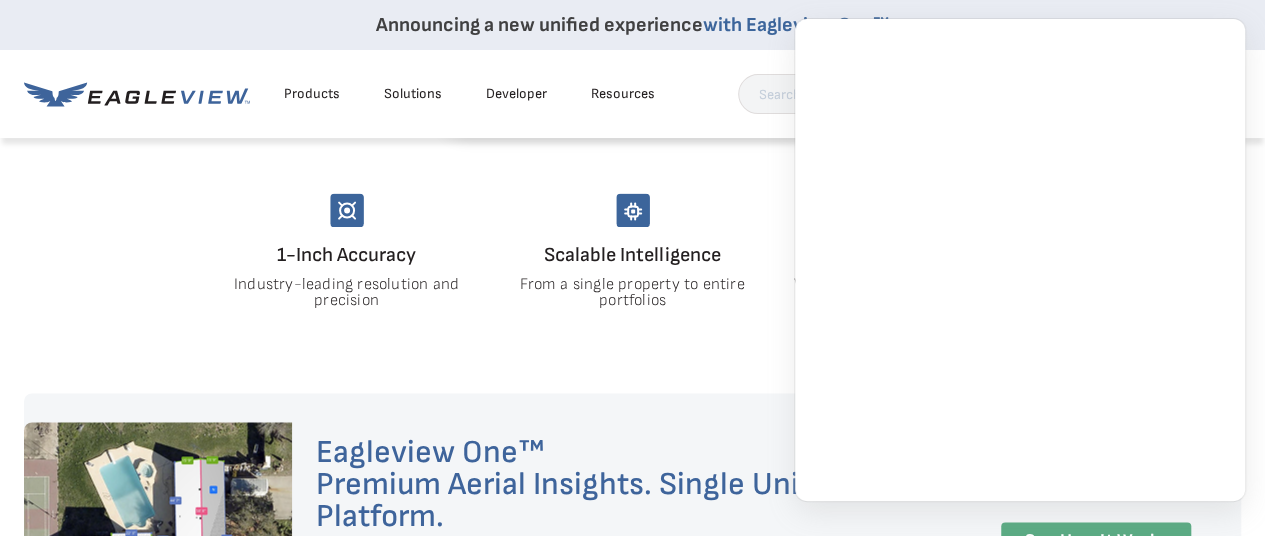 scroll, scrollTop: 900, scrollLeft: 0, axis: vertical 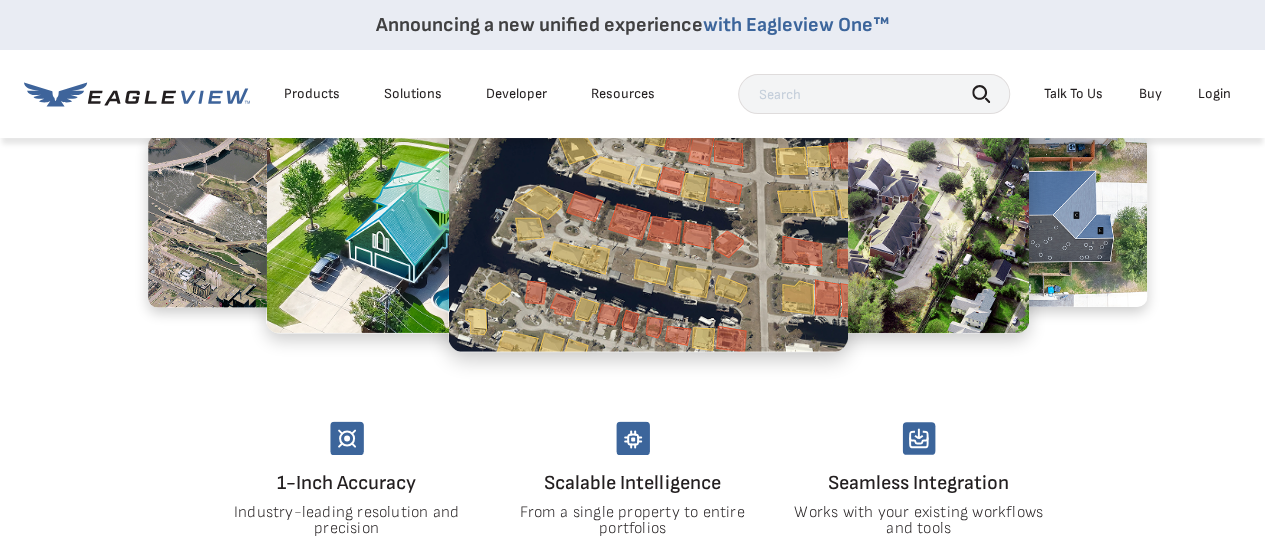 click on "Login" at bounding box center [1214, 94] 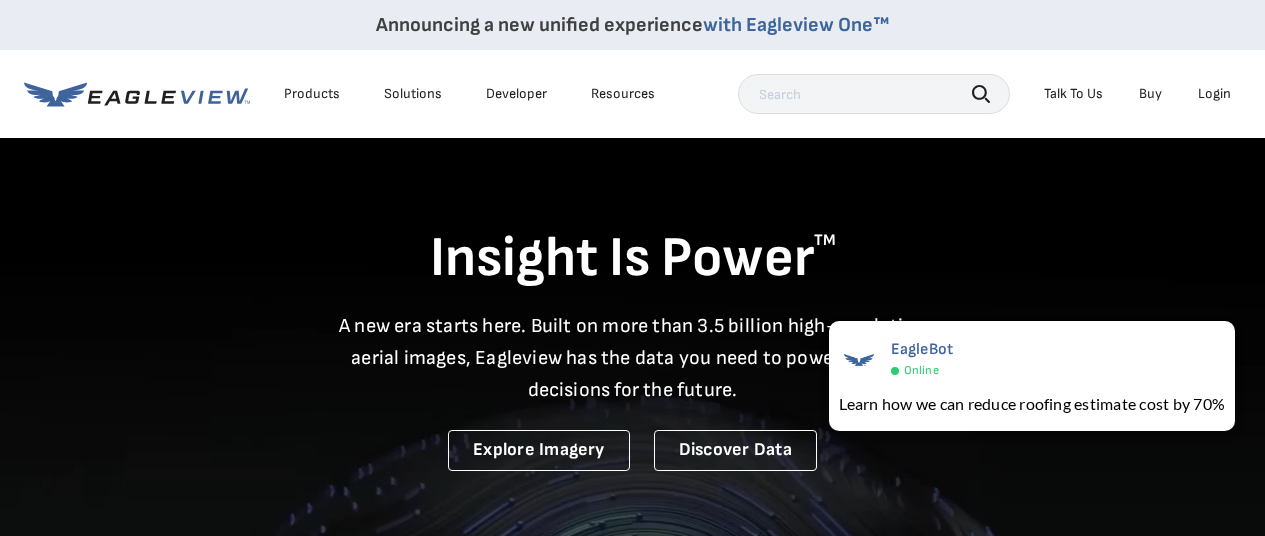scroll, scrollTop: 200, scrollLeft: 0, axis: vertical 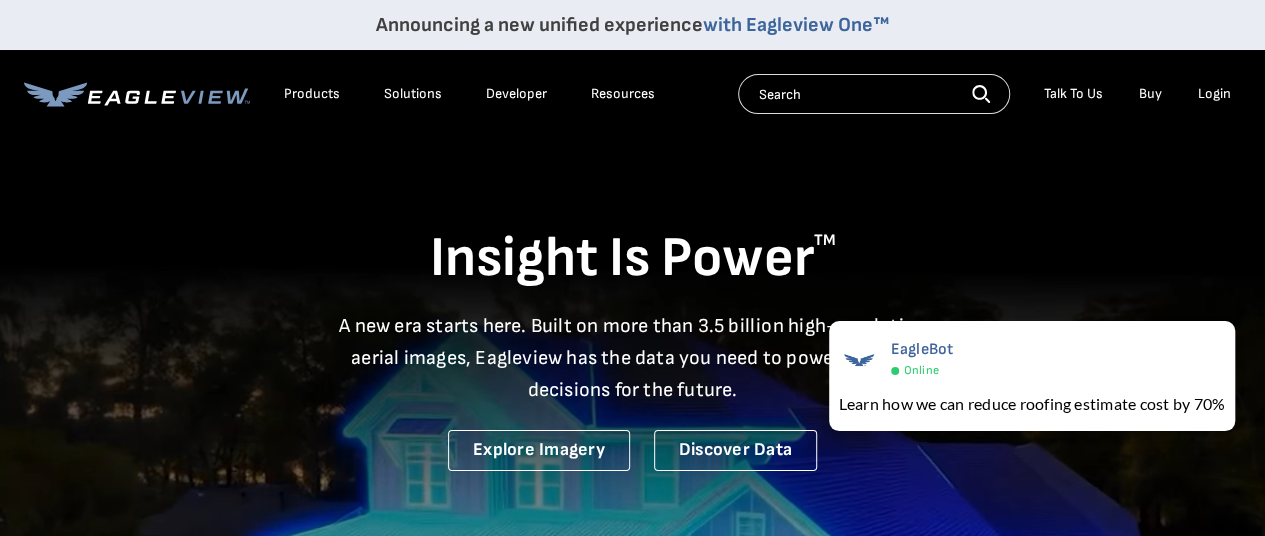 click on "Login" at bounding box center [1214, 94] 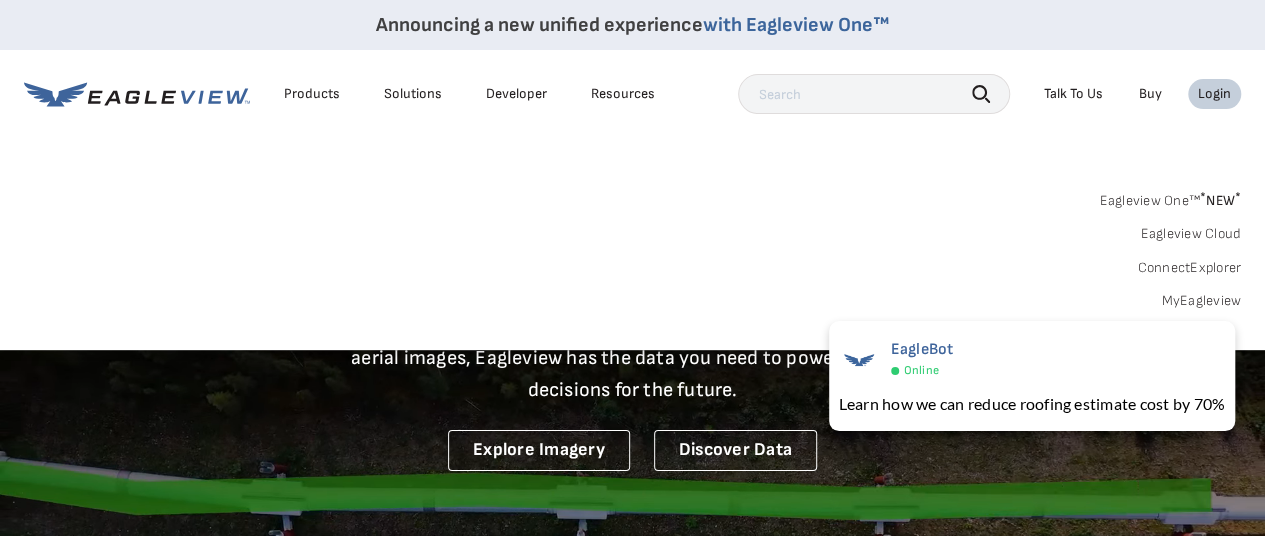 click on "MyEagleview" at bounding box center [1201, 301] 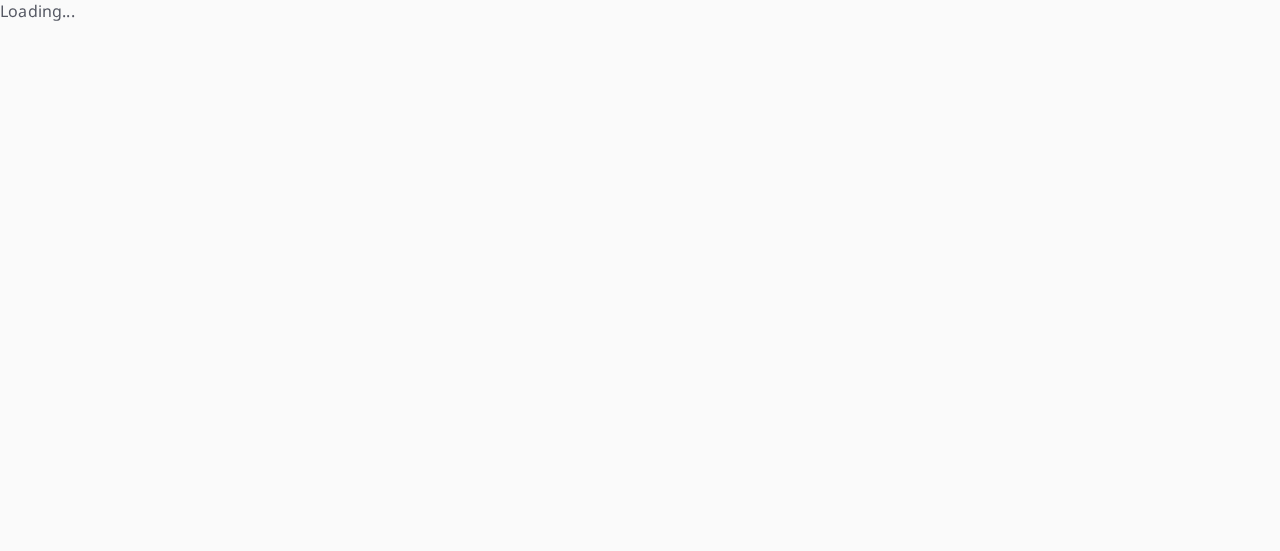 scroll, scrollTop: 0, scrollLeft: 0, axis: both 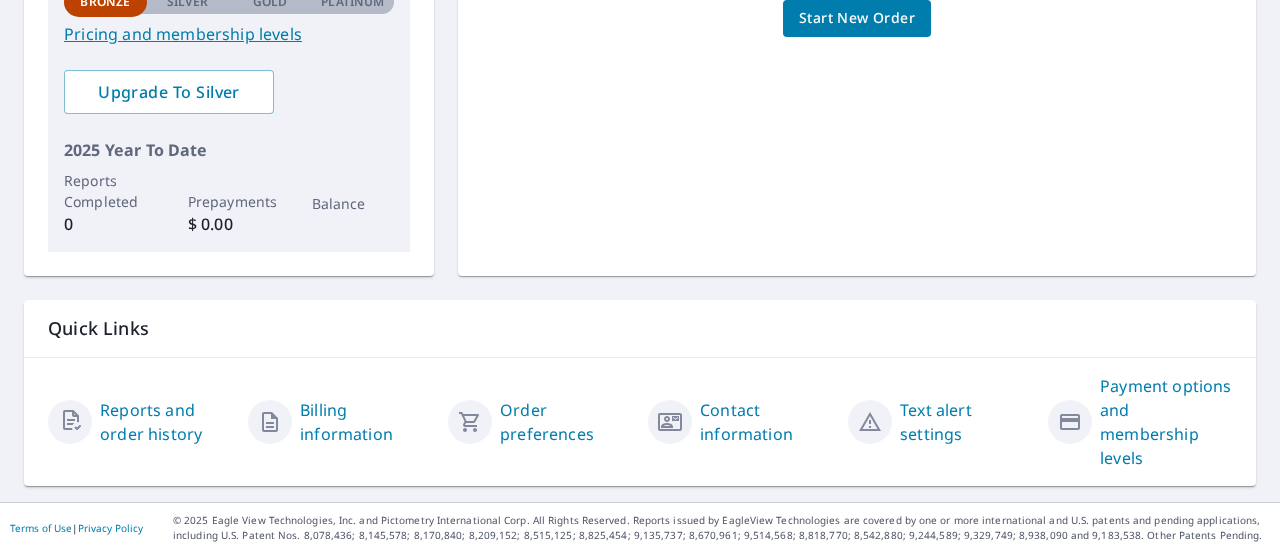 click on "Billing information" at bounding box center [366, 422] 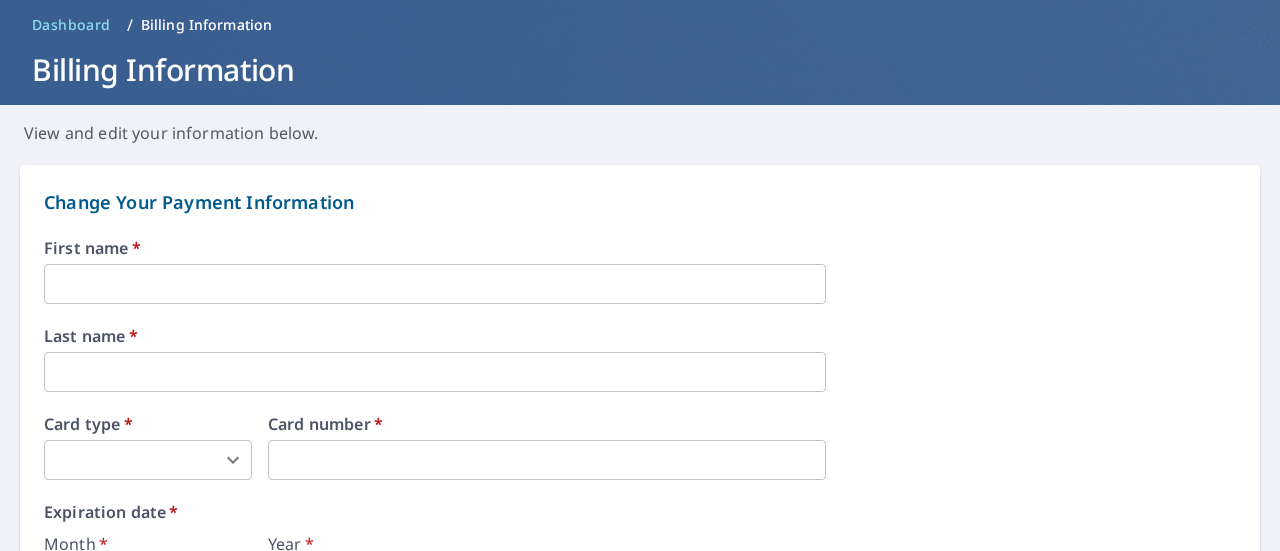 scroll, scrollTop: 0, scrollLeft: 0, axis: both 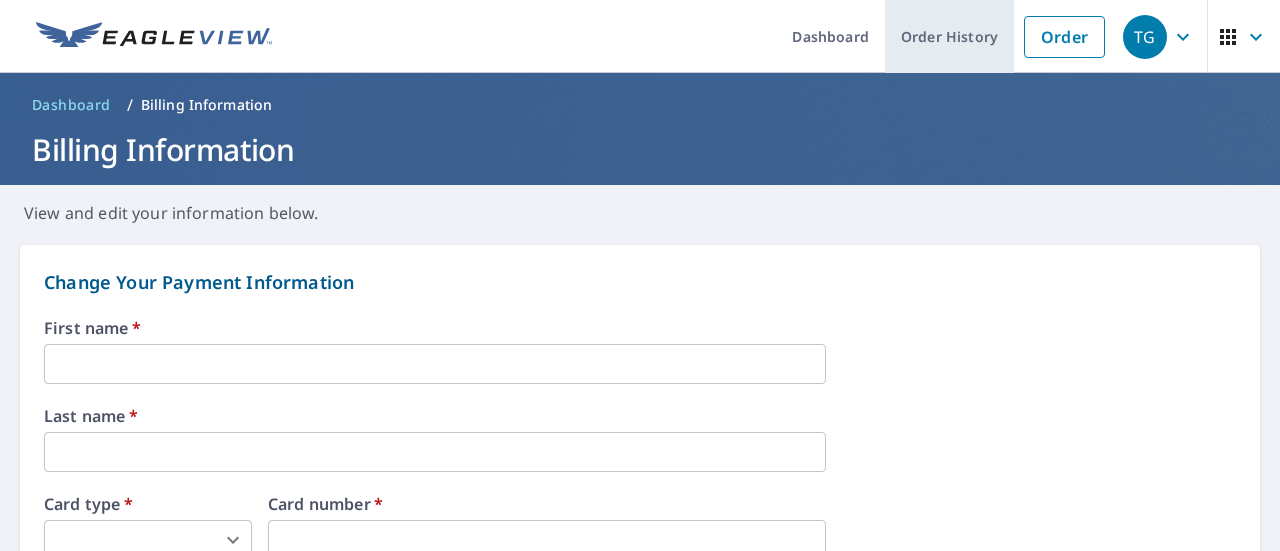 click on "Order History" at bounding box center (949, 36) 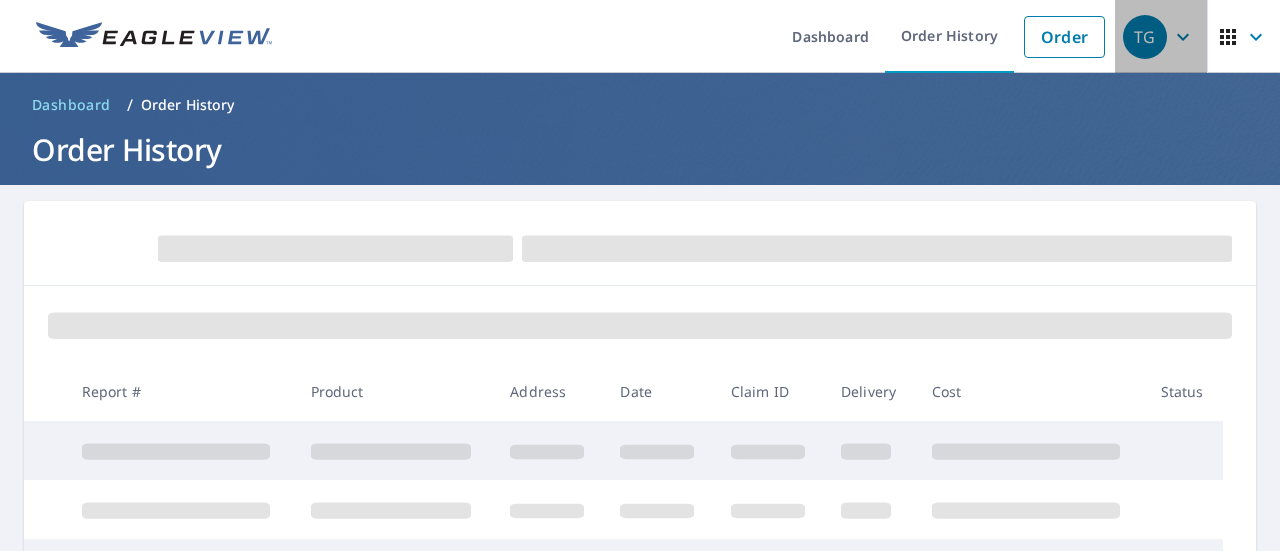 click on "TG" at bounding box center (1145, 37) 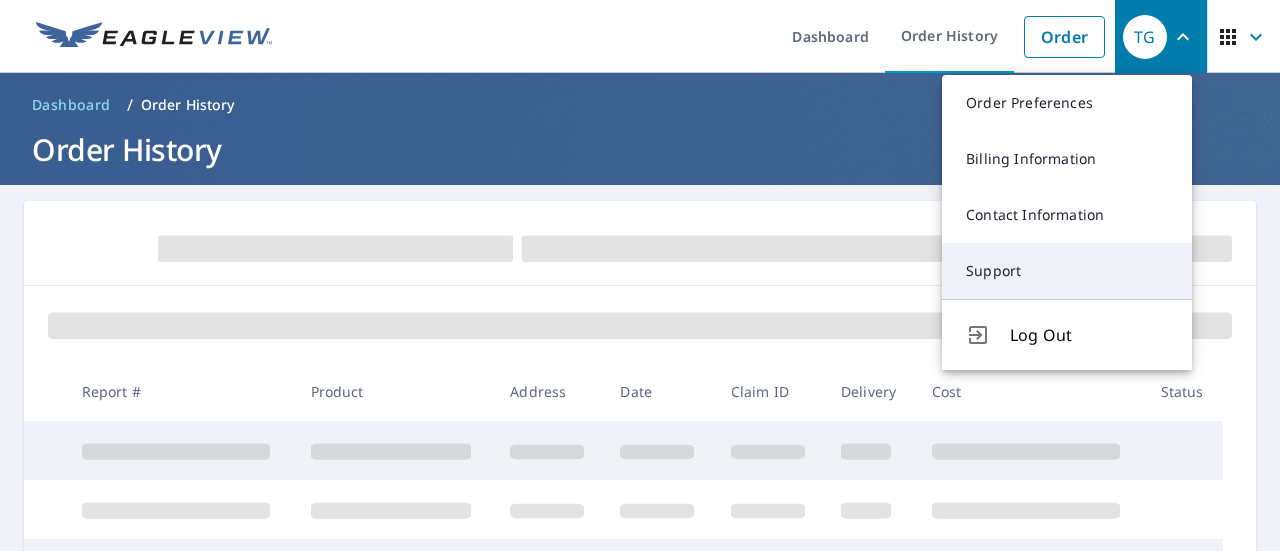 click on "Support" at bounding box center [1067, 271] 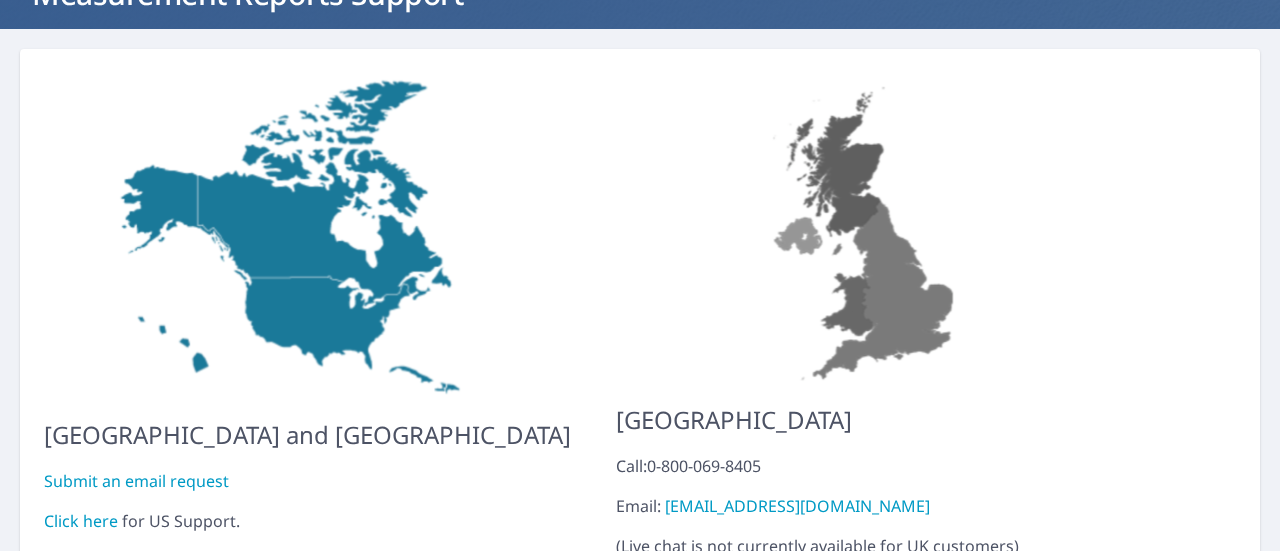 scroll, scrollTop: 257, scrollLeft: 0, axis: vertical 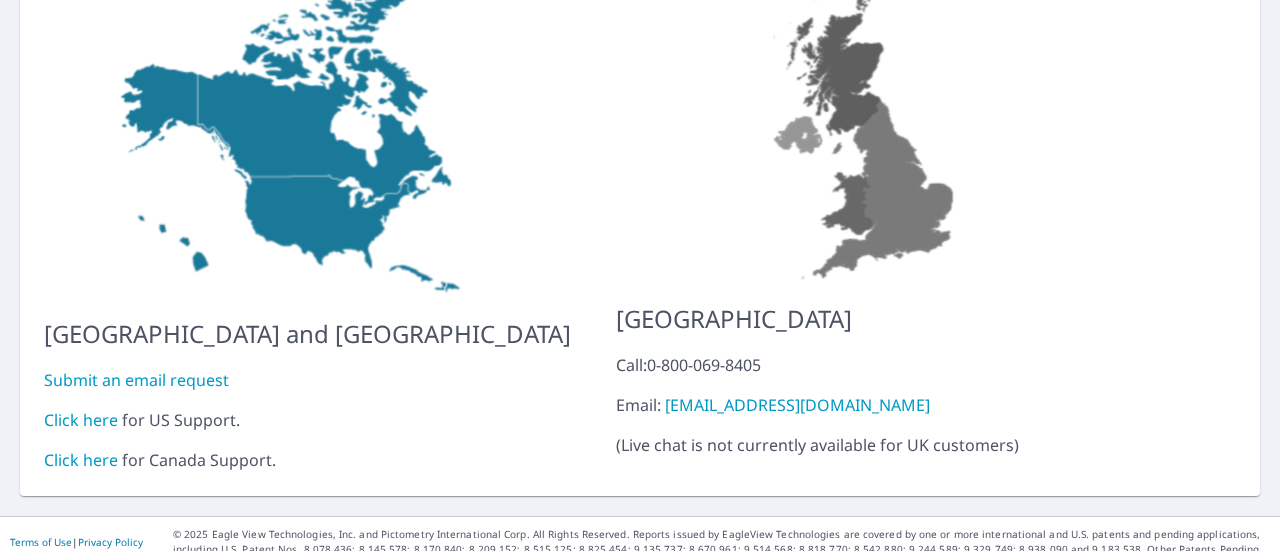 click on "Click here" at bounding box center (81, 420) 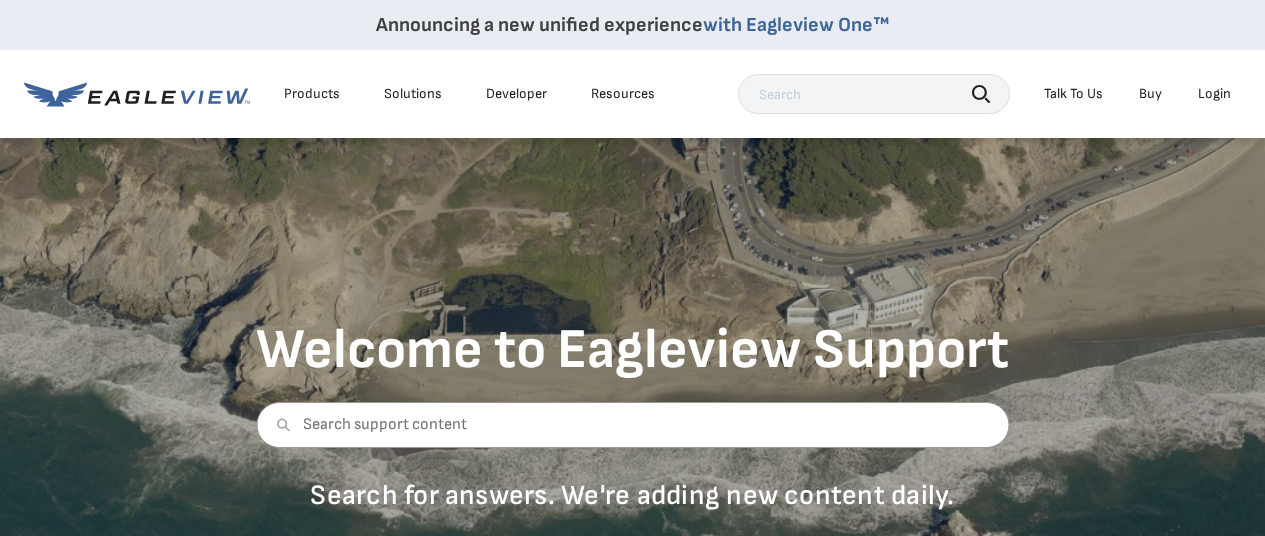 scroll, scrollTop: 200, scrollLeft: 0, axis: vertical 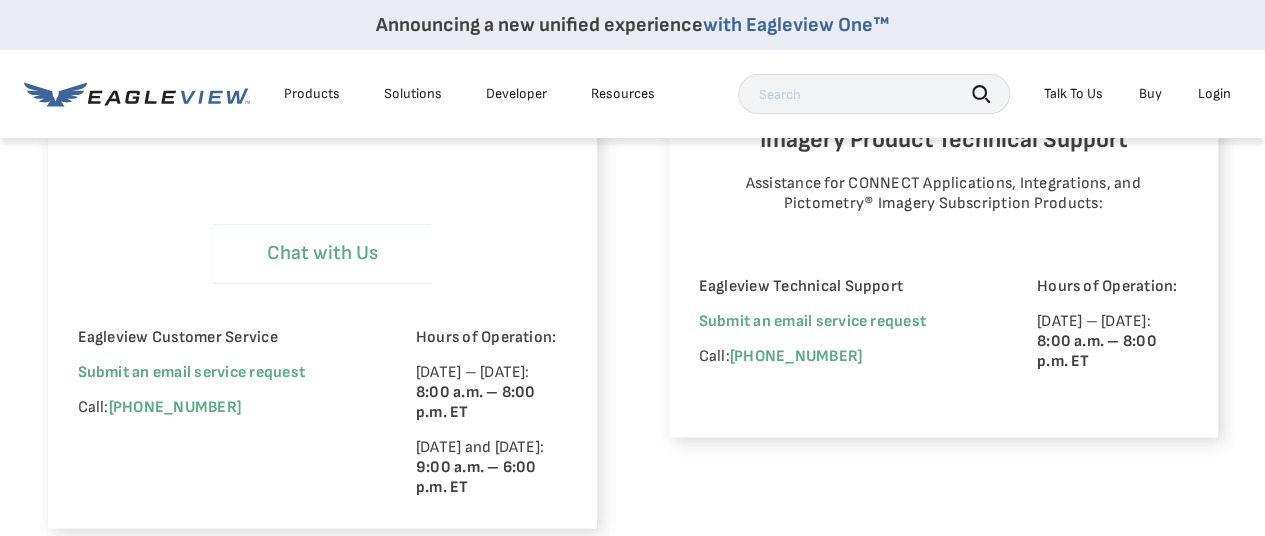 click on "Chat with Us" at bounding box center [322, 253] 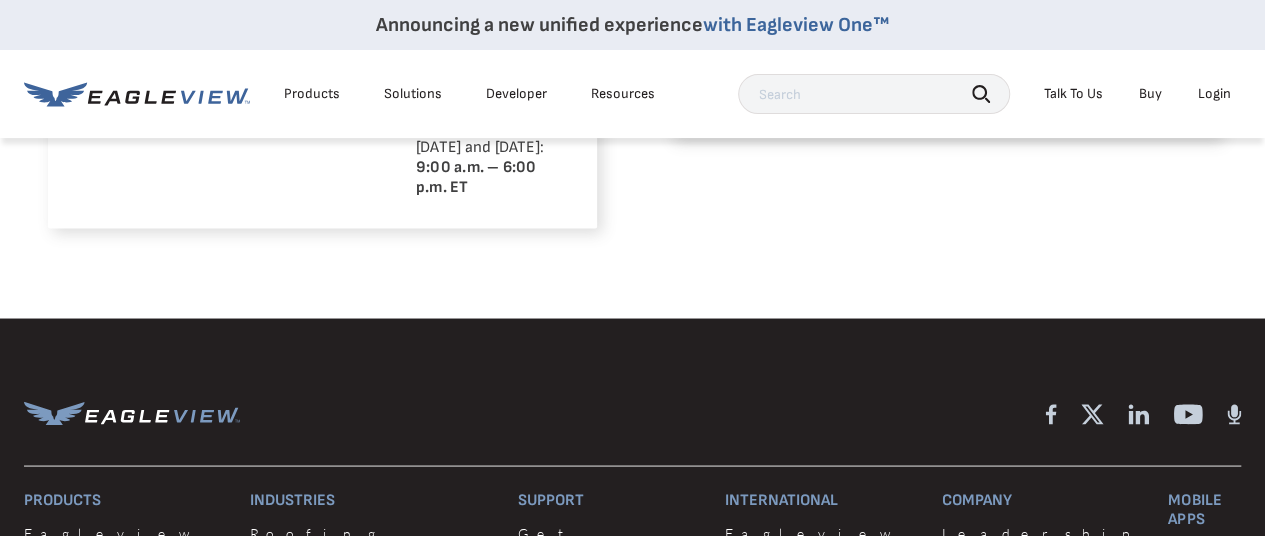 select on "Cancel_Roof_Wall_Report" 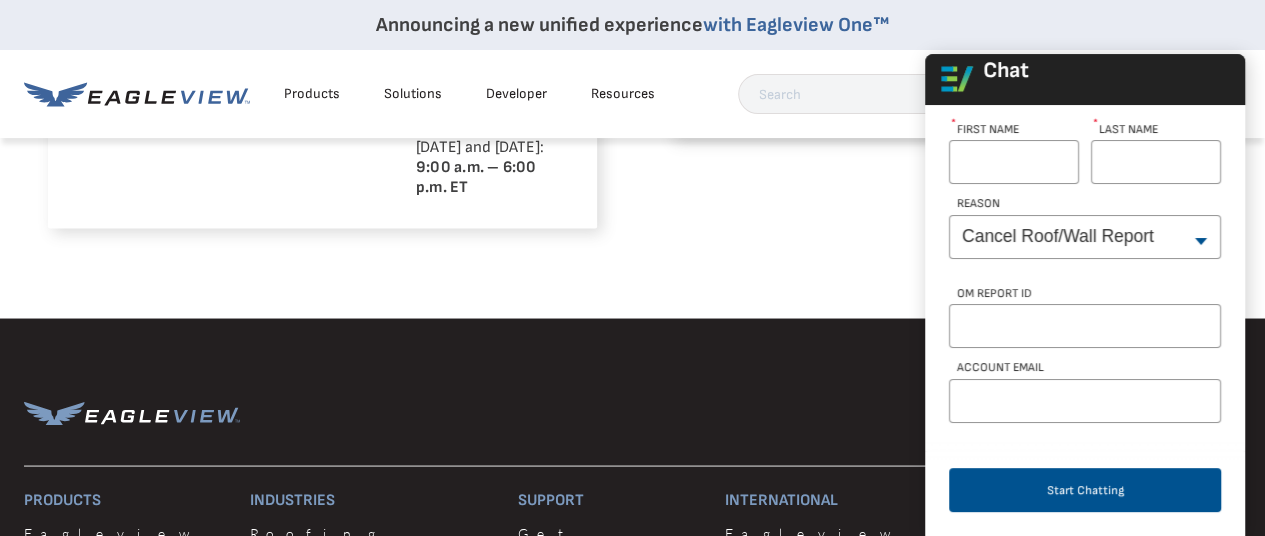 scroll, scrollTop: 1400, scrollLeft: 0, axis: vertical 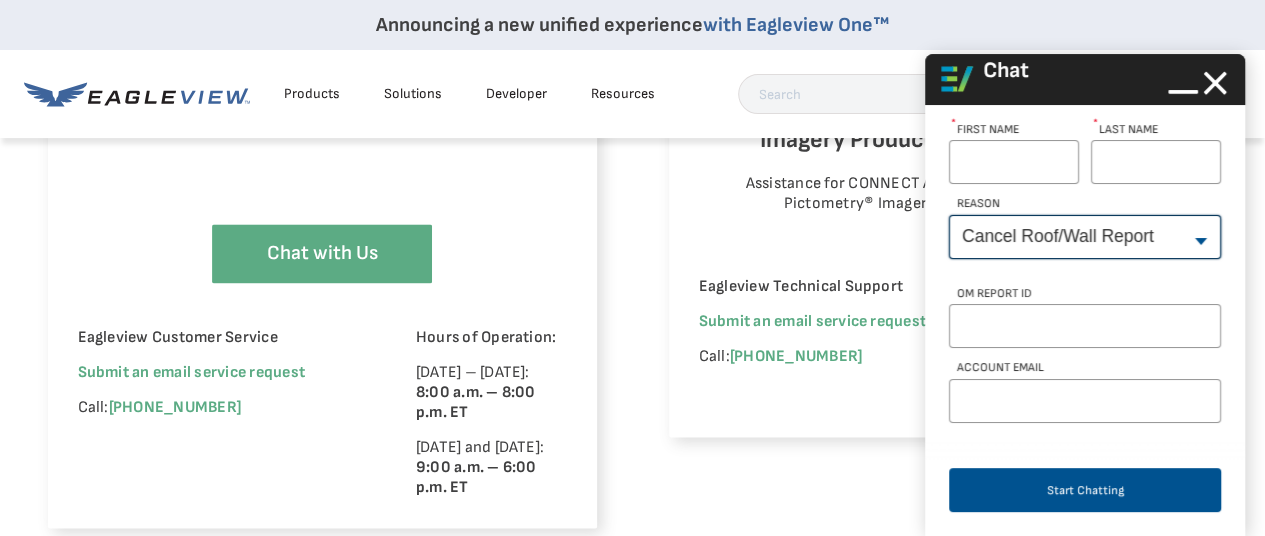 click on "--None-- Cancel Roof/Wall Report Document Request Invoice Request Missing Additional Structure Password Reset Pricing Question Refund Request Roof/Wall Report Status Sitemap Request Update Roof/Wall Report Address Wrong House on Report Xactimate Other Reason Xactimate Integration" at bounding box center [1085, 237] 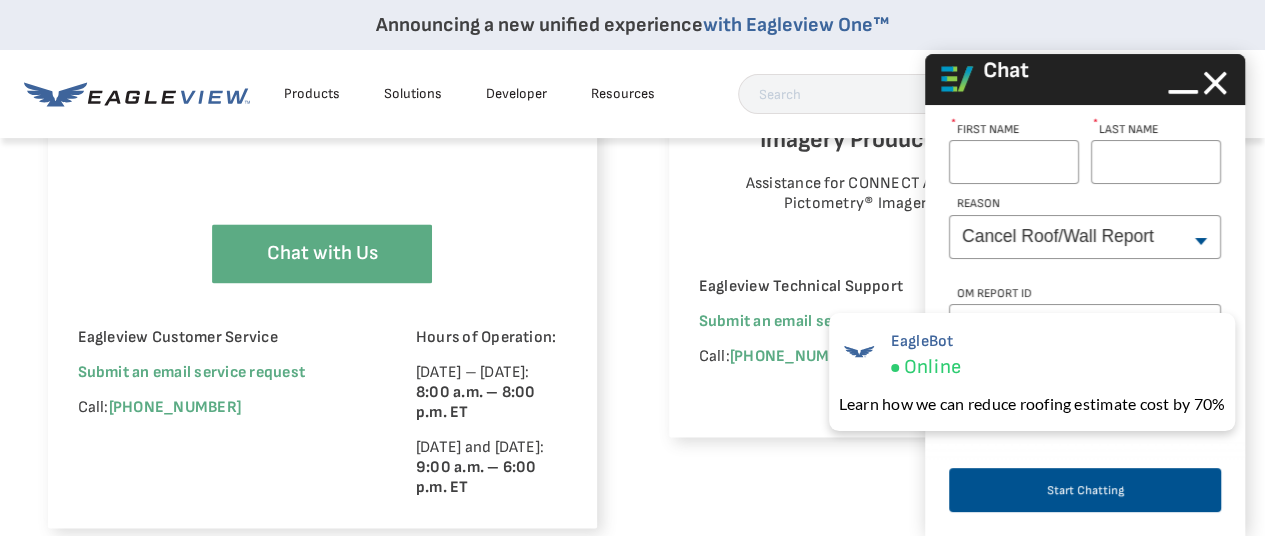 click on "View your organization’s imagery and GIS layers or create workspaces in your  CONNECTExplorer  account
Interested in a CONNECTExplorer account or Eagleview Cloud imagery?  Contact Sales  [DATE].
Additional resources for  CONNECT
Imagery Product Technical Support
Assistance for CONNECT Applications, Integrations, and Pictometry® Imagery Subscription Products:
Eagleview Technical Support
Submit an email service request
Call:  [PHONE_NUMBER]
Hours of Operation:
[DATE] – [DATE]: 8:00 a.m. – 8:00 p.m. ET" at bounding box center (943, 66) 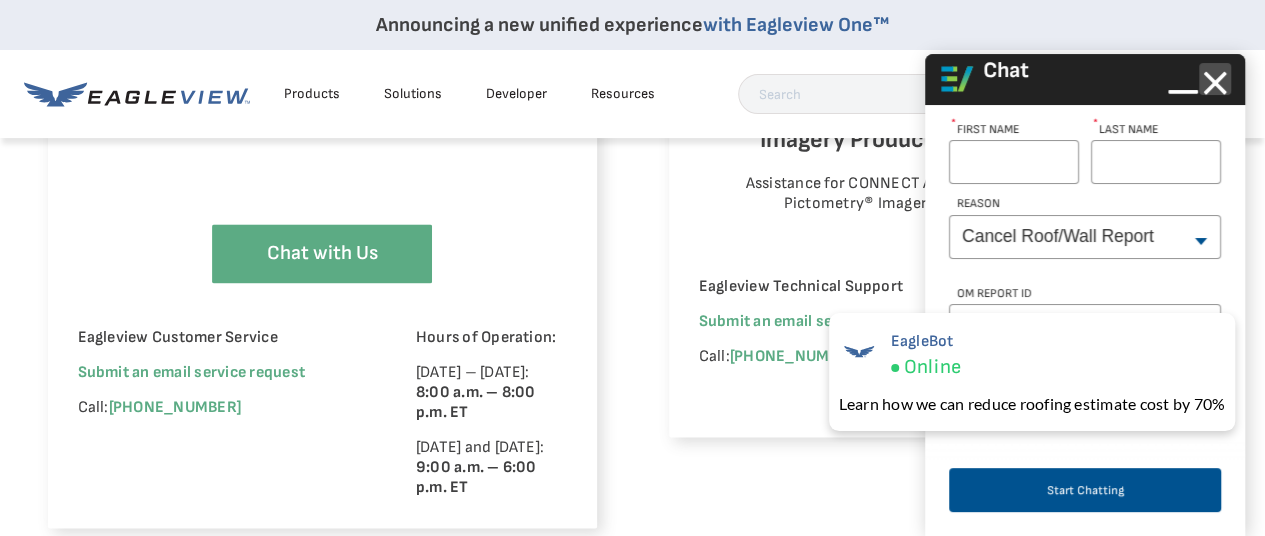 click 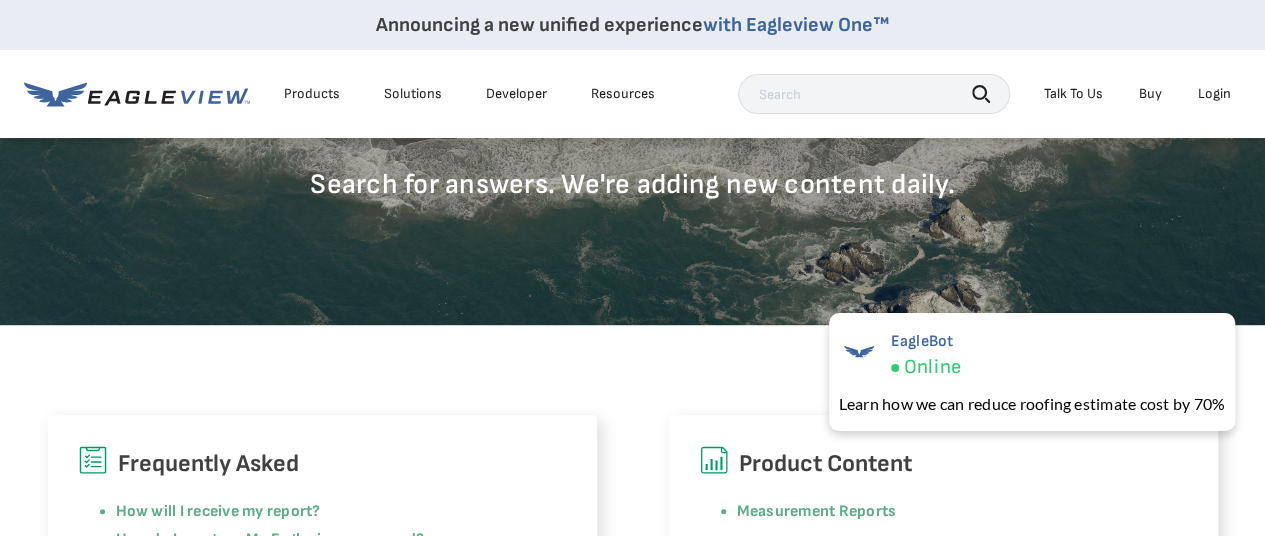 scroll, scrollTop: 500, scrollLeft: 0, axis: vertical 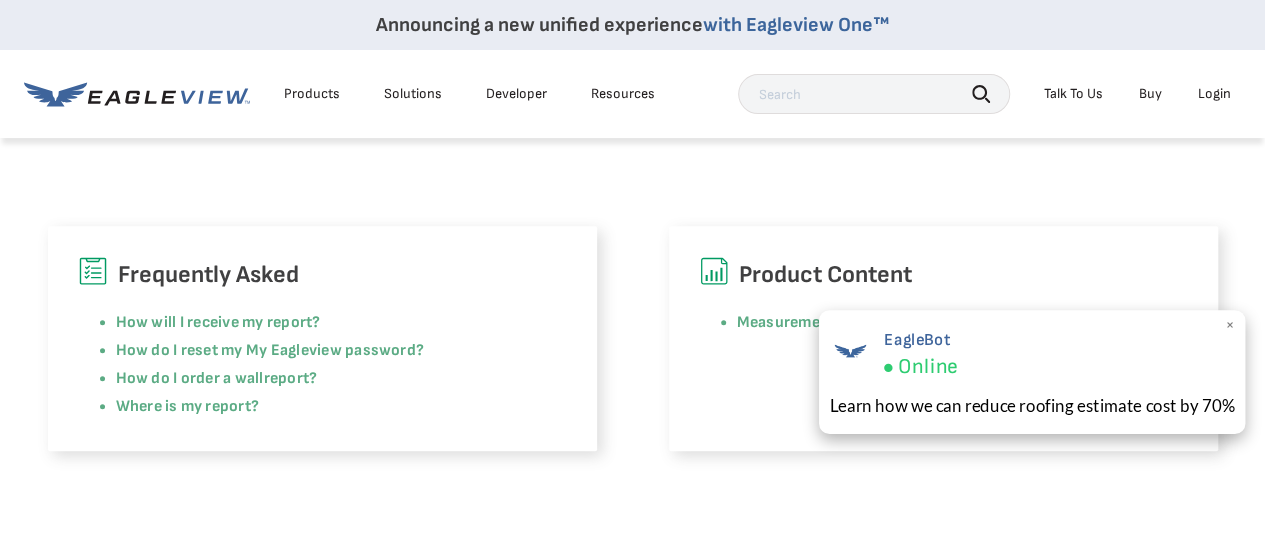 click on "×" at bounding box center (1229, 325) 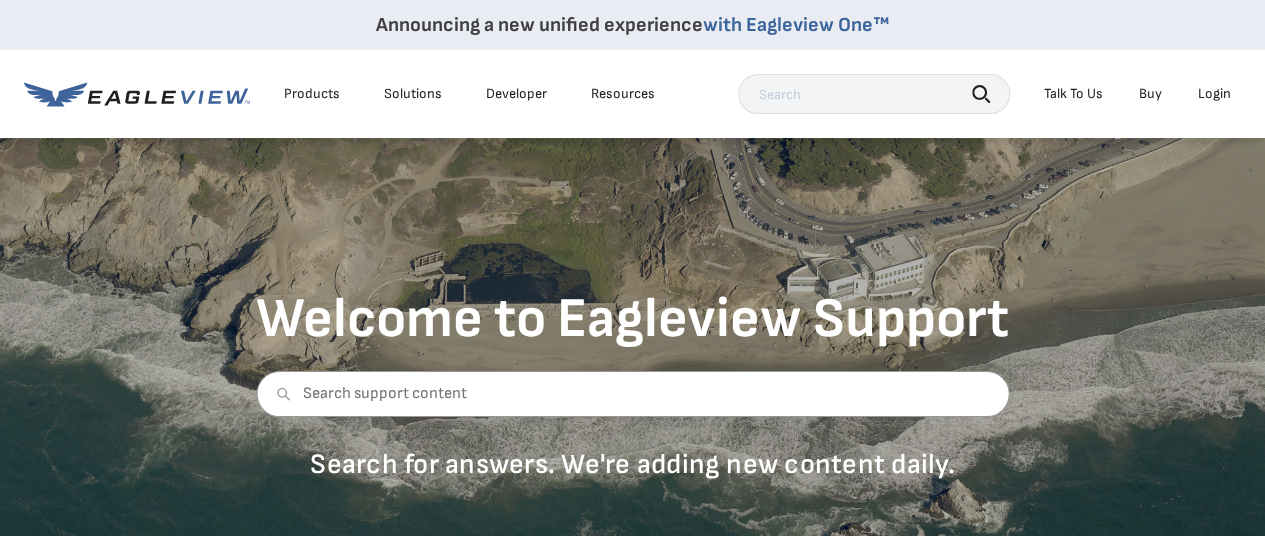 scroll, scrollTop: 0, scrollLeft: 0, axis: both 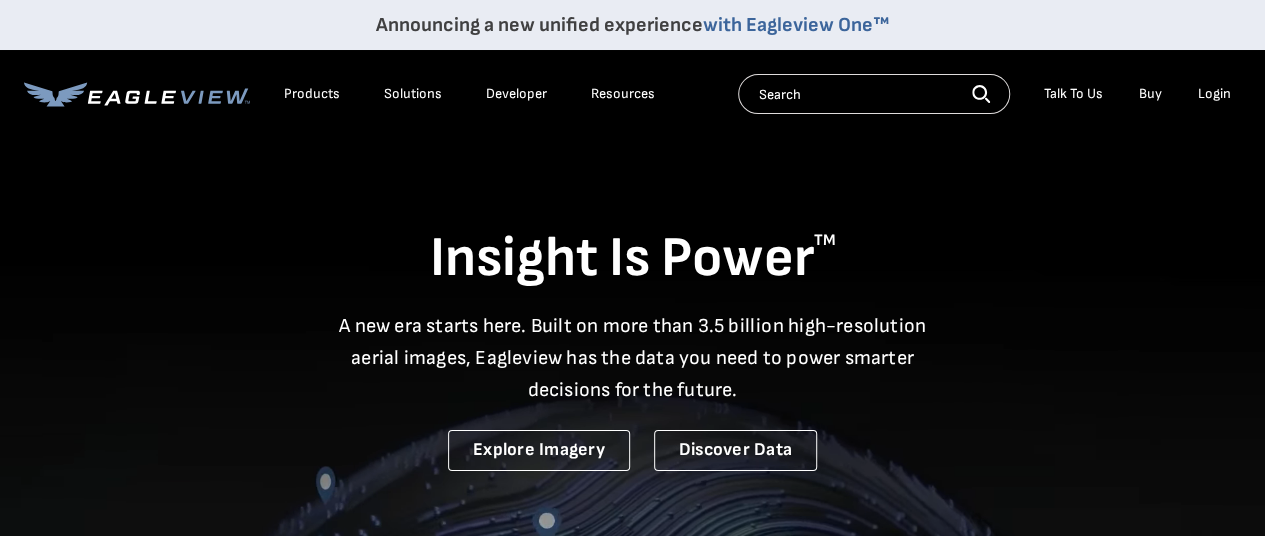 click on "Login" at bounding box center [1214, 94] 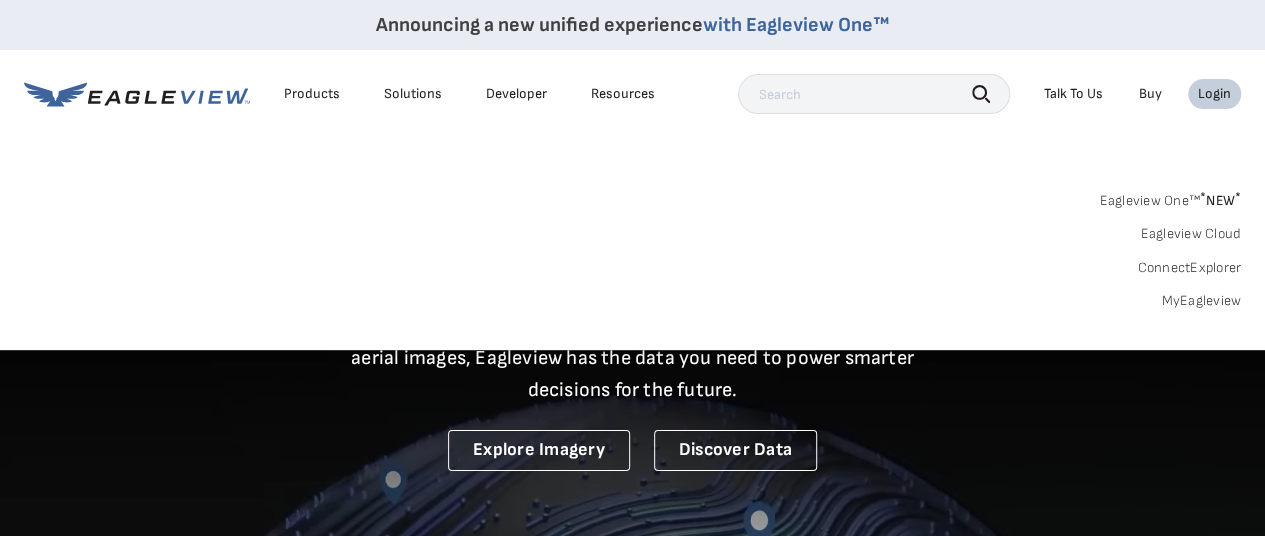 click on "MyEagleview" at bounding box center [1201, 301] 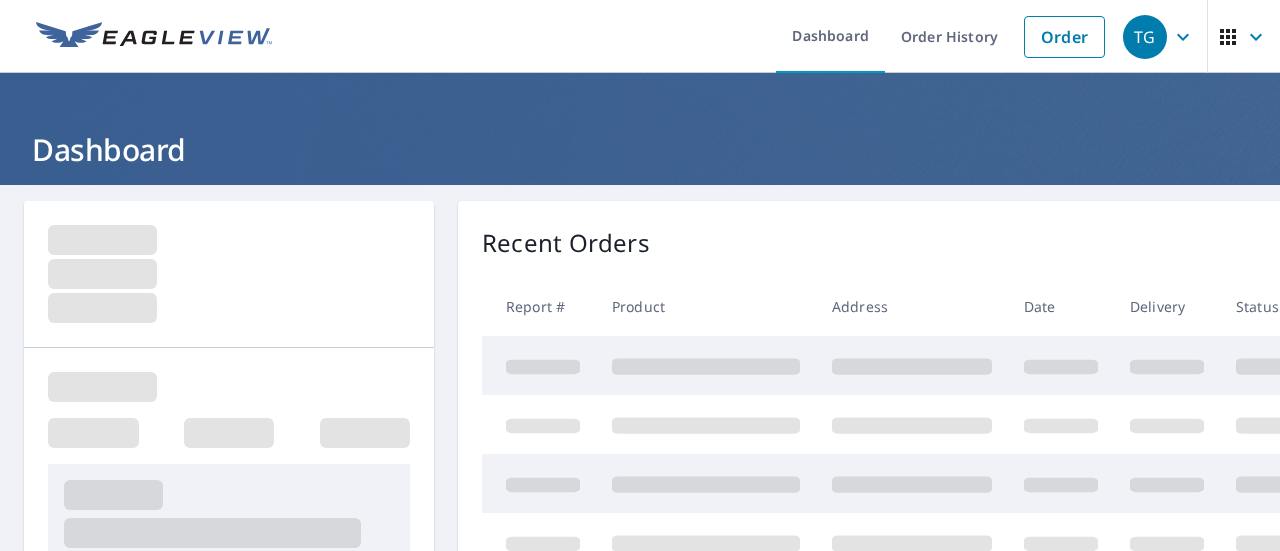 scroll, scrollTop: 0, scrollLeft: 0, axis: both 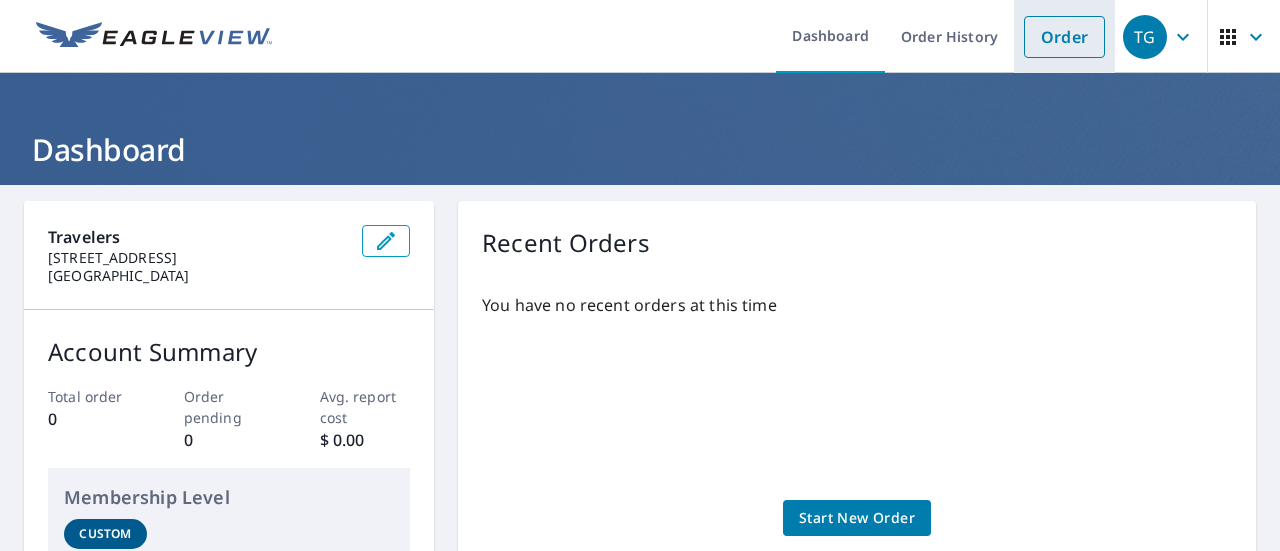 click on "Order" at bounding box center [1064, 37] 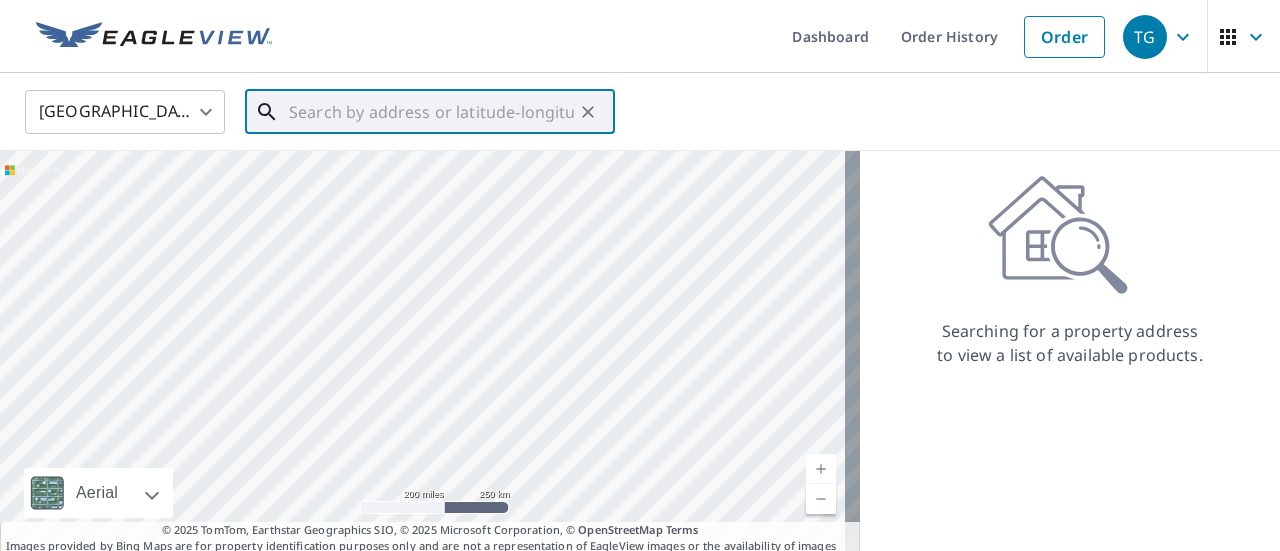 click at bounding box center [431, 112] 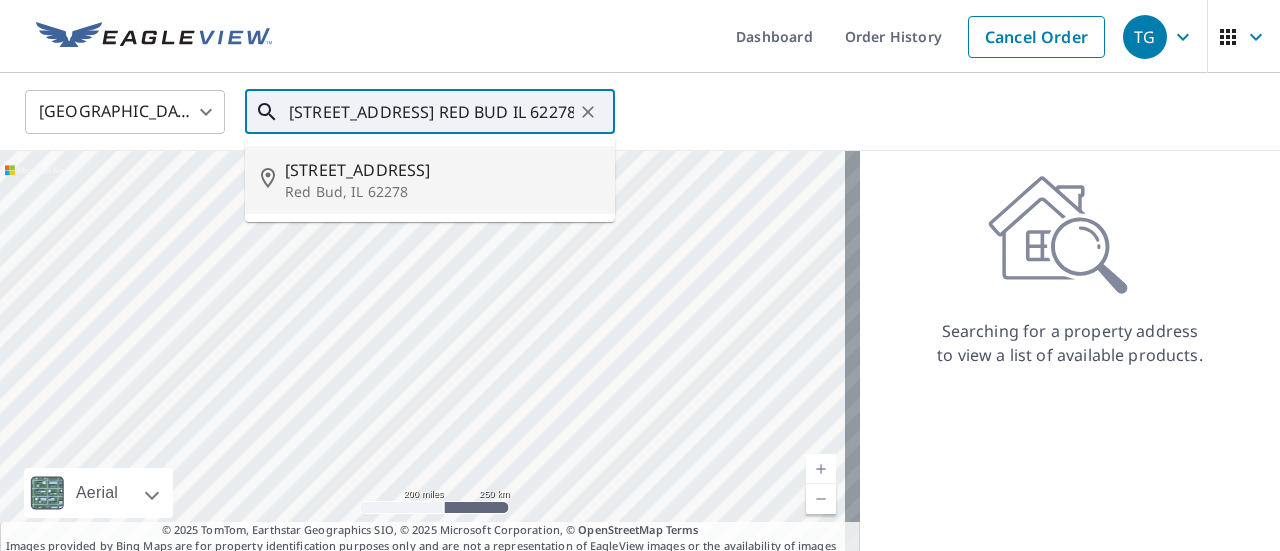 click on "[STREET_ADDRESS]" at bounding box center (442, 170) 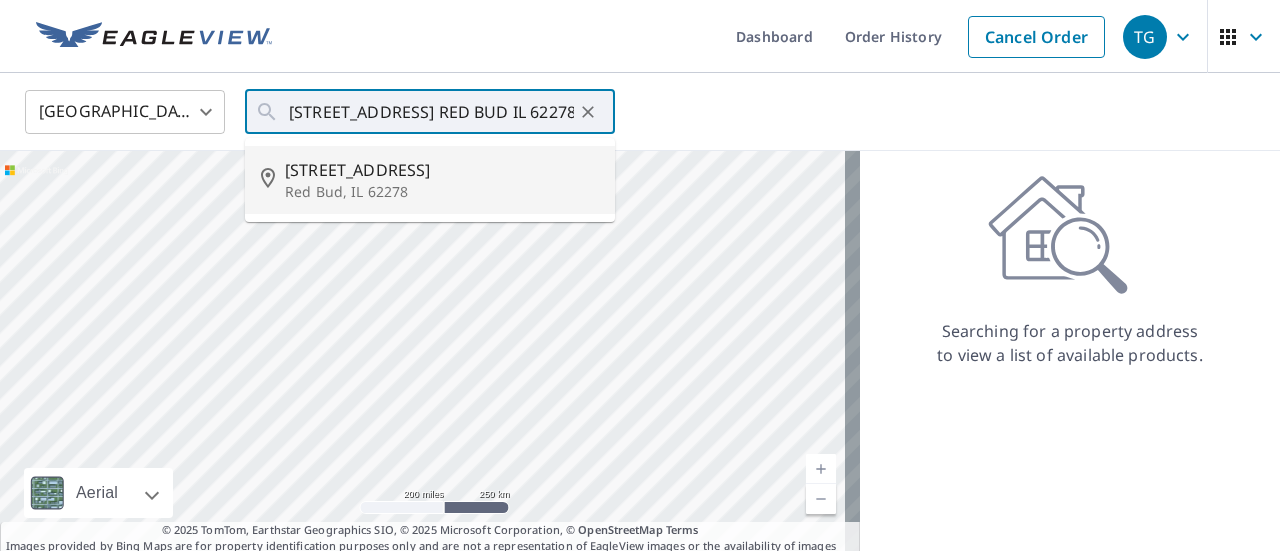 type on "[STREET_ADDRESS]" 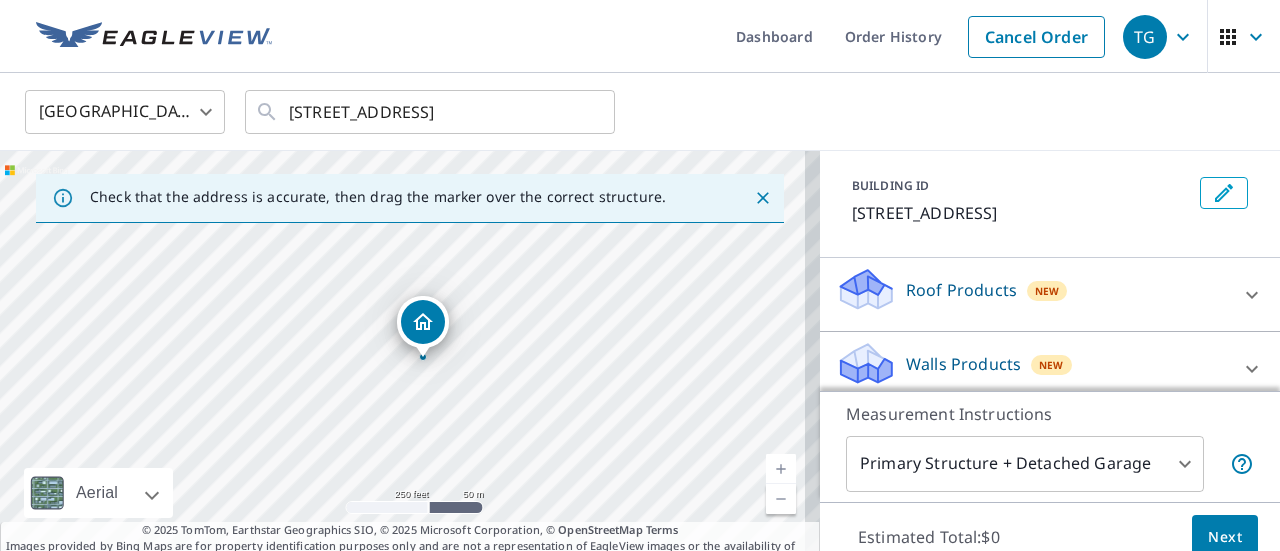 scroll, scrollTop: 114, scrollLeft: 0, axis: vertical 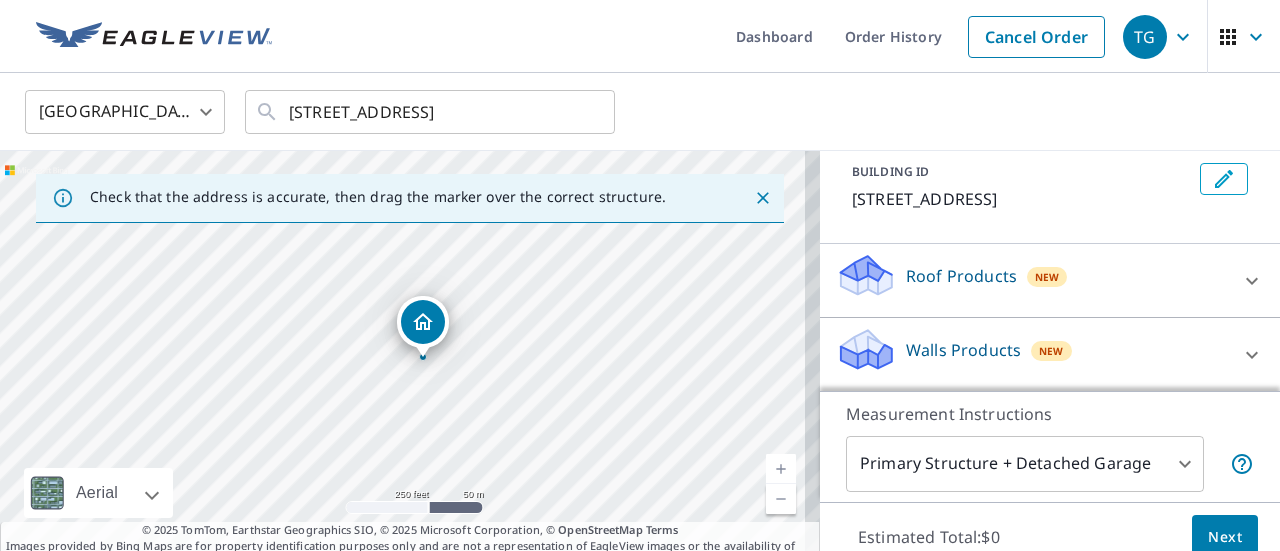 click on "Roof Products New" at bounding box center (1032, 280) 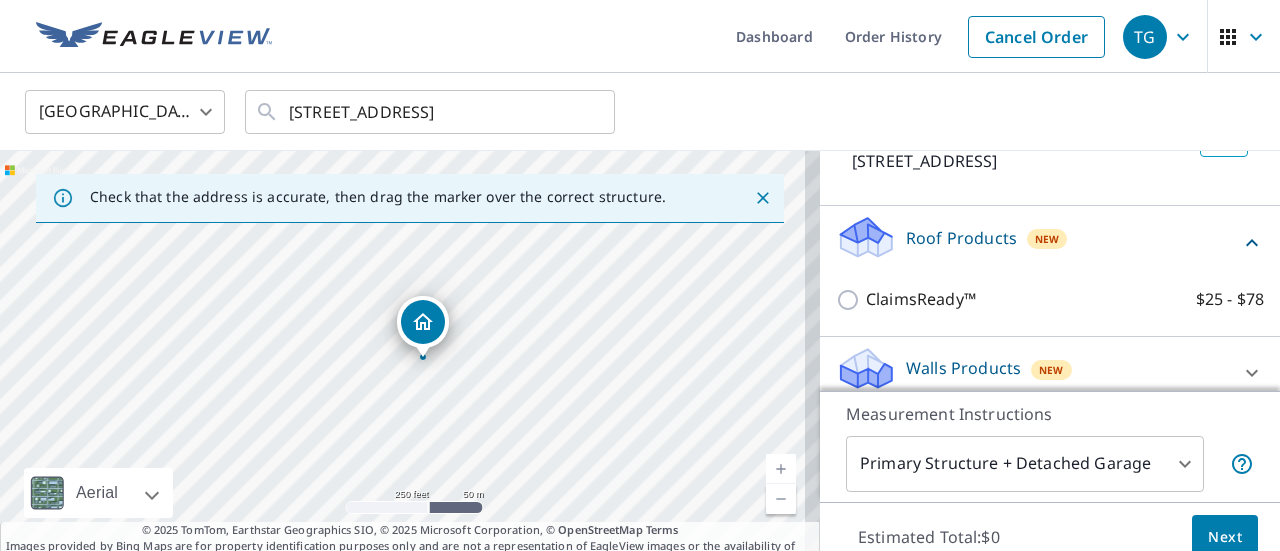 scroll, scrollTop: 170, scrollLeft: 0, axis: vertical 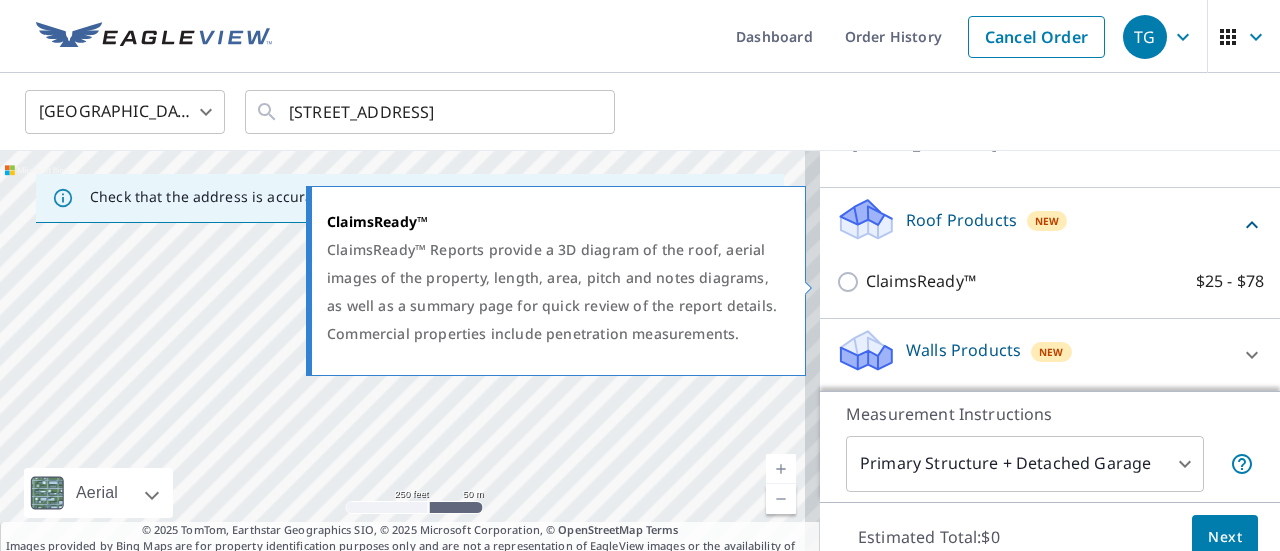 click on "ClaimsReady™" at bounding box center [921, 281] 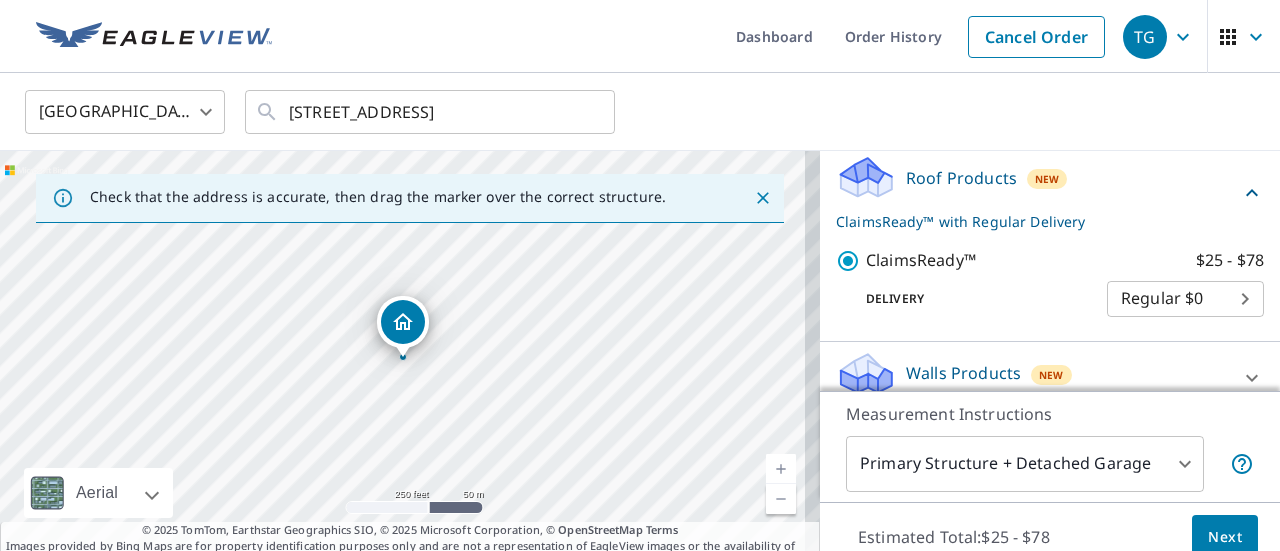 scroll, scrollTop: 236, scrollLeft: 0, axis: vertical 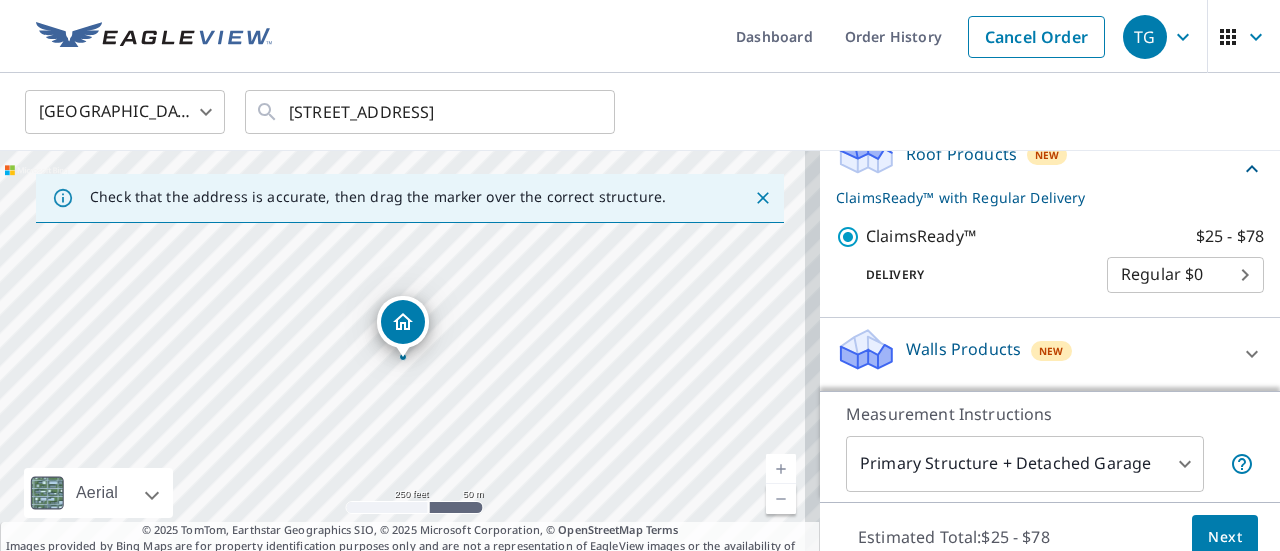 click on "Walls Products" at bounding box center (963, 349) 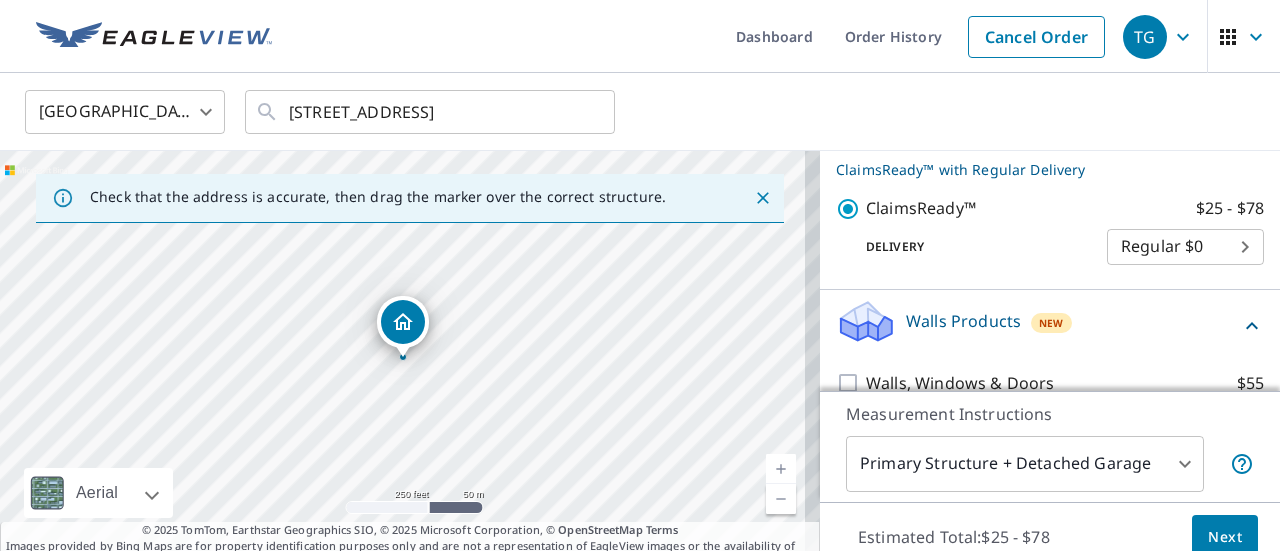 scroll, scrollTop: 292, scrollLeft: 0, axis: vertical 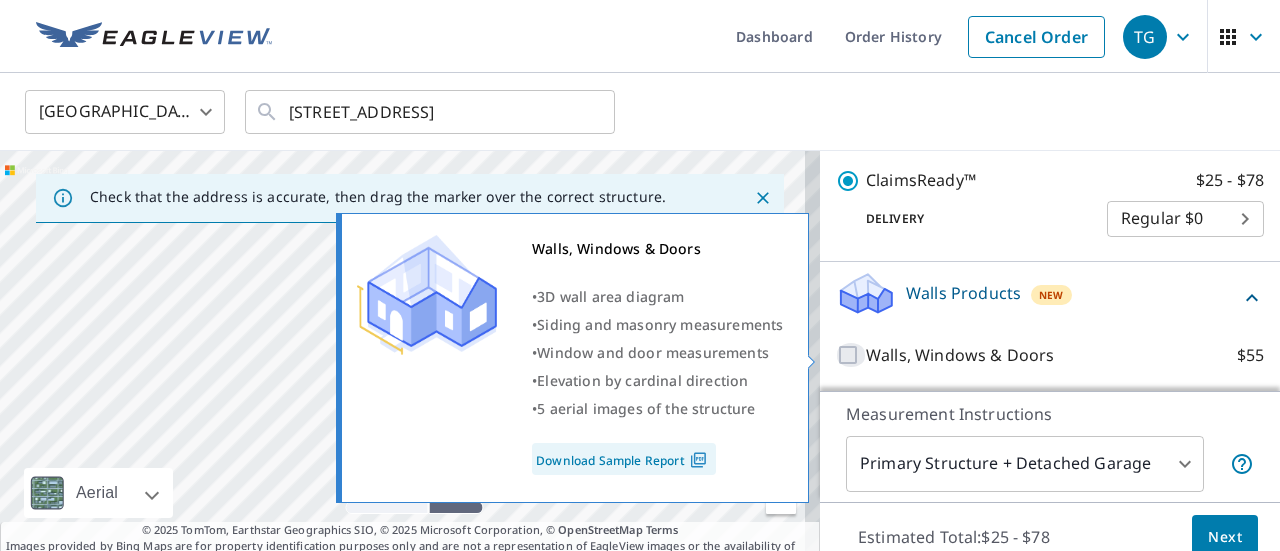 click on "Walls, Windows & Doors $55" at bounding box center (851, 355) 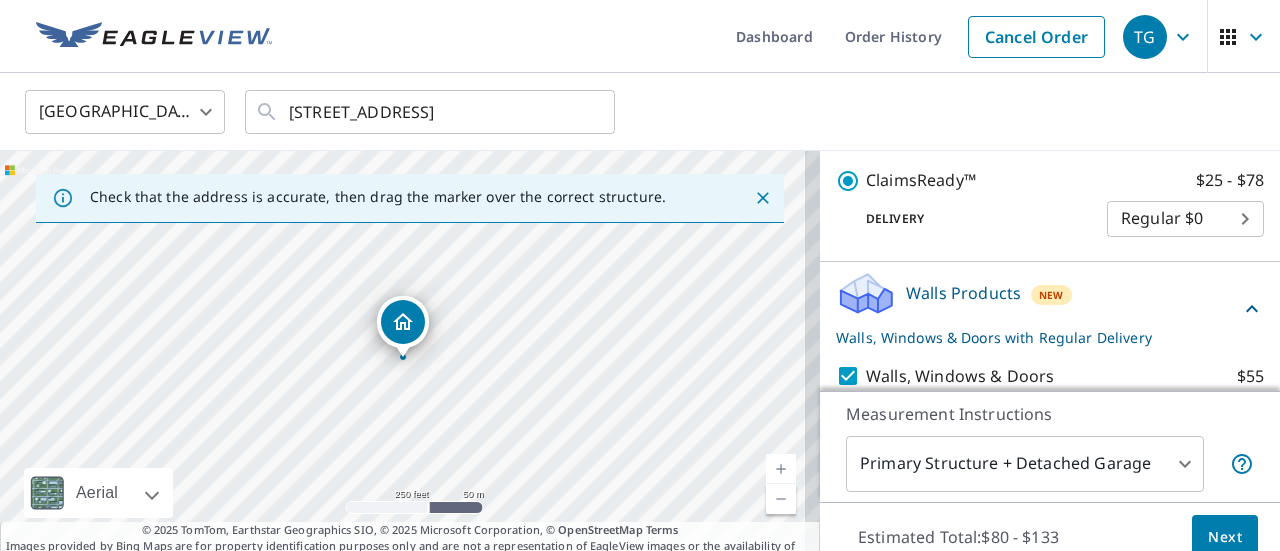 scroll, scrollTop: 358, scrollLeft: 0, axis: vertical 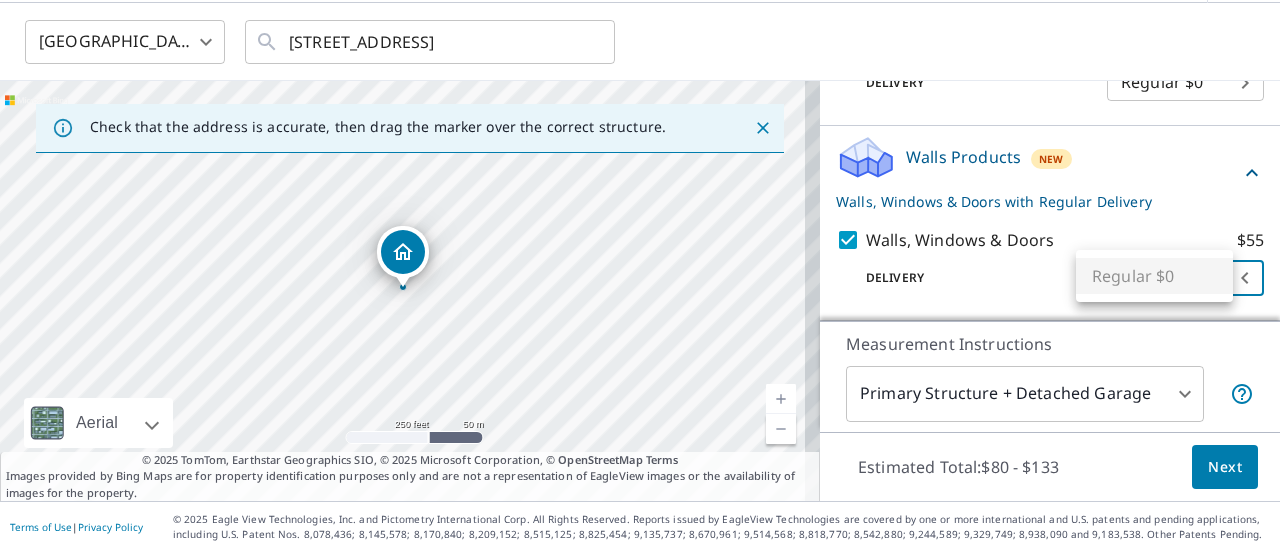 click on "TG TG
Dashboard Order History Cancel Order TG [GEOGRAPHIC_DATA] [GEOGRAPHIC_DATA] ​ [STREET_ADDRESS] ​ Check that the address is accurate, then drag the marker over the correct structure. [STREET_ADDRESS] Aerial Road A standard road map Aerial A detailed look from above Labels Labels 250 feet 50 m © 2025 TomTom, © Vexcel Imaging, © 2025 Microsoft Corporation,  © OpenStreetMap Terms © 2025 TomTom, Earthstar Geographics SIO, © 2025 Microsoft Corporation, ©   OpenStreetMap   Terms Images provided by Bing Maps are for property identification purposes only and are not a representation of EagleView images or the availability of images for the property. PROPERTY TYPE Residential Commercial This is a complex BUILDING ID [STREET_ADDRESS] Roof Products New ClaimsReady™ with Regular Delivery ClaimsReady™ $25 - $78 Delivery Regular $0 8 ​ Walls Products New Walls, Windows & Doors with Regular Delivery Walls, Windows & Doors $55 Delivery Regular $0 8 ​ 1 ​ $80 - $133" at bounding box center (640, 275) 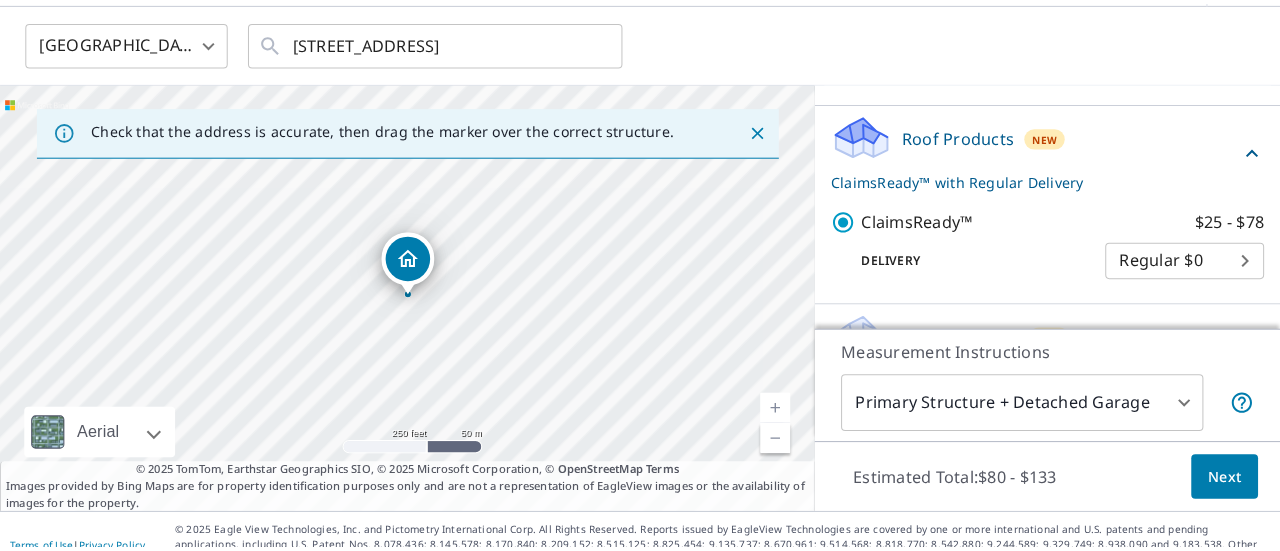 scroll, scrollTop: 158, scrollLeft: 0, axis: vertical 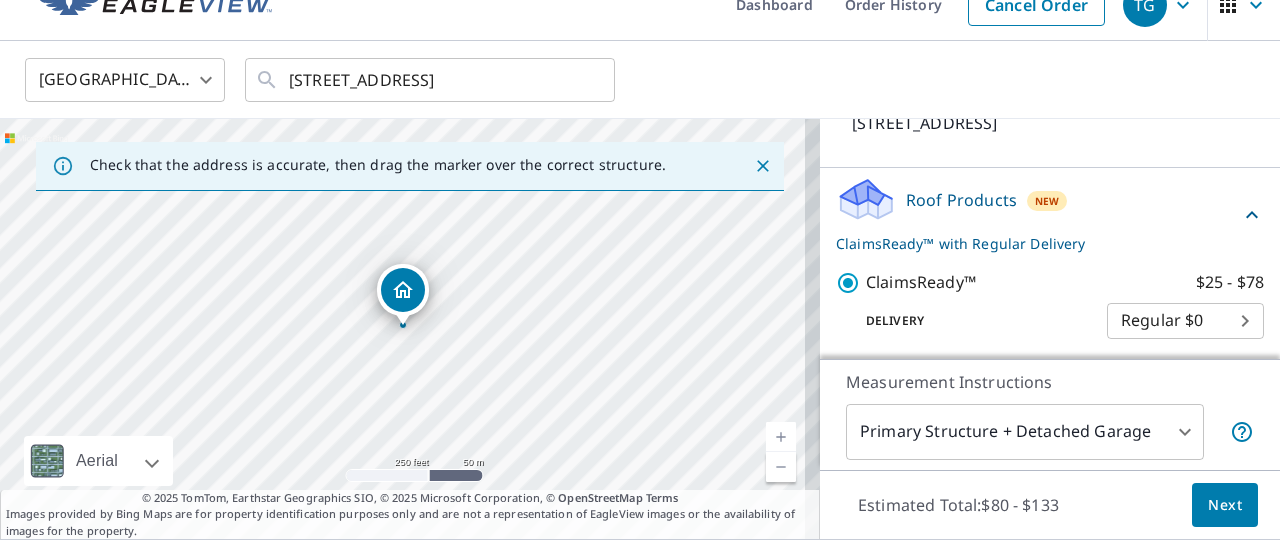 click on "TG TG
Dashboard Order History Cancel Order TG [GEOGRAPHIC_DATA] [GEOGRAPHIC_DATA] ​ [STREET_ADDRESS] ​ Check that the address is accurate, then drag the marker over the correct structure. [STREET_ADDRESS] Aerial Road A standard road map Aerial A detailed look from above Labels Labels 250 feet 50 m © 2025 TomTom, © Vexcel Imaging, © 2025 Microsoft Corporation,  © OpenStreetMap Terms © 2025 TomTom, Earthstar Geographics SIO, © 2025 Microsoft Corporation, ©   OpenStreetMap   Terms Images provided by Bing Maps are for property identification purposes only and are not a representation of EagleView images or the availability of images for the property. PROPERTY TYPE Residential Commercial This is a complex BUILDING ID [STREET_ADDRESS] Roof Products New ClaimsReady™ with Regular Delivery ClaimsReady™ $25 - $78 Delivery Regular $0 8 ​ Walls Products New Walls, Windows & Doors with Regular Delivery Walls, Windows & Doors $55 Delivery Regular $0 8 ​ 1 ​ $80 - $133" at bounding box center (640, 275) 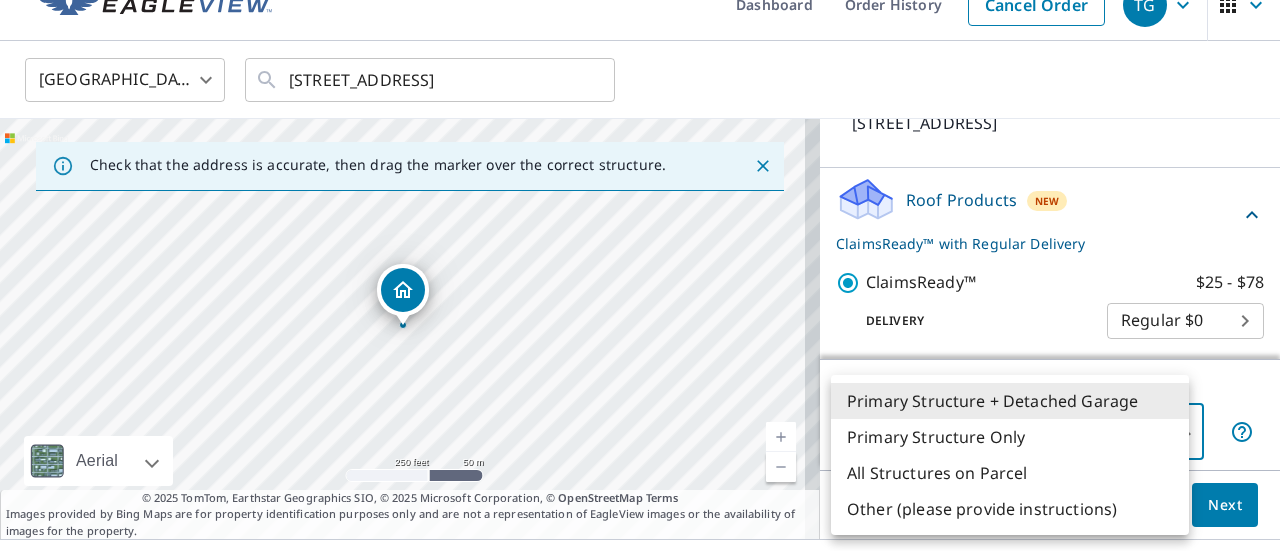 scroll, scrollTop: 0, scrollLeft: 0, axis: both 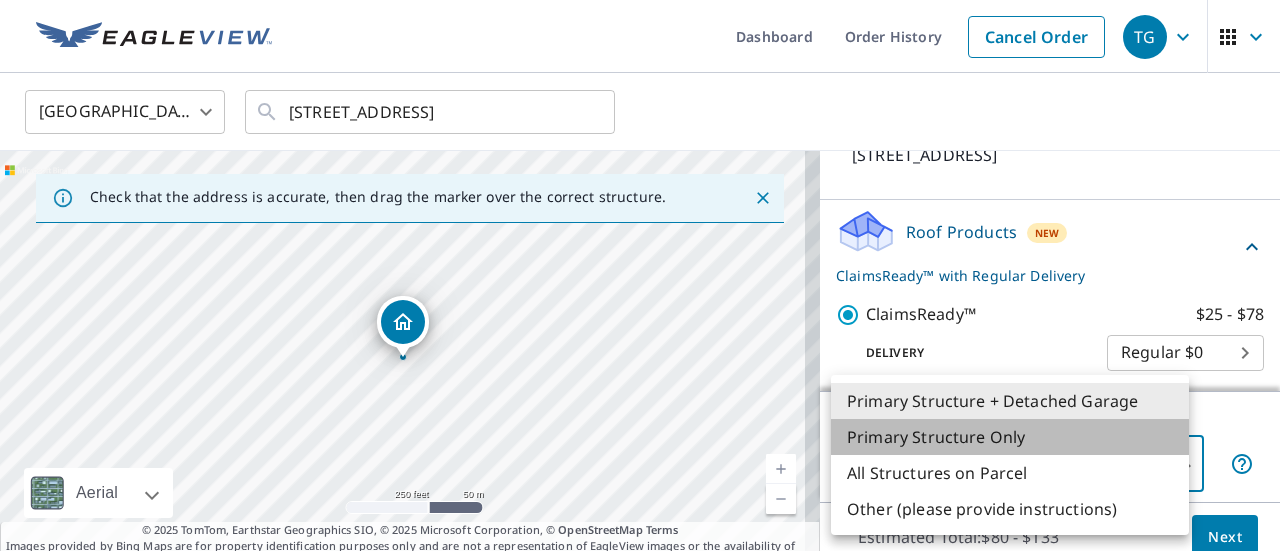 click on "Primary Structure Only" at bounding box center (1010, 437) 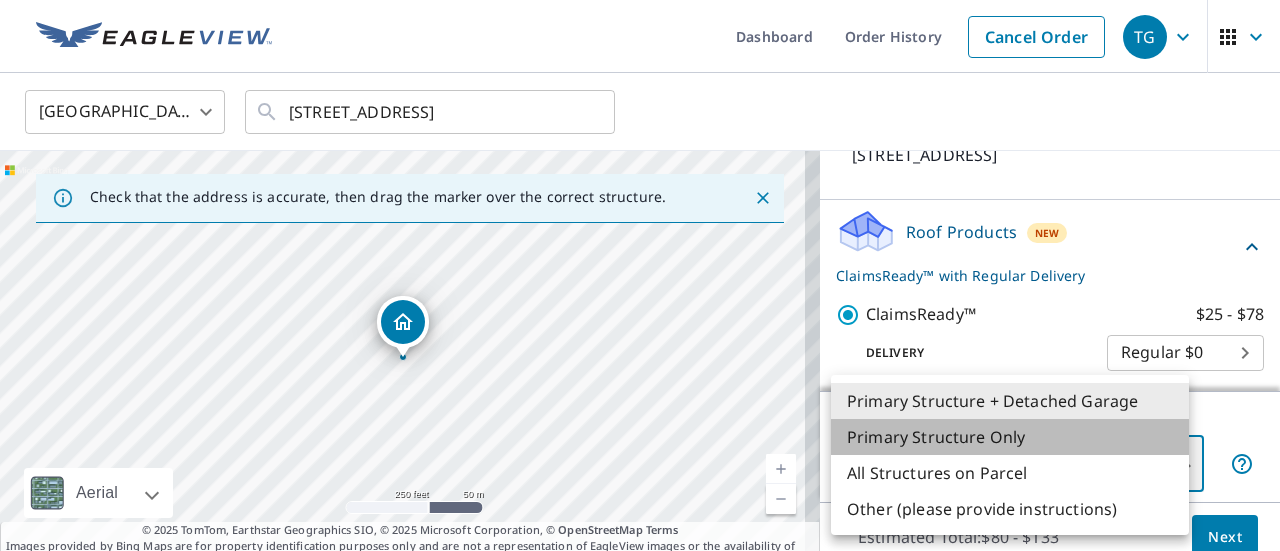 type on "2" 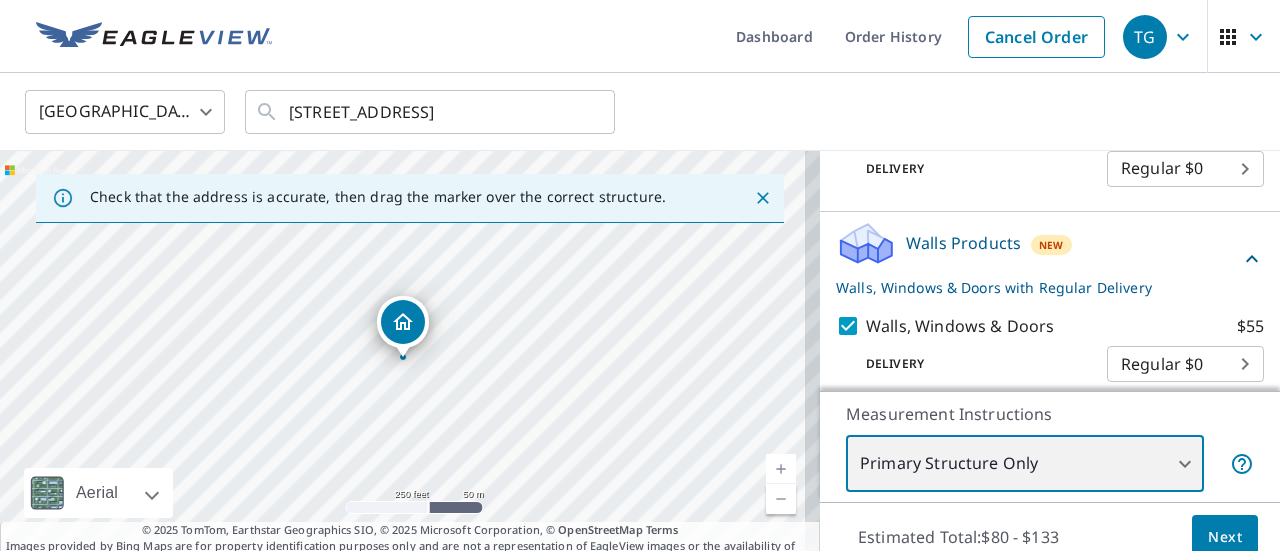 scroll, scrollTop: 358, scrollLeft: 0, axis: vertical 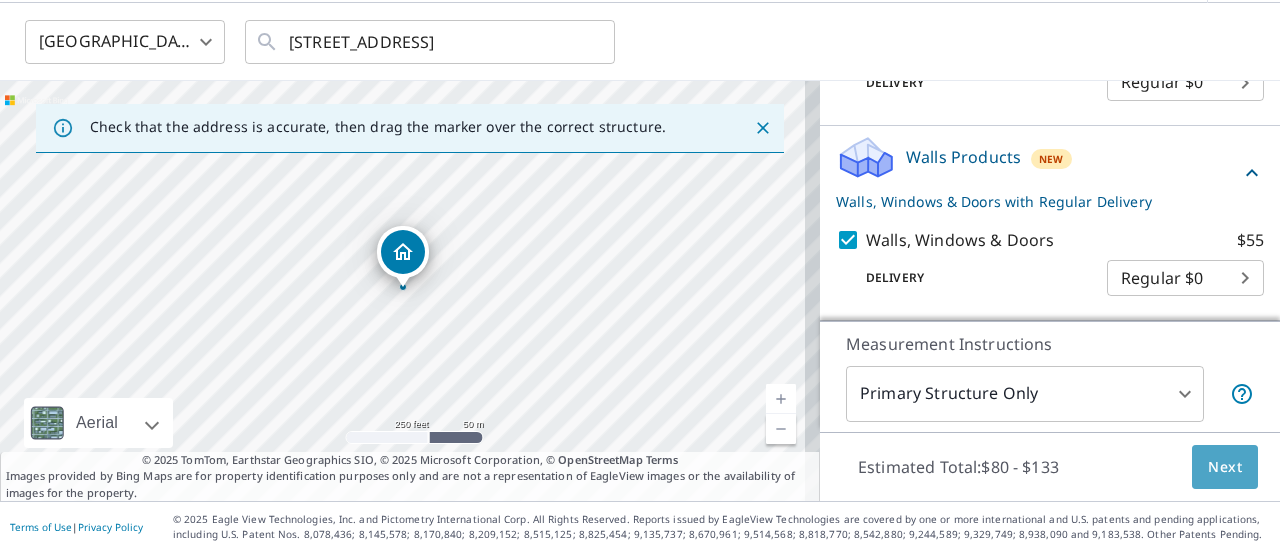 click on "Next" at bounding box center [1225, 467] 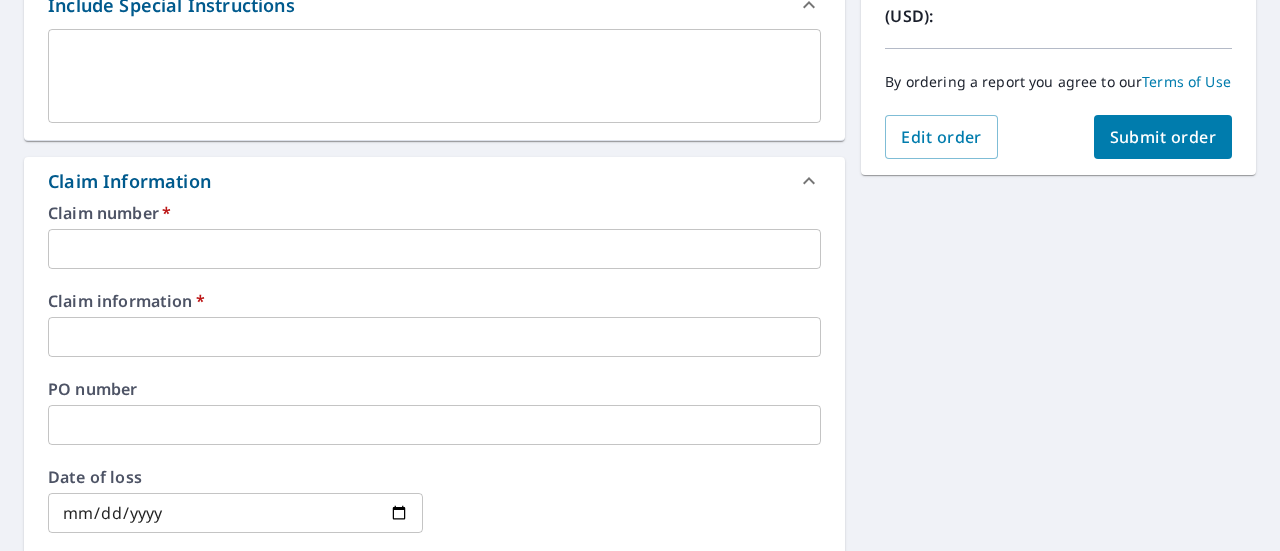 scroll, scrollTop: 349, scrollLeft: 0, axis: vertical 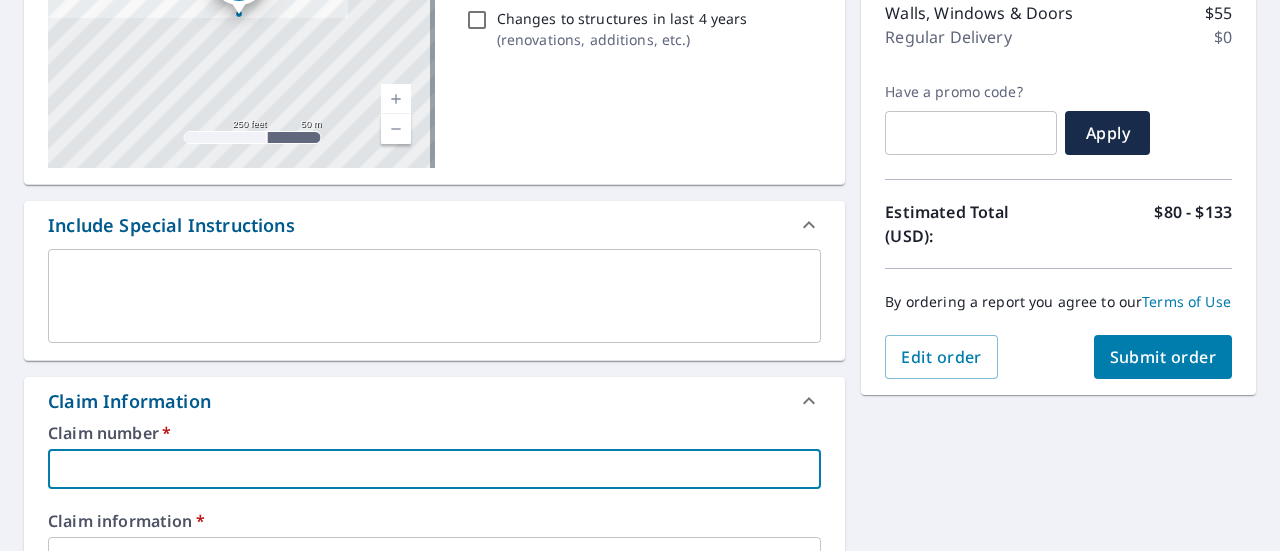click at bounding box center (434, 469) 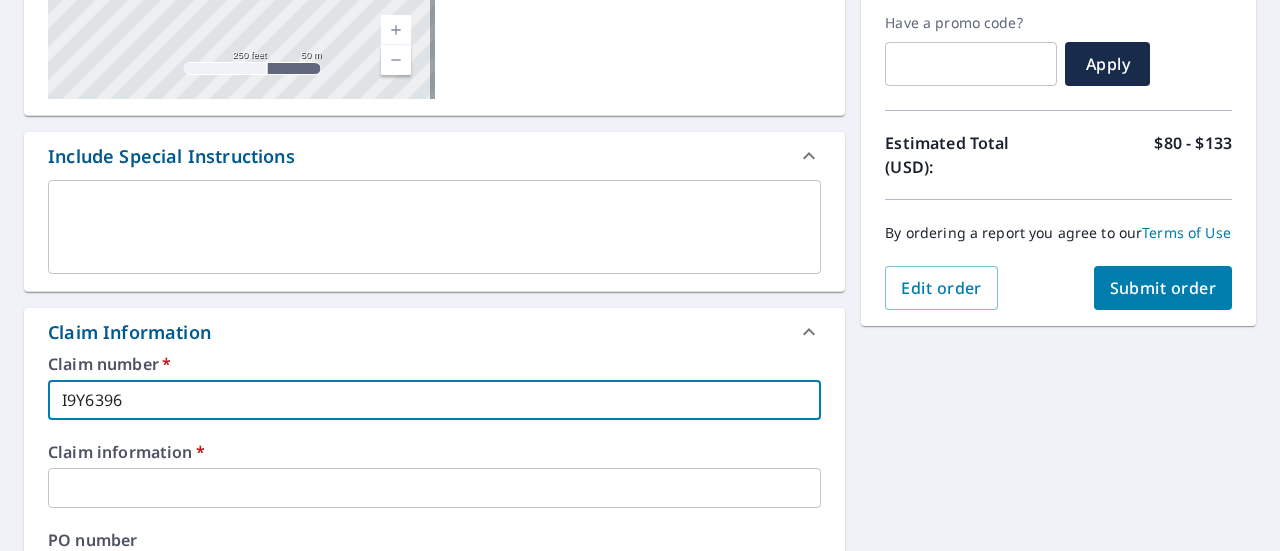 scroll, scrollTop: 449, scrollLeft: 0, axis: vertical 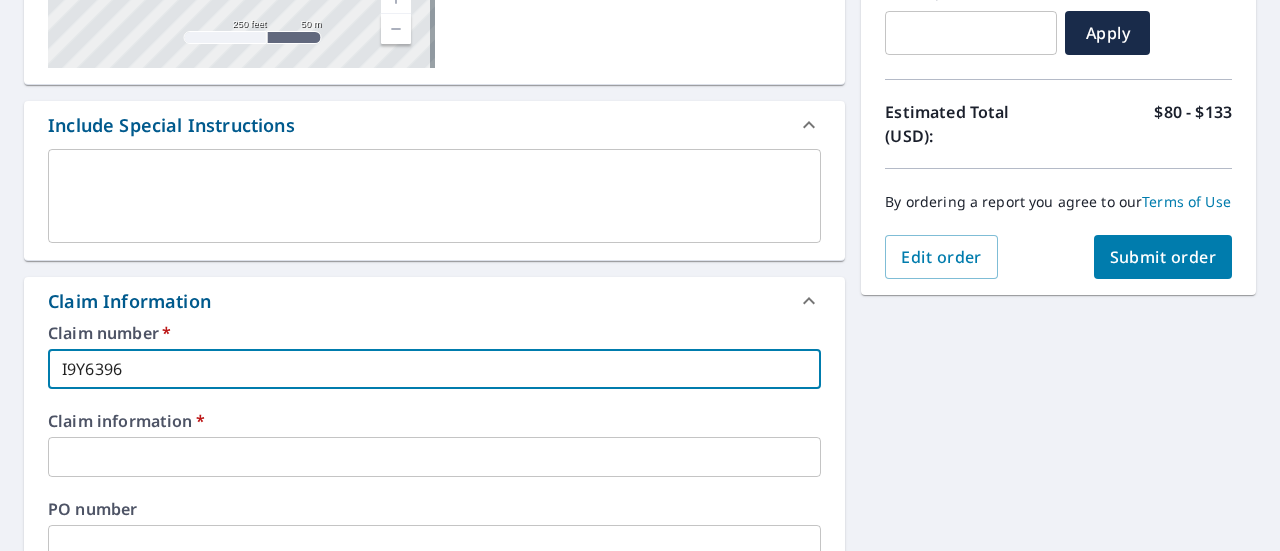 click on "Claim number   * I9Y6396 ​ Claim information   * ​ PO number ​ Date of loss ​ Cat ID ​" at bounding box center (434, 204) 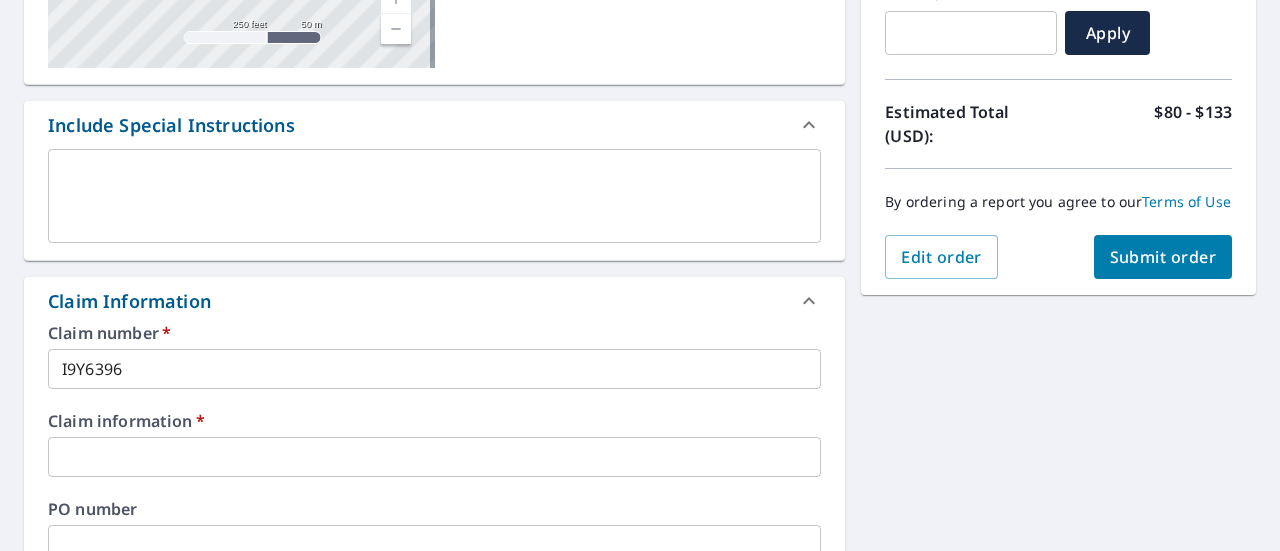 click at bounding box center [434, 457] 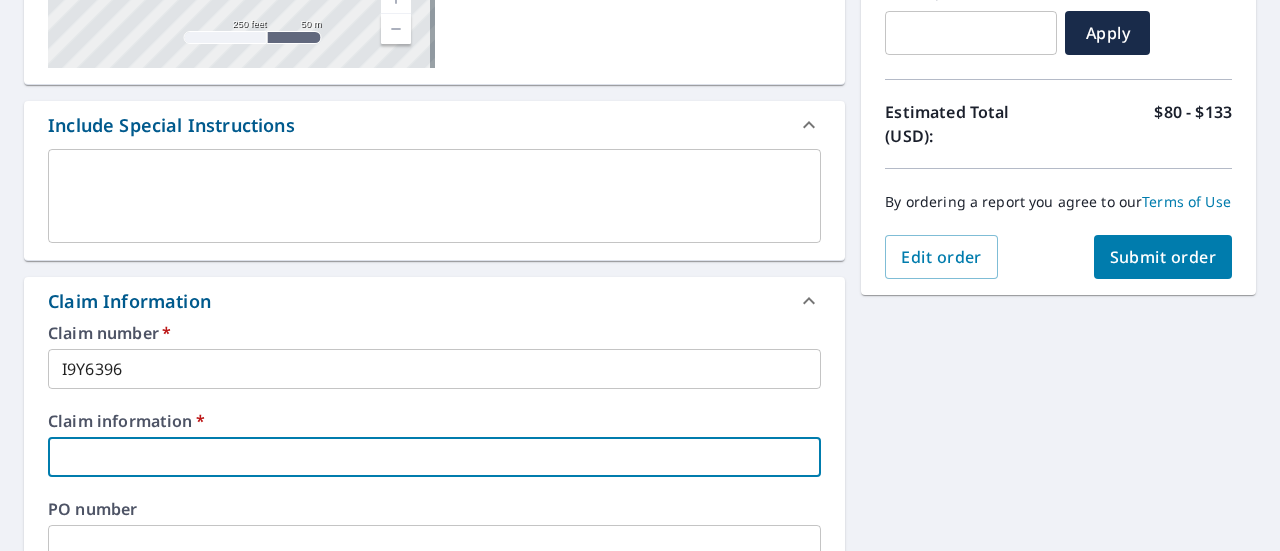 type on "[PERSON_NAME]" 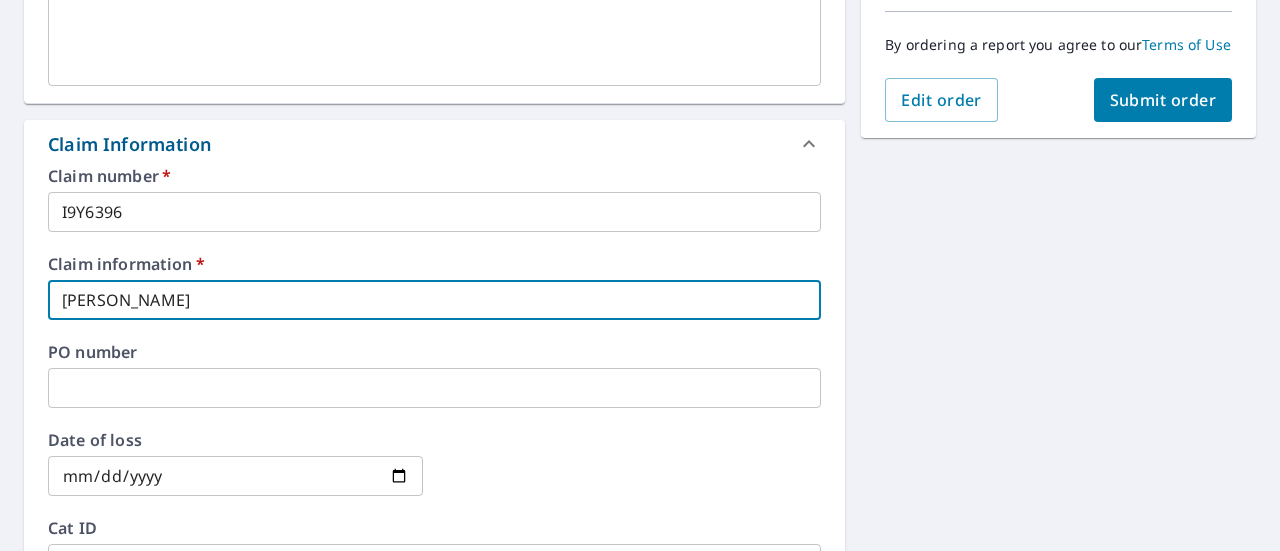 scroll, scrollTop: 649, scrollLeft: 0, axis: vertical 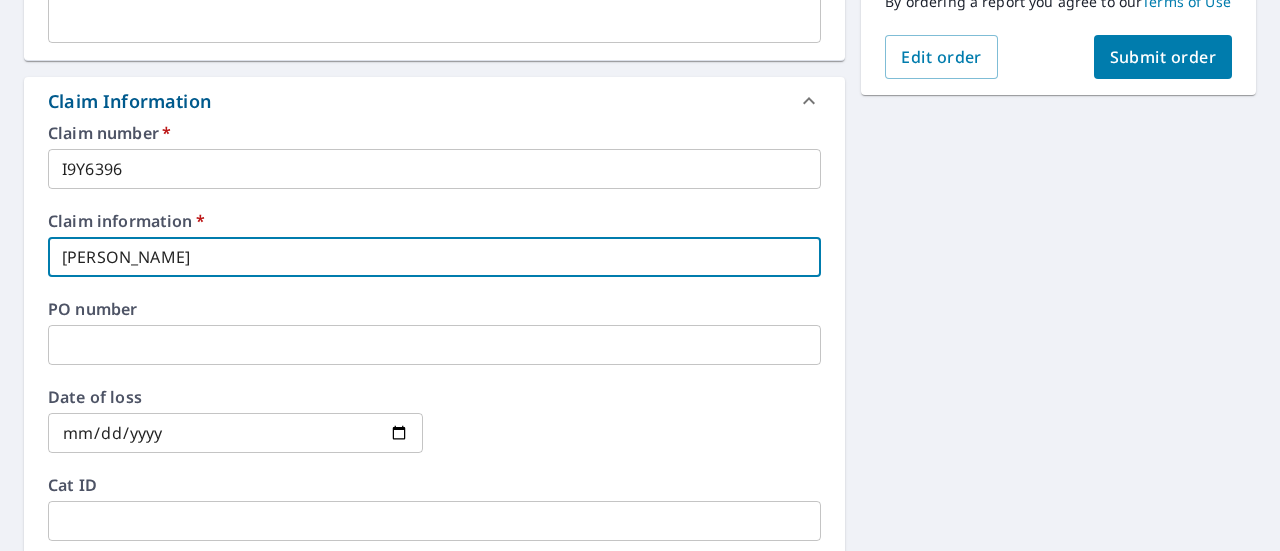 click at bounding box center (235, 433) 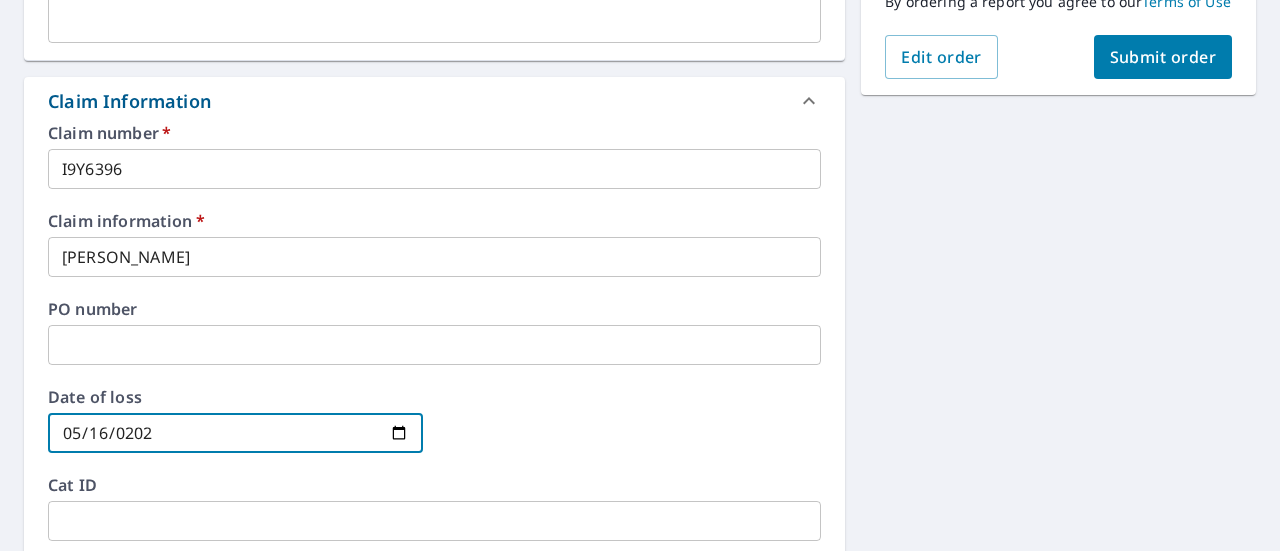 type on "[DATE]" 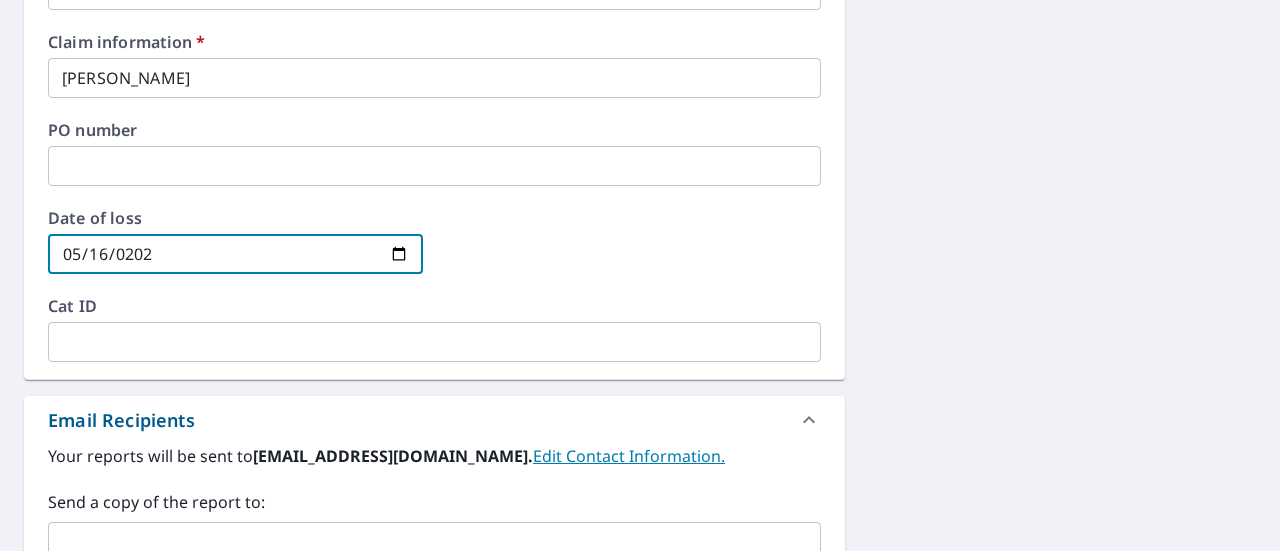 scroll, scrollTop: 1149, scrollLeft: 0, axis: vertical 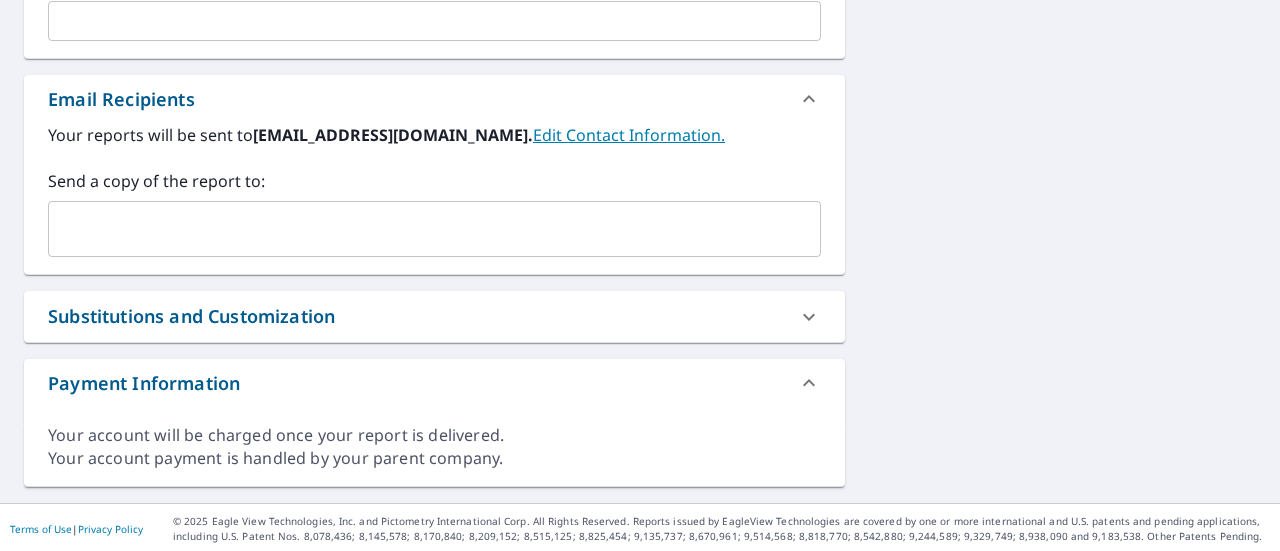 click on "Substitutions and Customization" at bounding box center (416, 316) 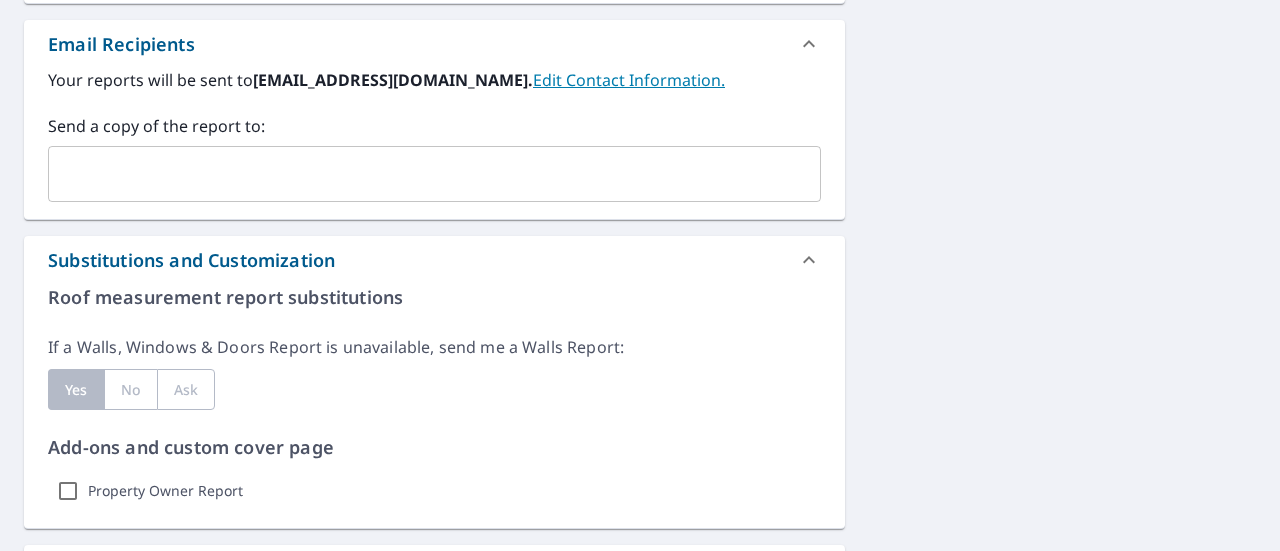scroll, scrollTop: 1249, scrollLeft: 0, axis: vertical 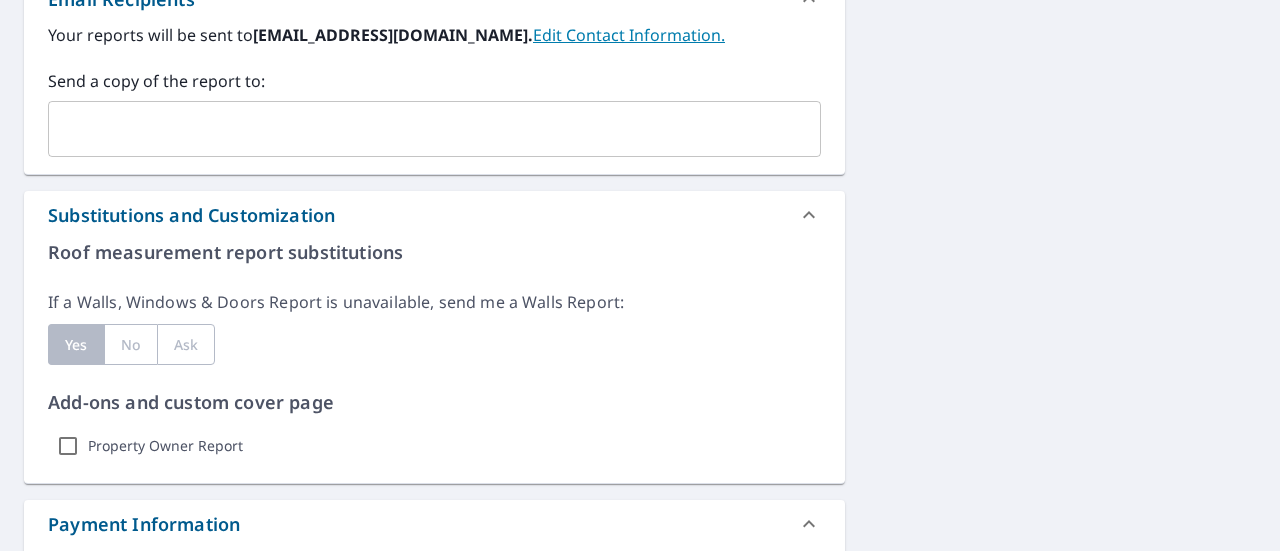 click on "Roof measurement report substitutions" at bounding box center [434, 252] 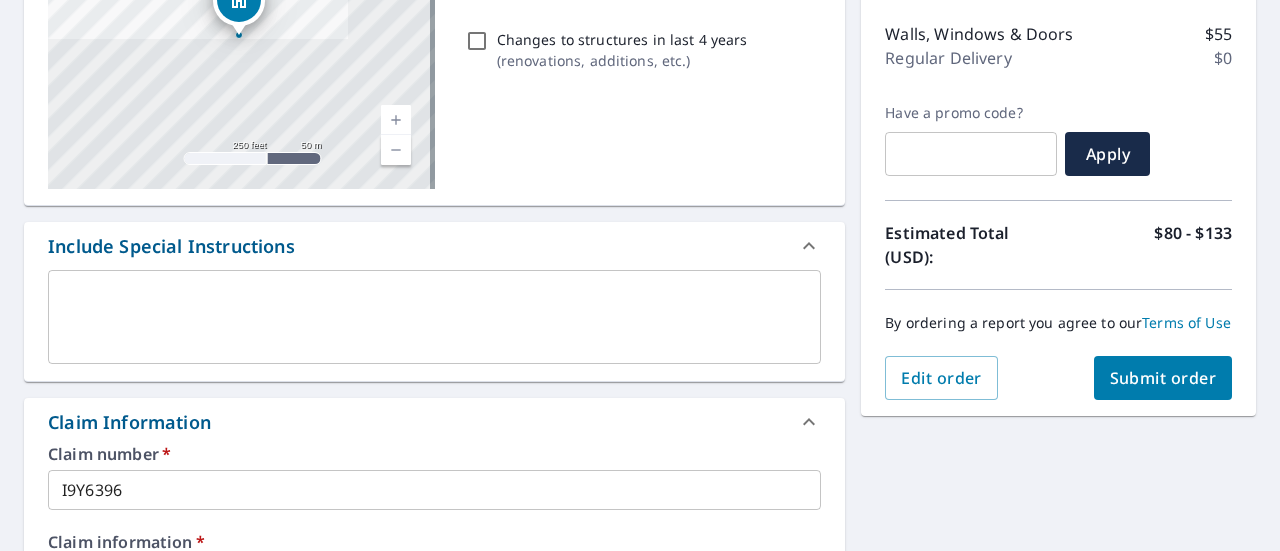 scroll, scrollTop: 249, scrollLeft: 0, axis: vertical 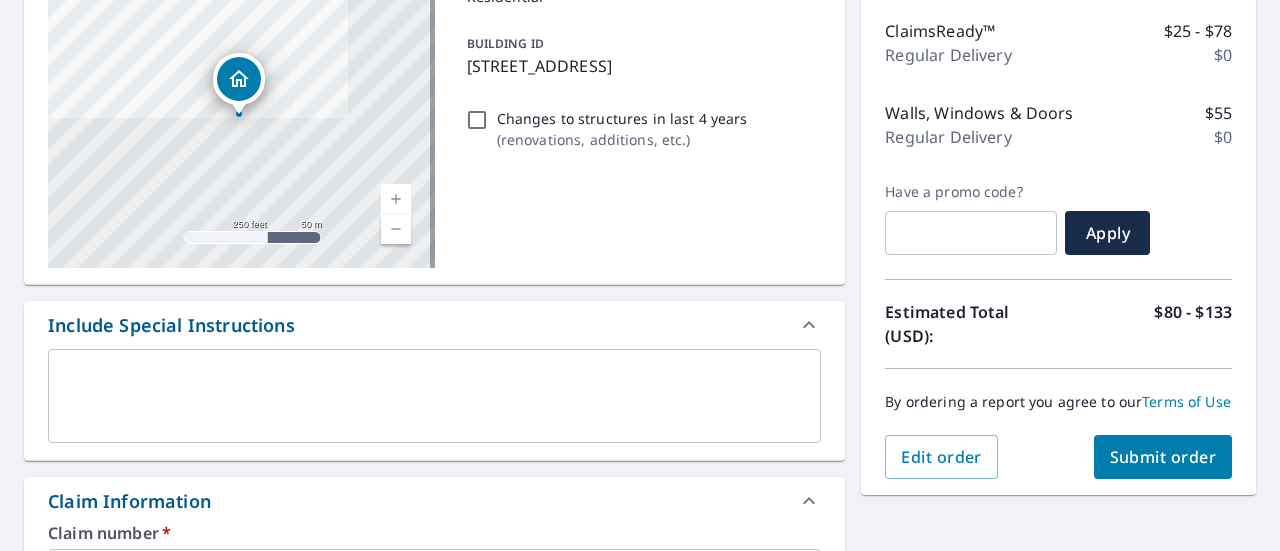 click on "Submit order" at bounding box center [1163, 457] 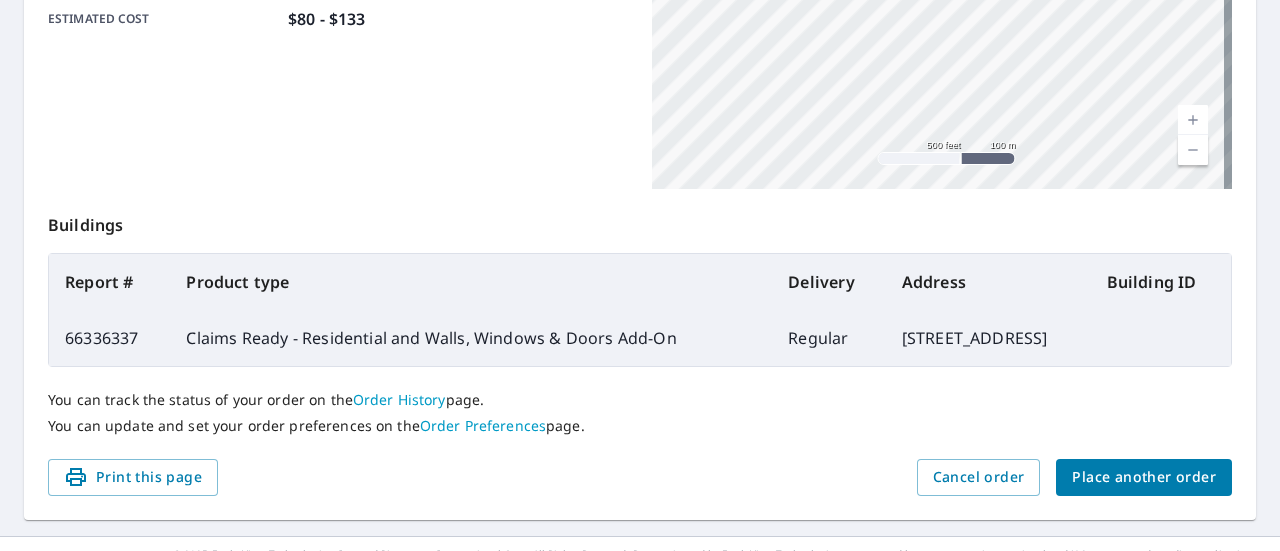 scroll, scrollTop: 624, scrollLeft: 0, axis: vertical 